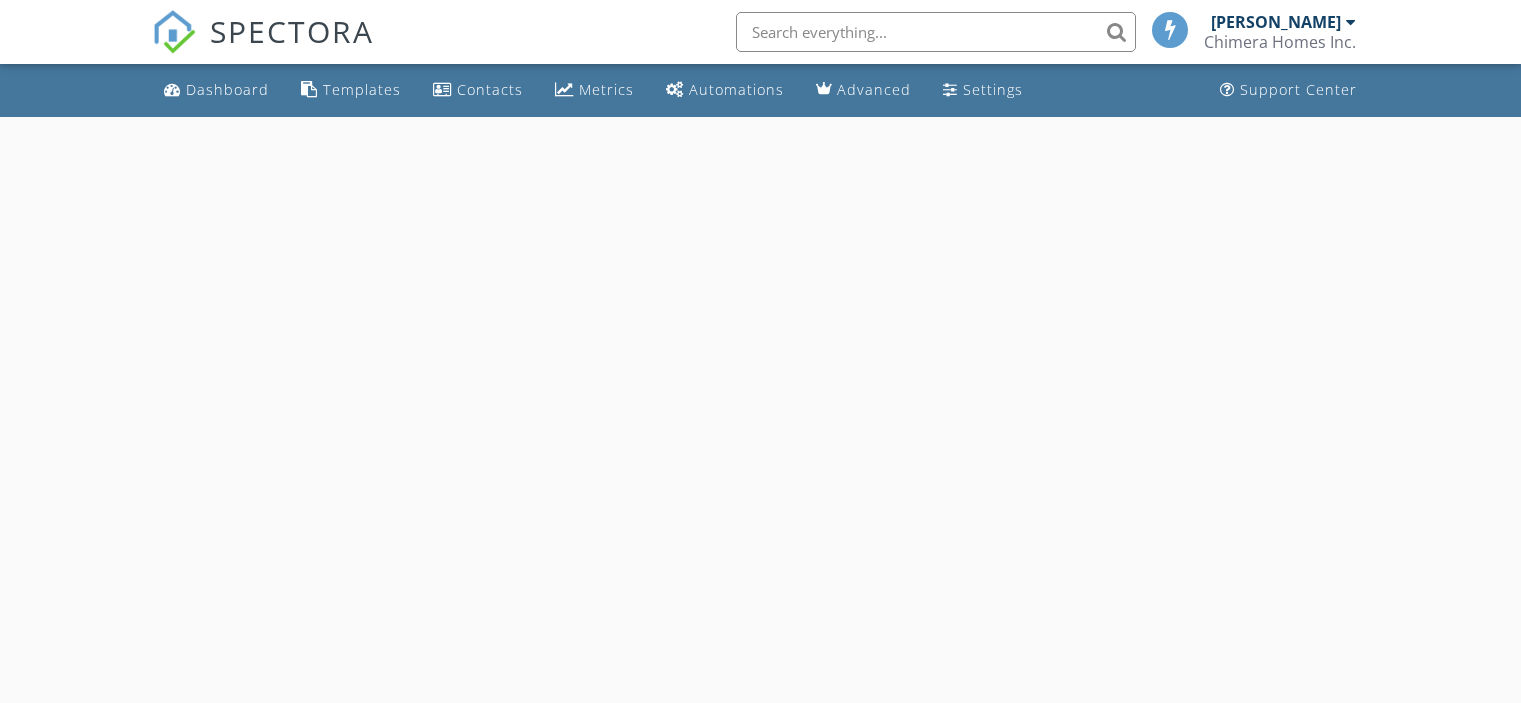select on "6" 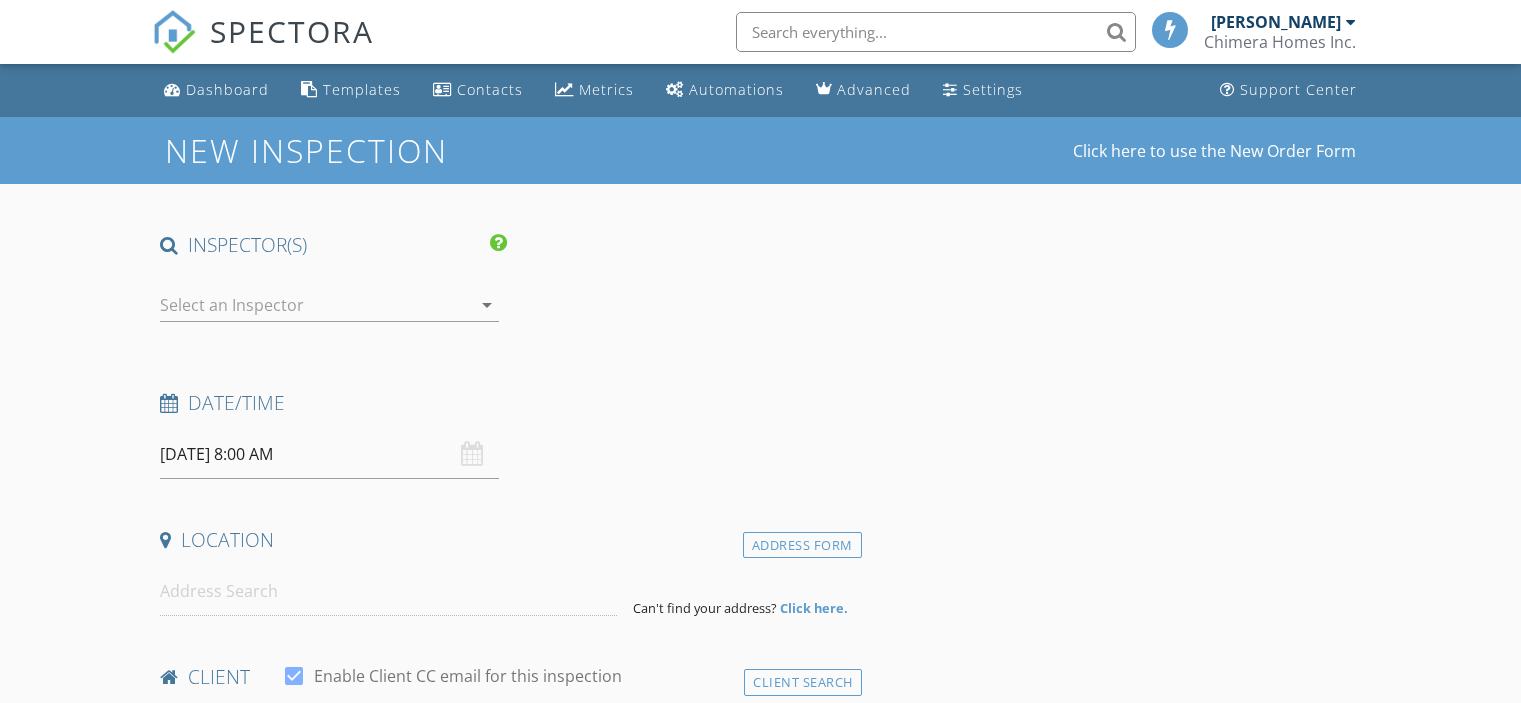 scroll, scrollTop: 0, scrollLeft: 0, axis: both 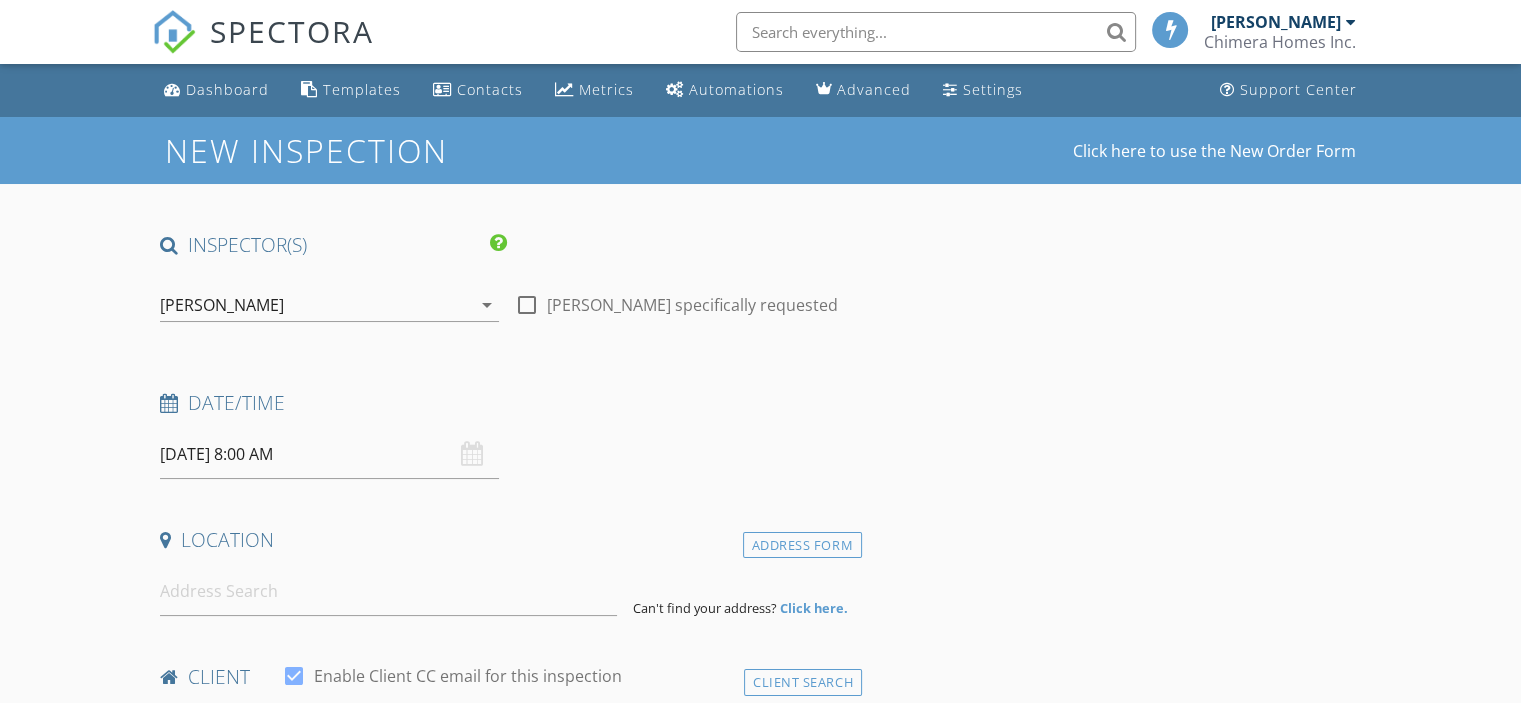 click on "[DATE] 8:00 AM" at bounding box center (329, 454) 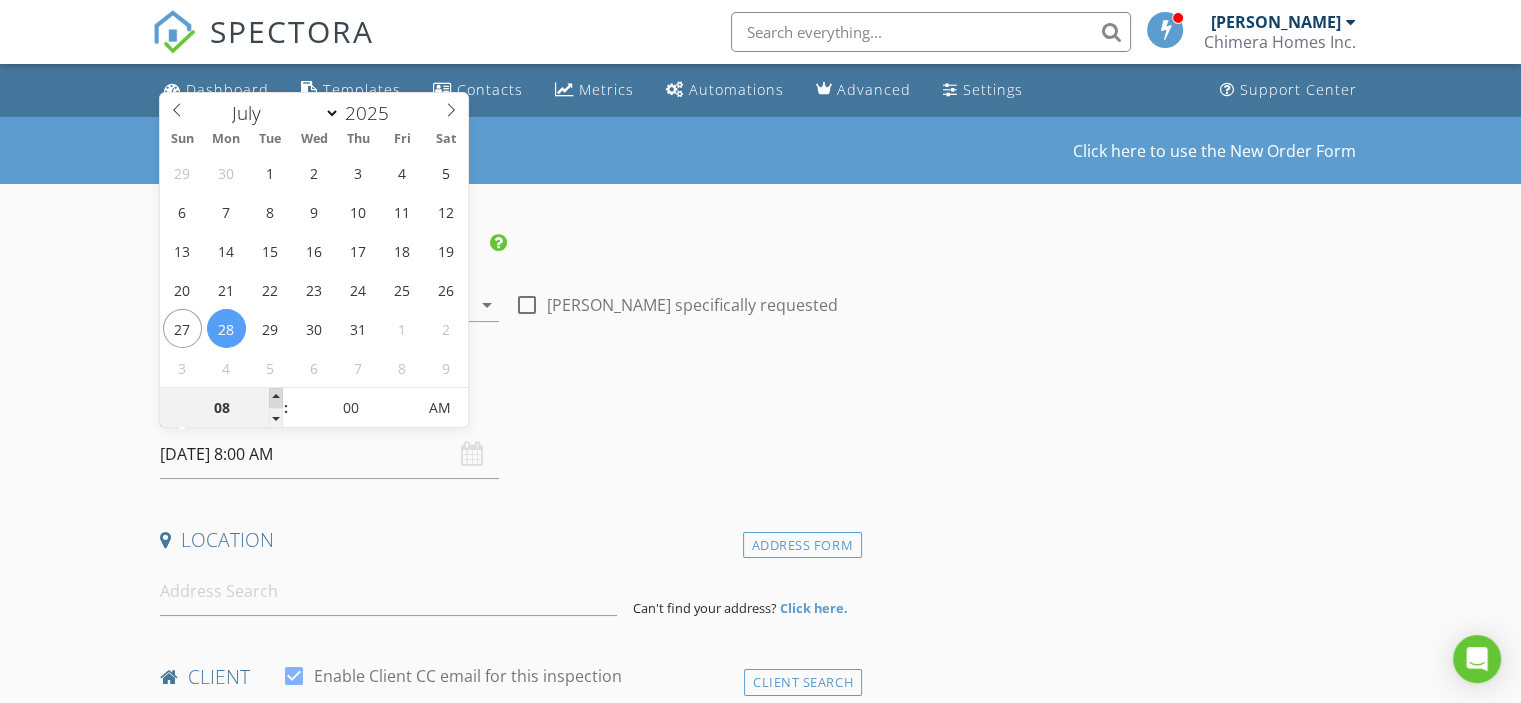 type on "09" 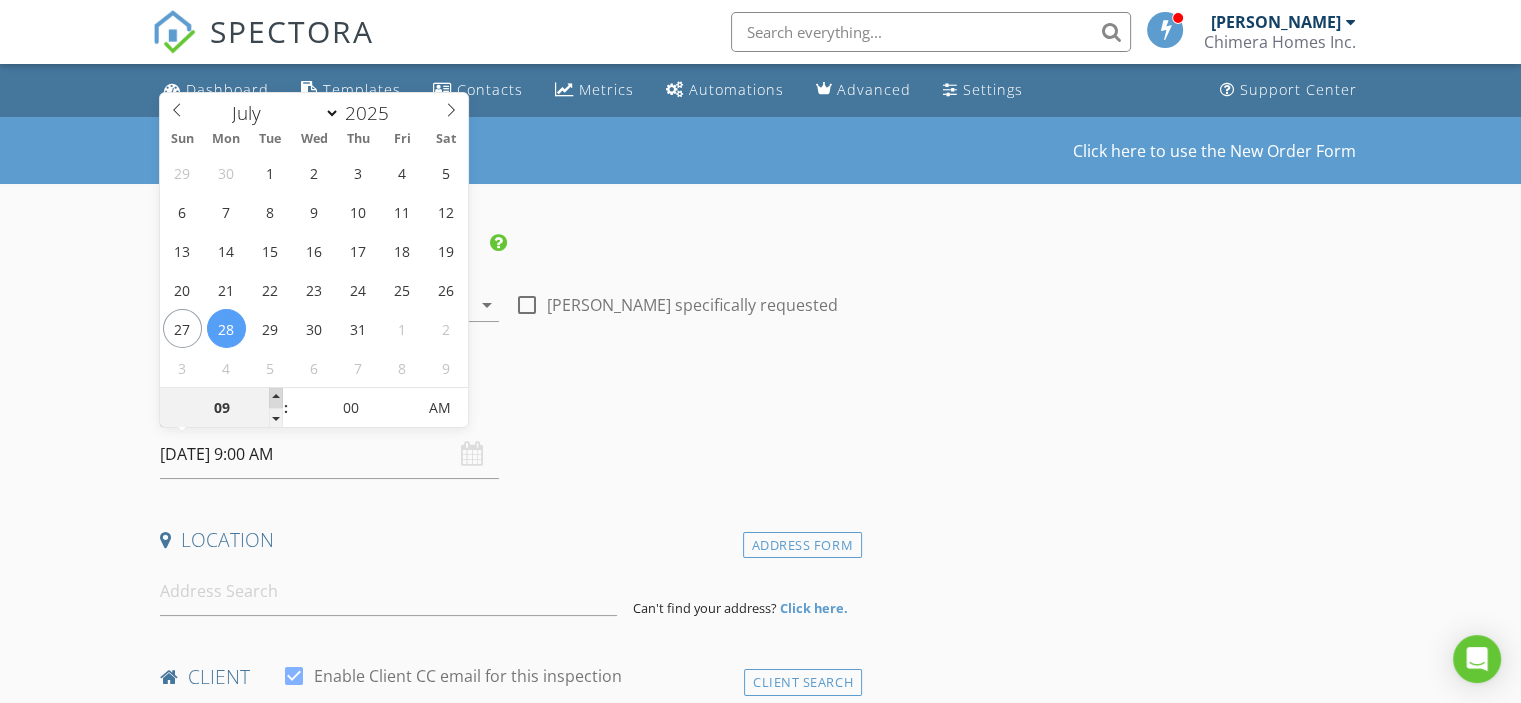 click at bounding box center [276, 398] 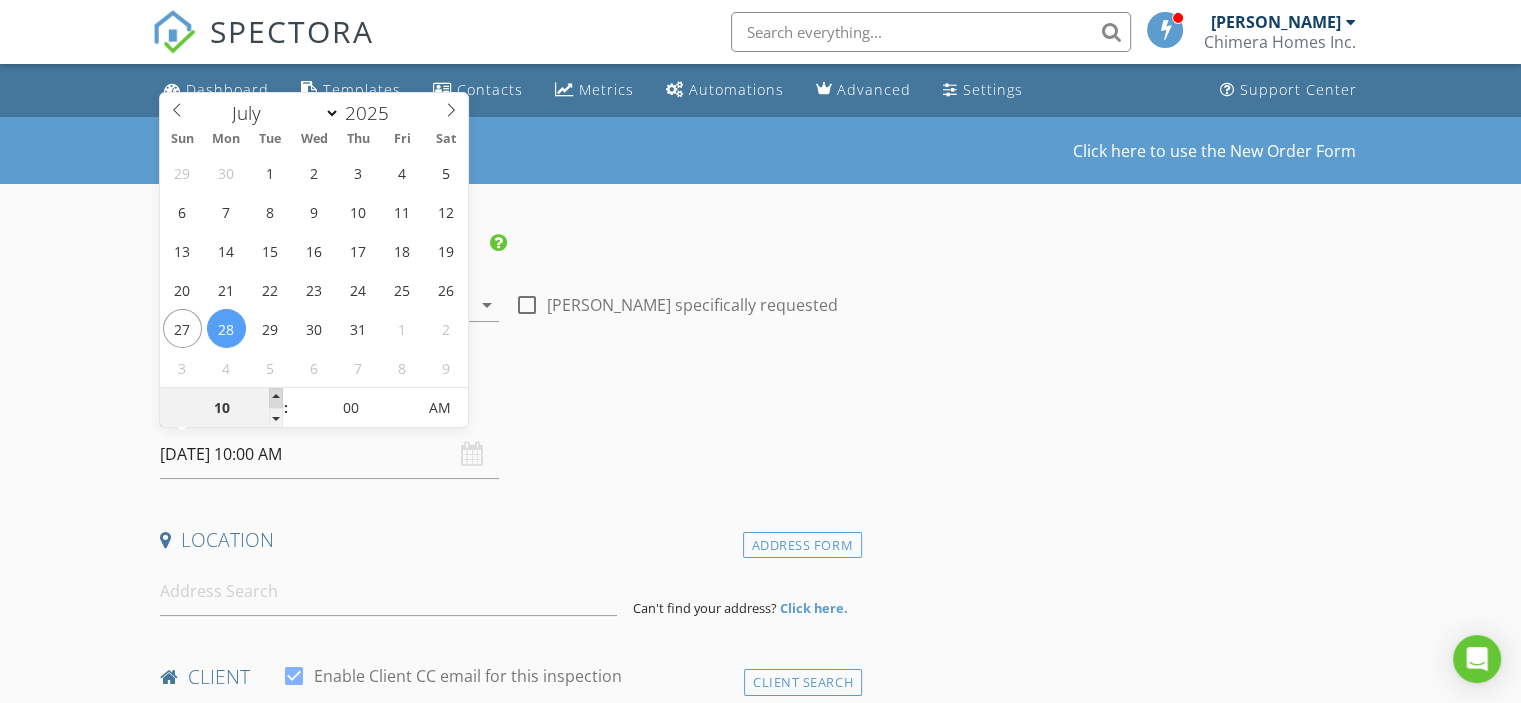 click at bounding box center [276, 398] 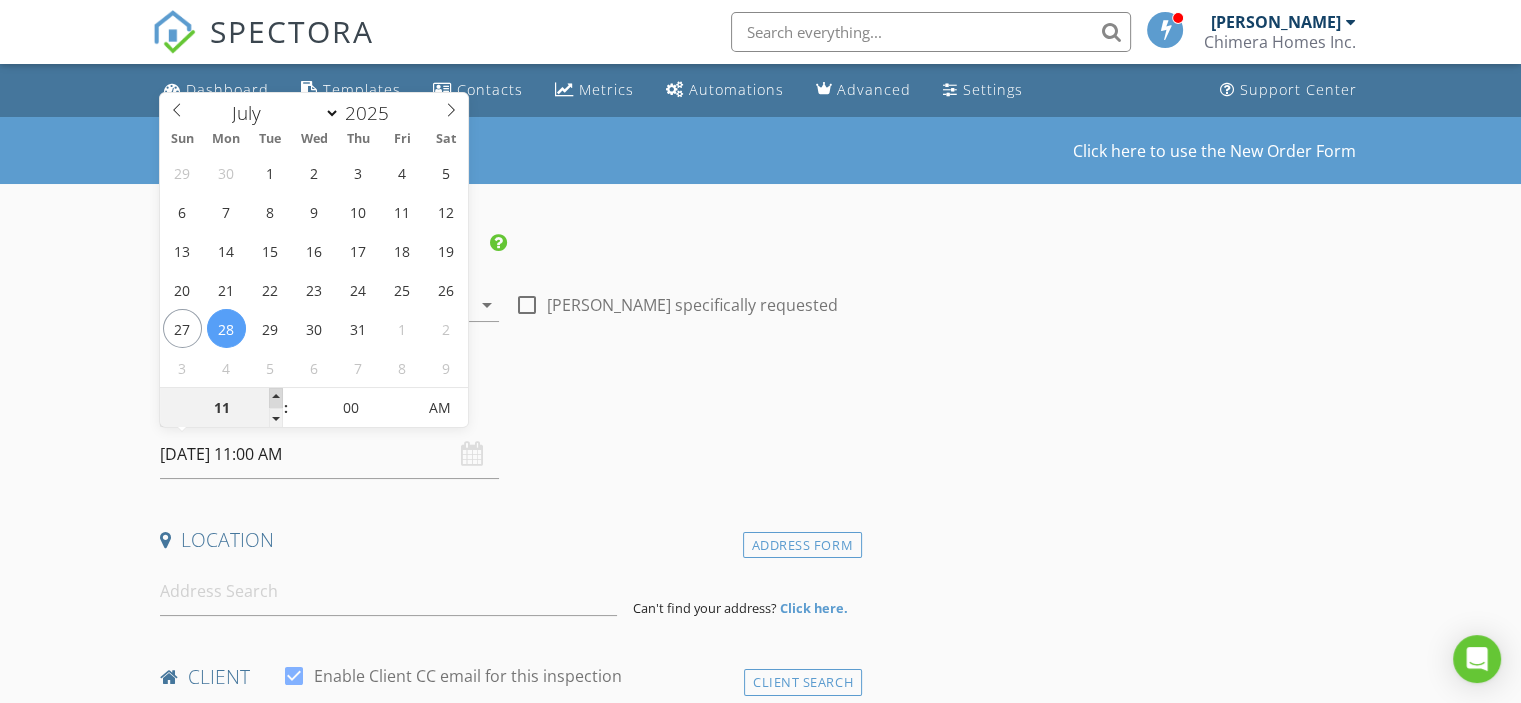 click at bounding box center (276, 398) 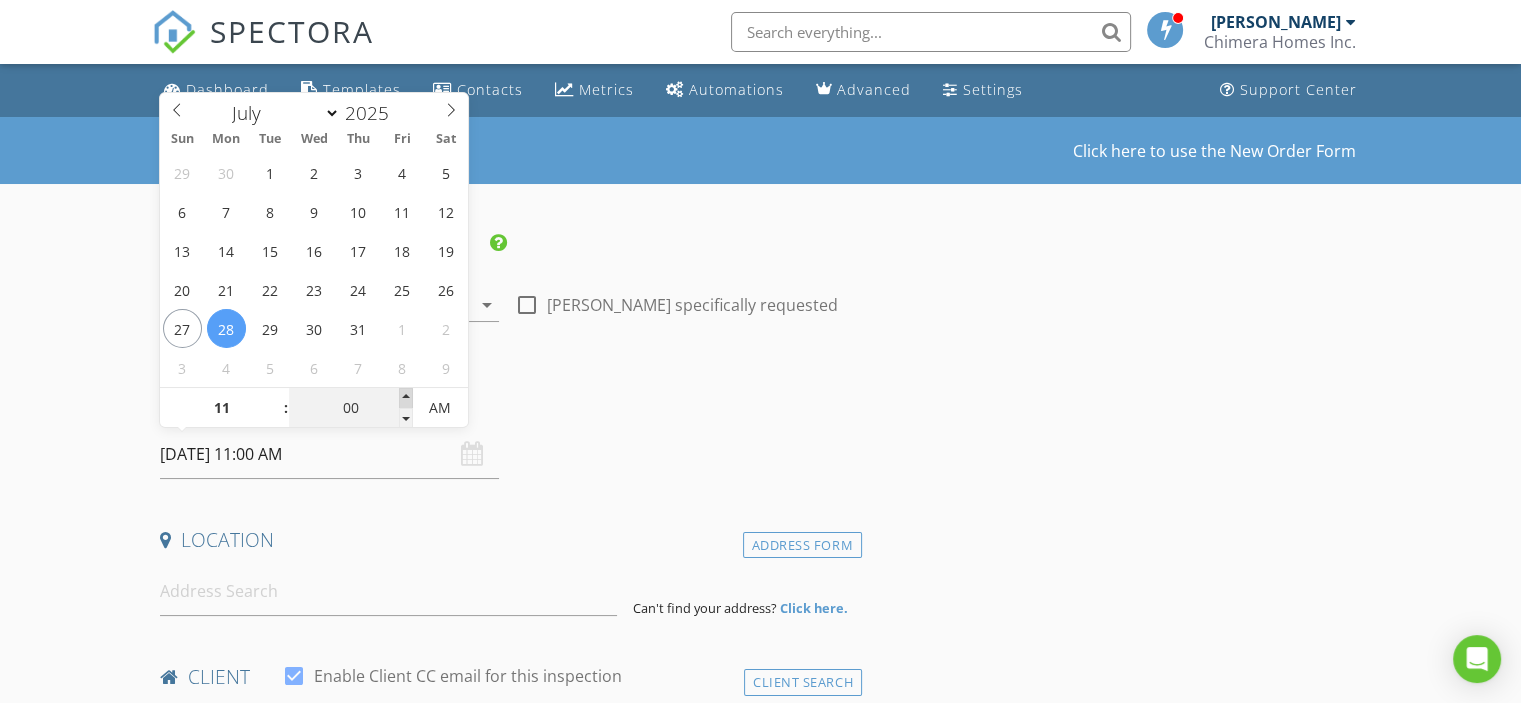type on "05" 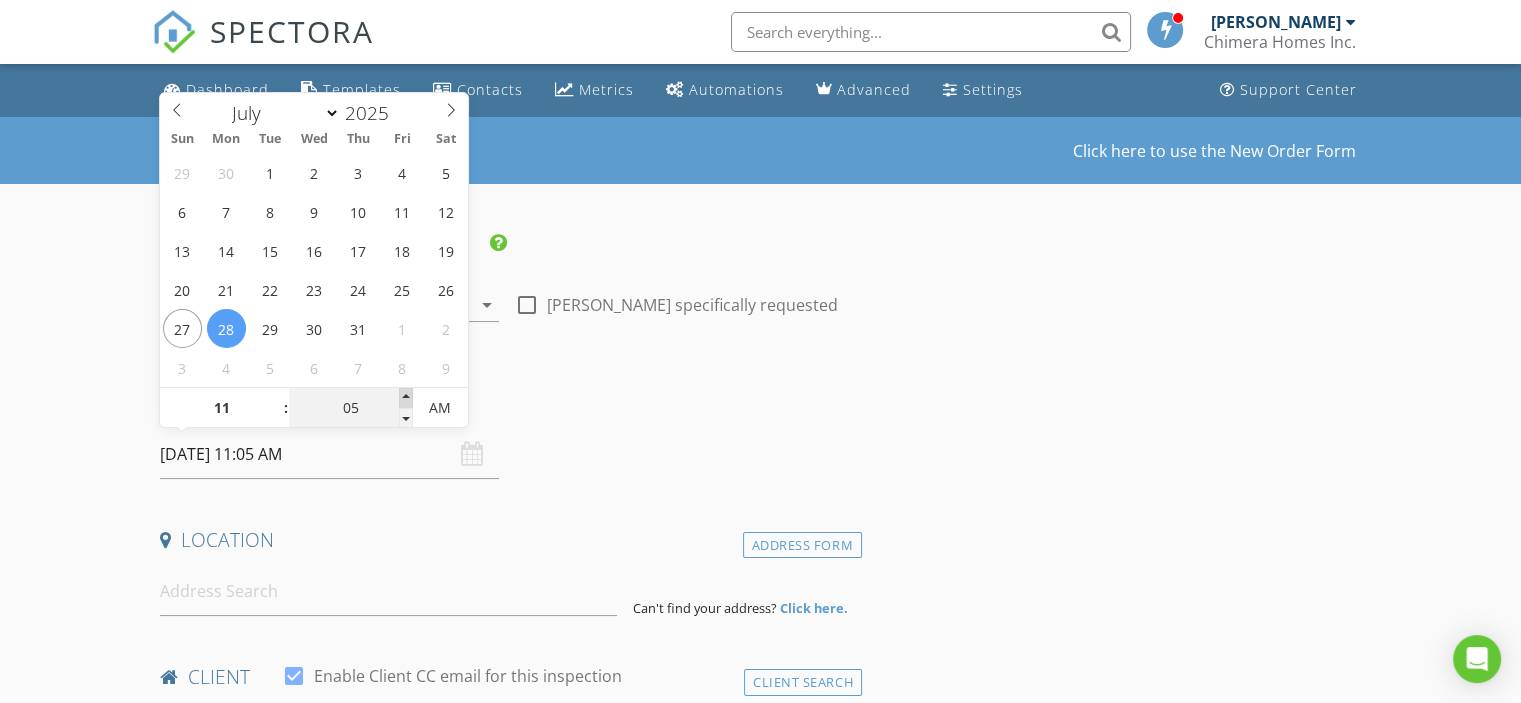 click at bounding box center [406, 398] 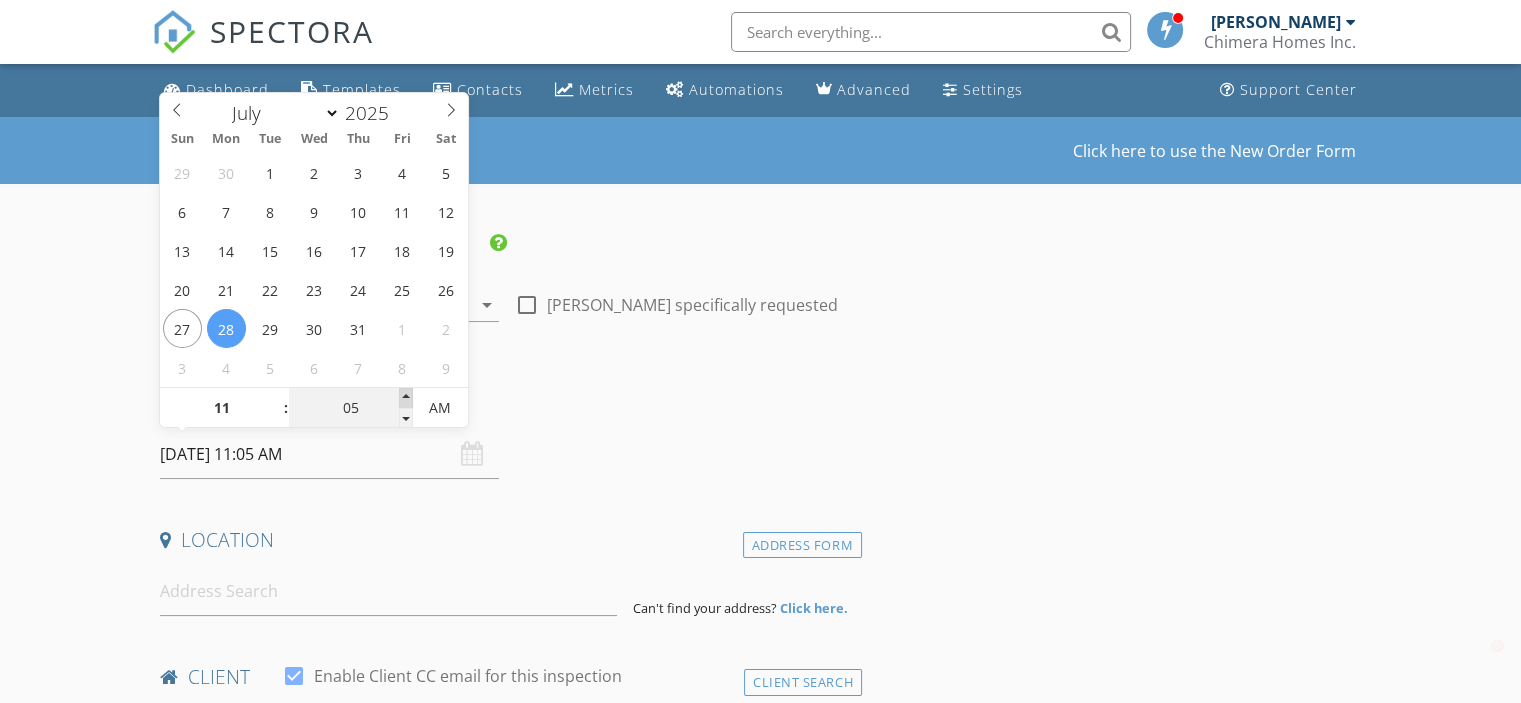 type on "10" 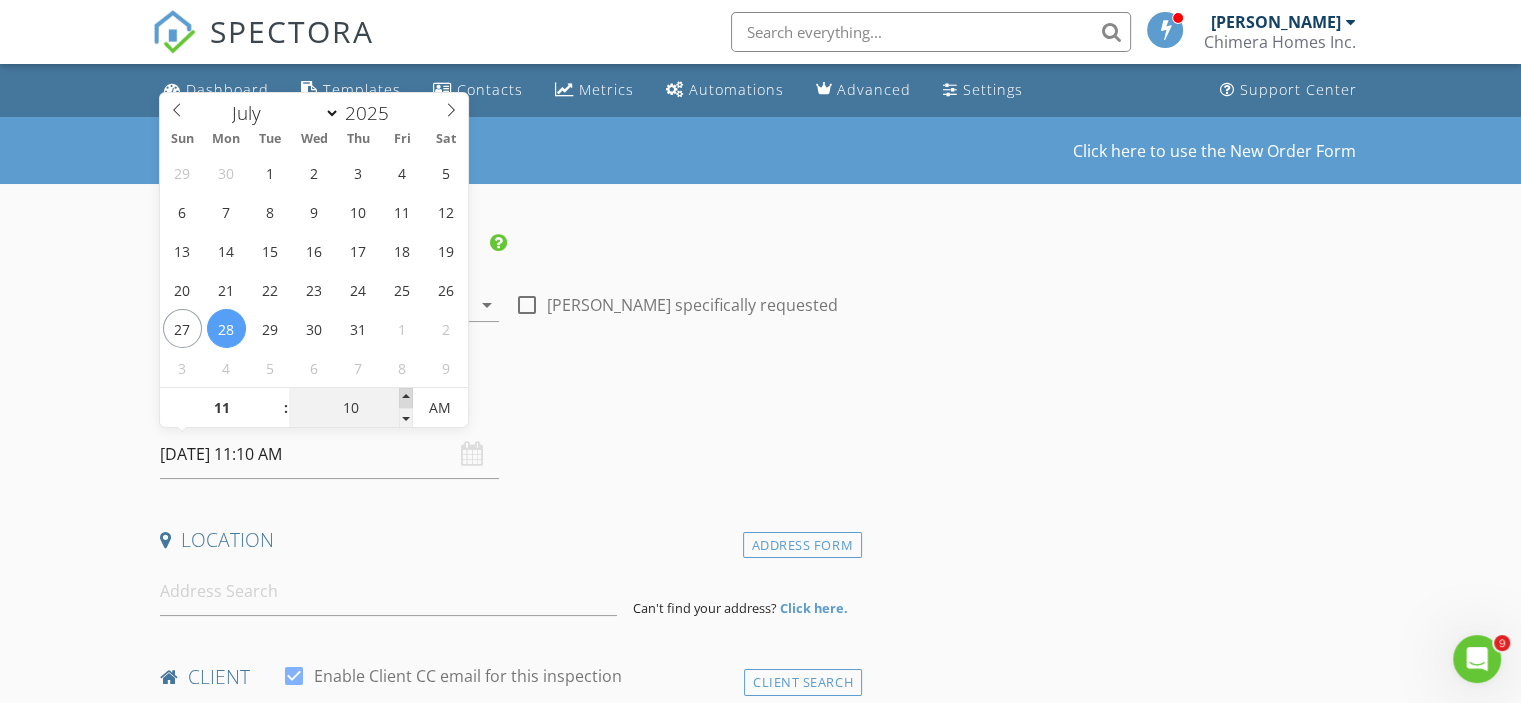 scroll, scrollTop: 0, scrollLeft: 0, axis: both 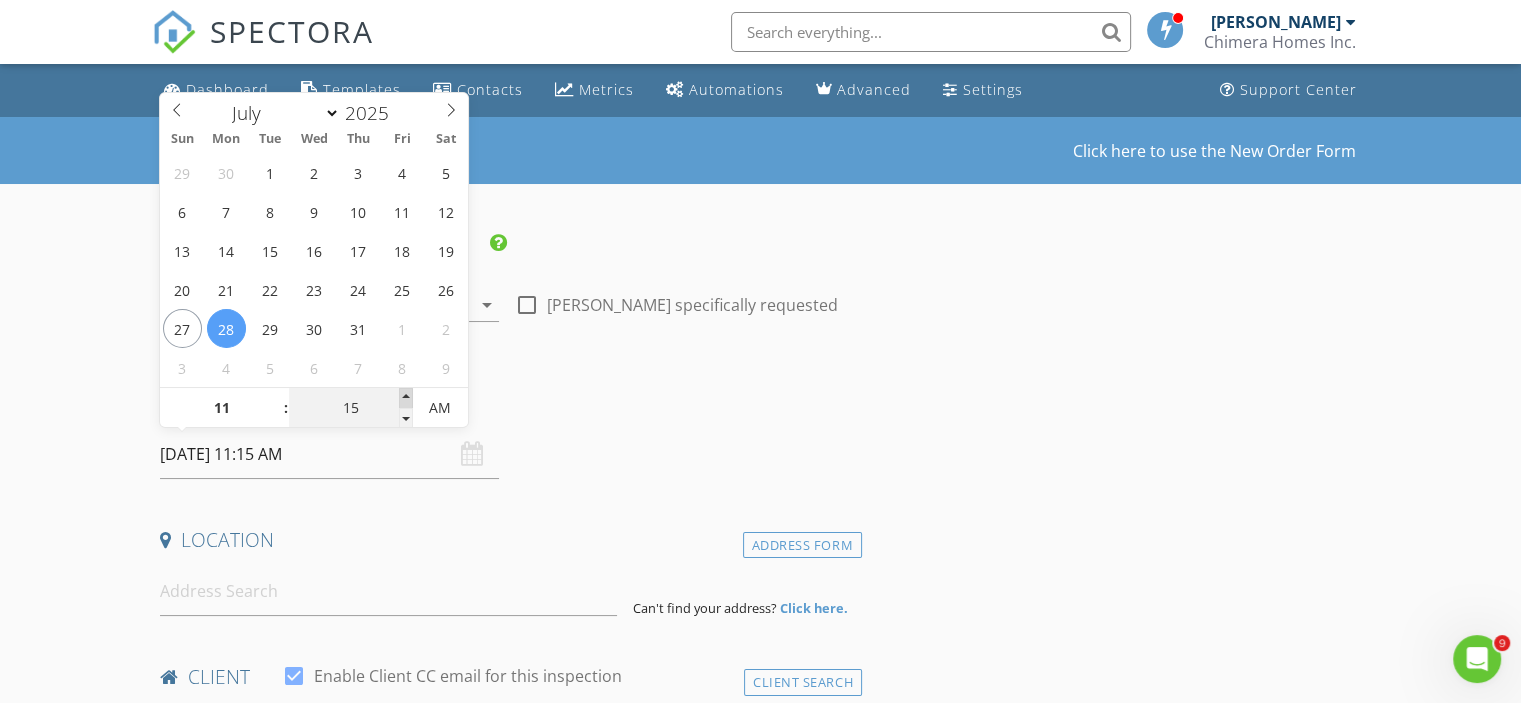 click at bounding box center (406, 398) 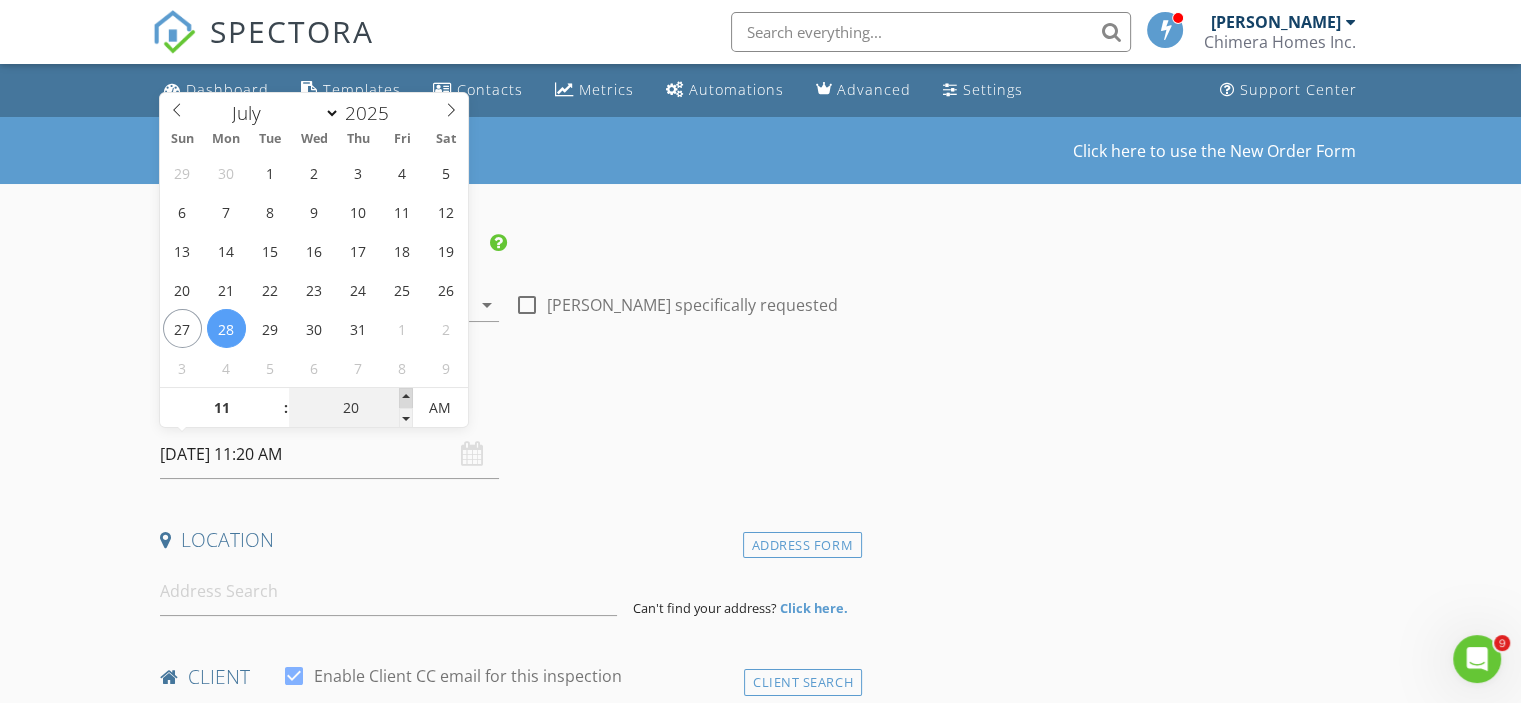 click at bounding box center [406, 398] 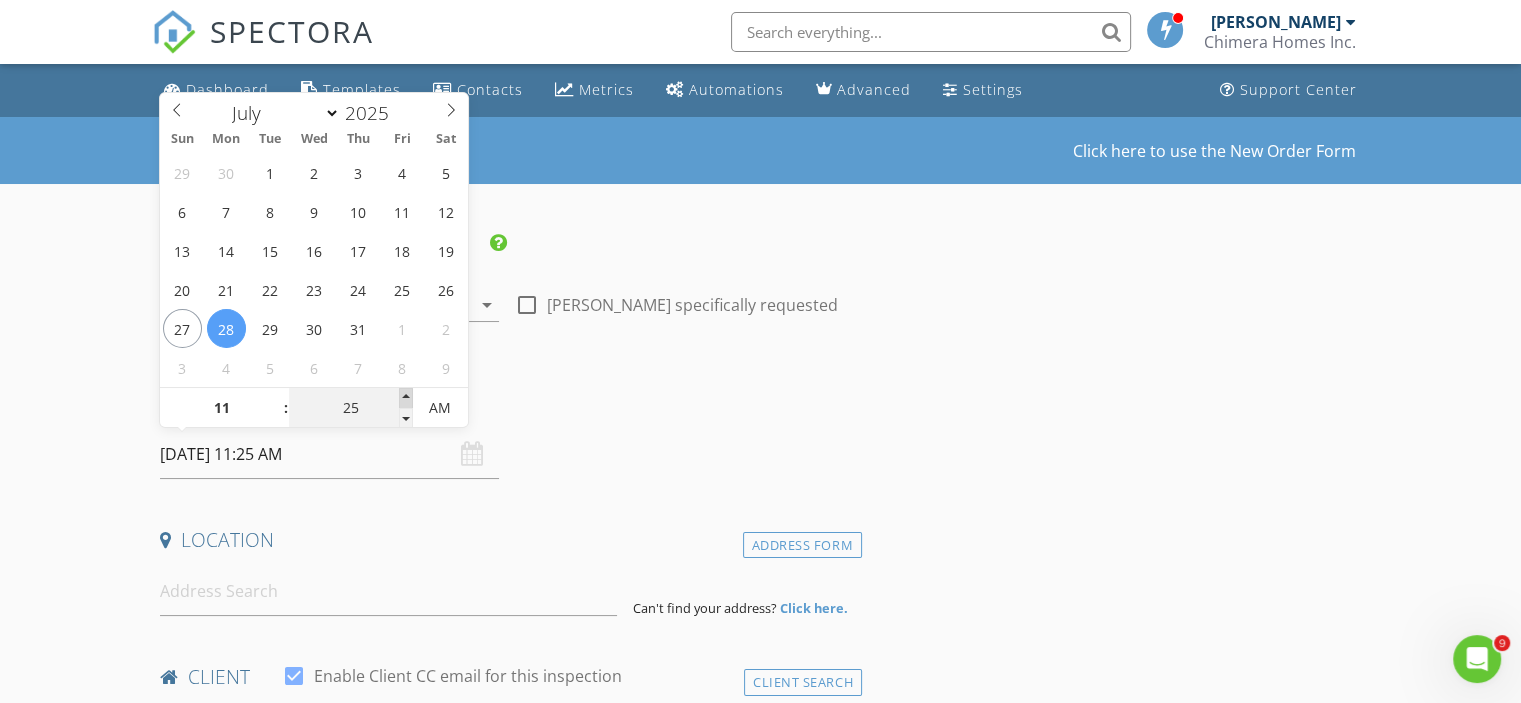 click at bounding box center [406, 398] 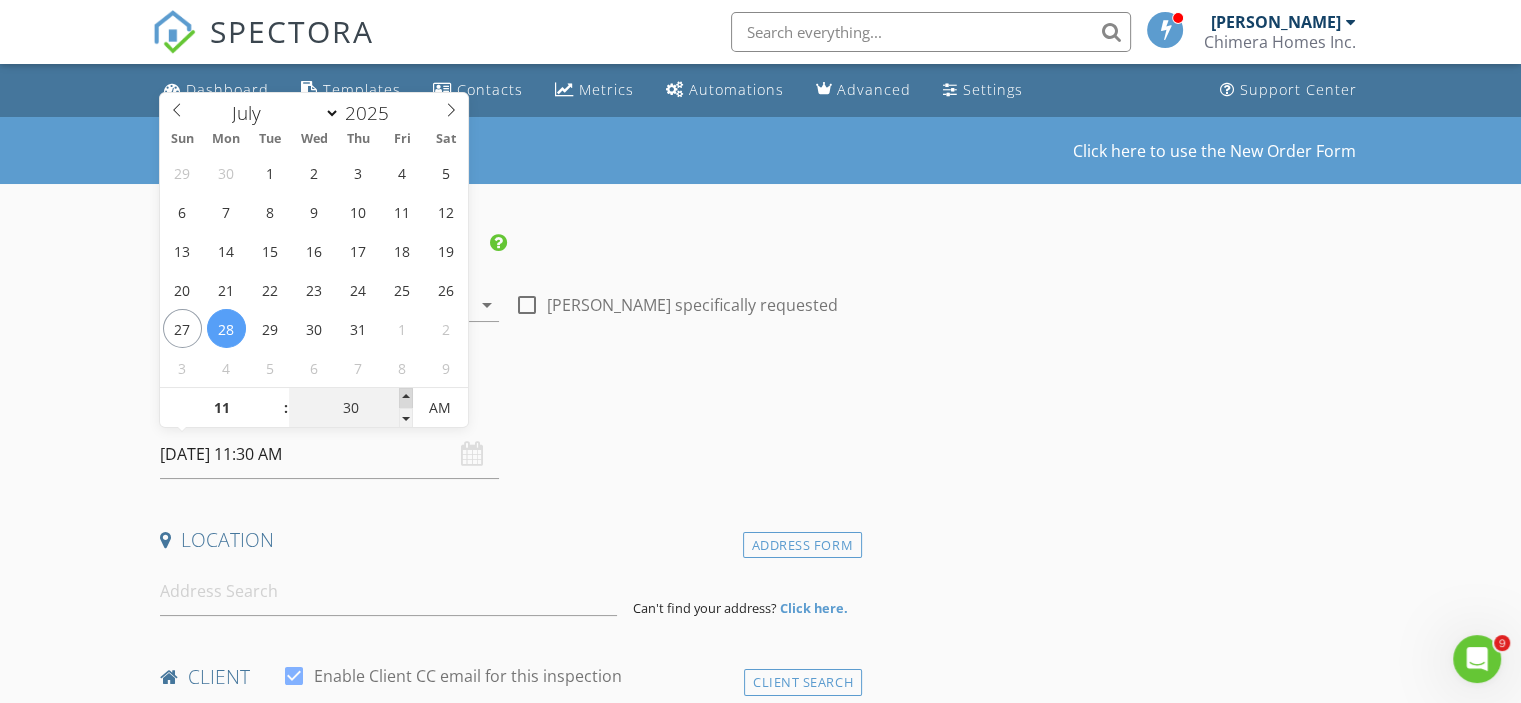 click at bounding box center [406, 398] 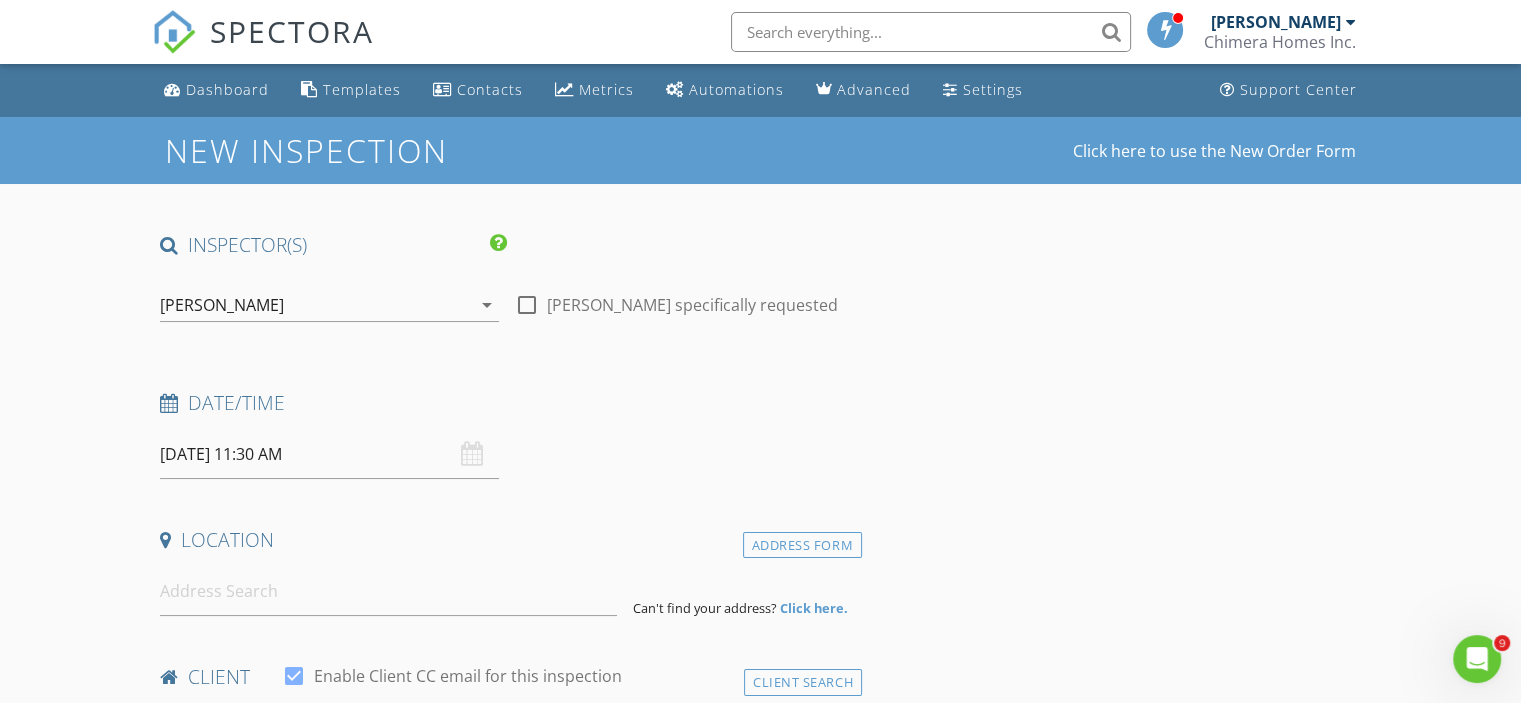 click on "Date/Time" at bounding box center [507, 410] 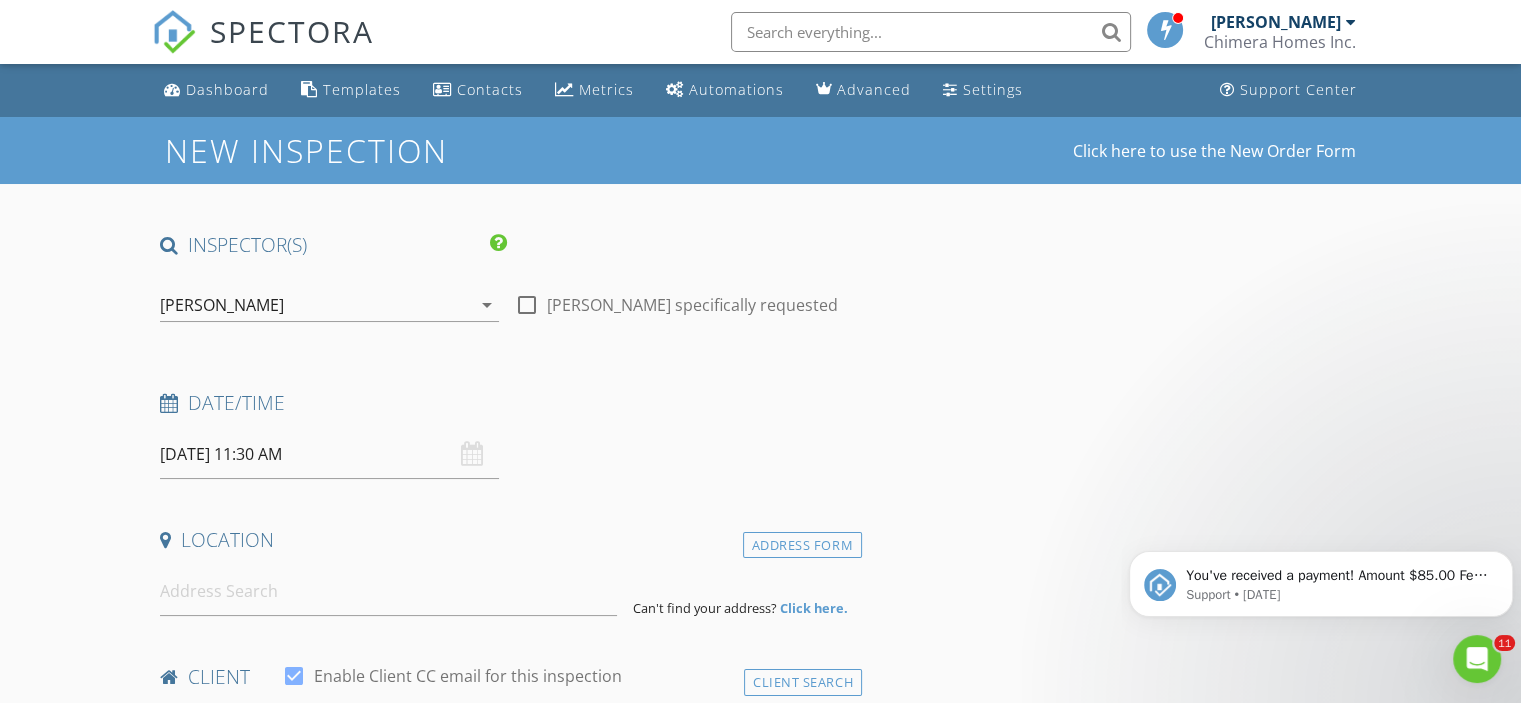 scroll, scrollTop: 0, scrollLeft: 0, axis: both 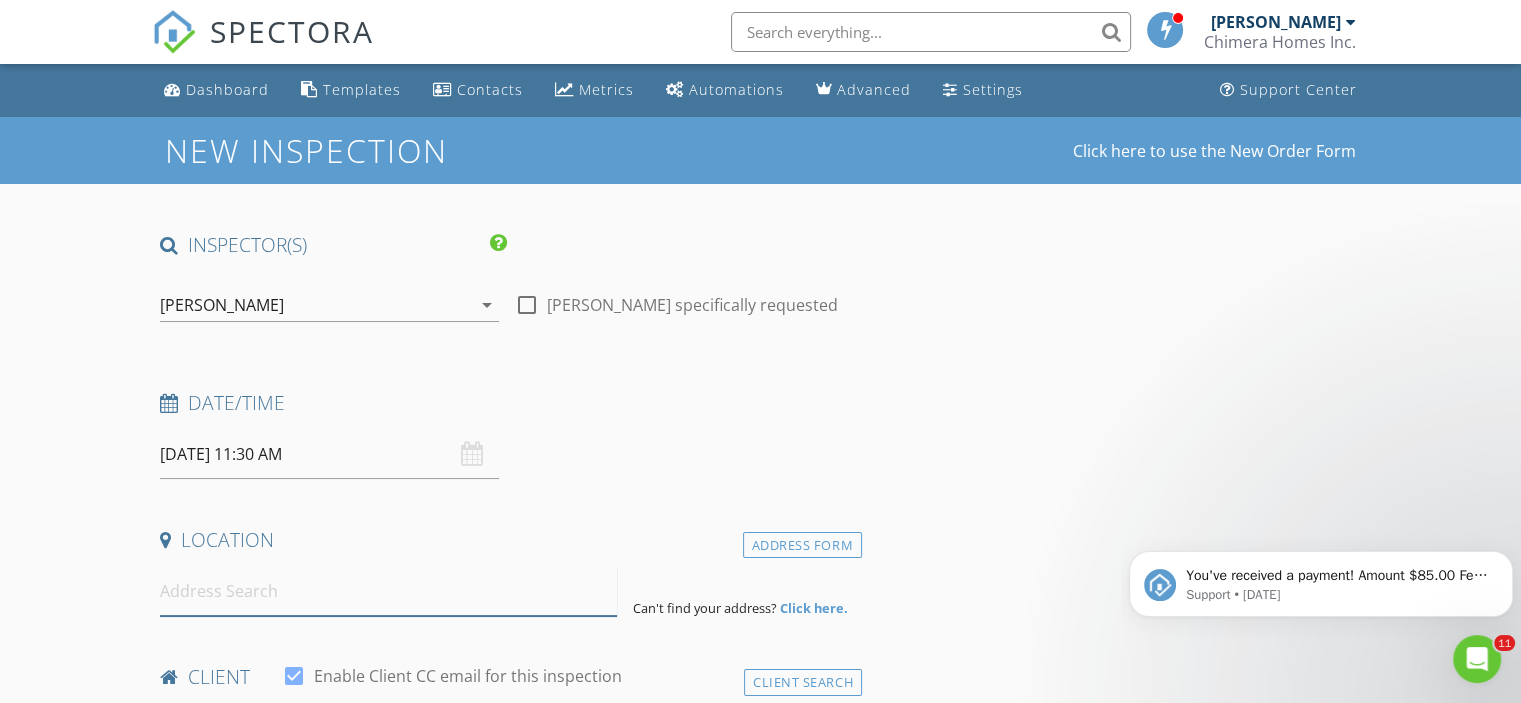 click at bounding box center (388, 591) 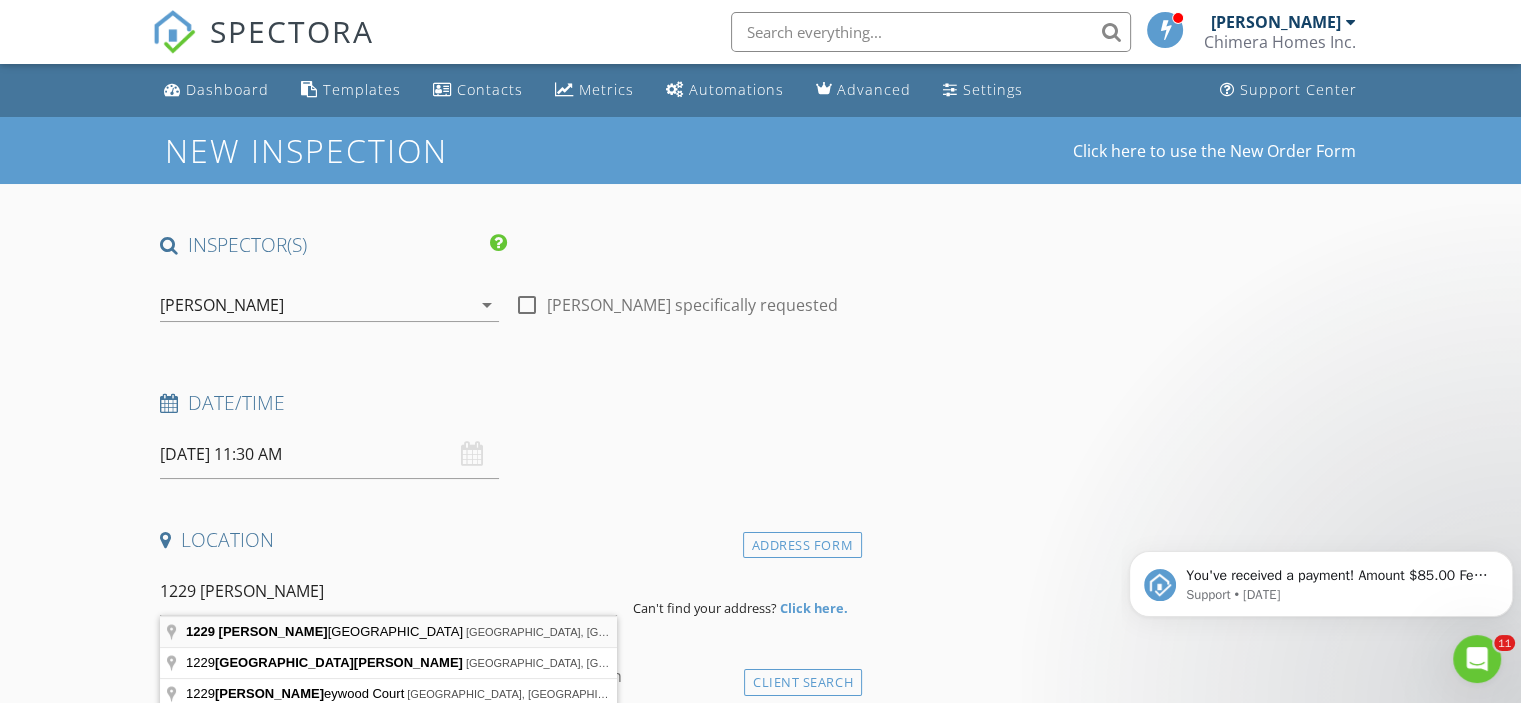 type on "1229 Dosseywood Lane, Lakeland, FL, USA" 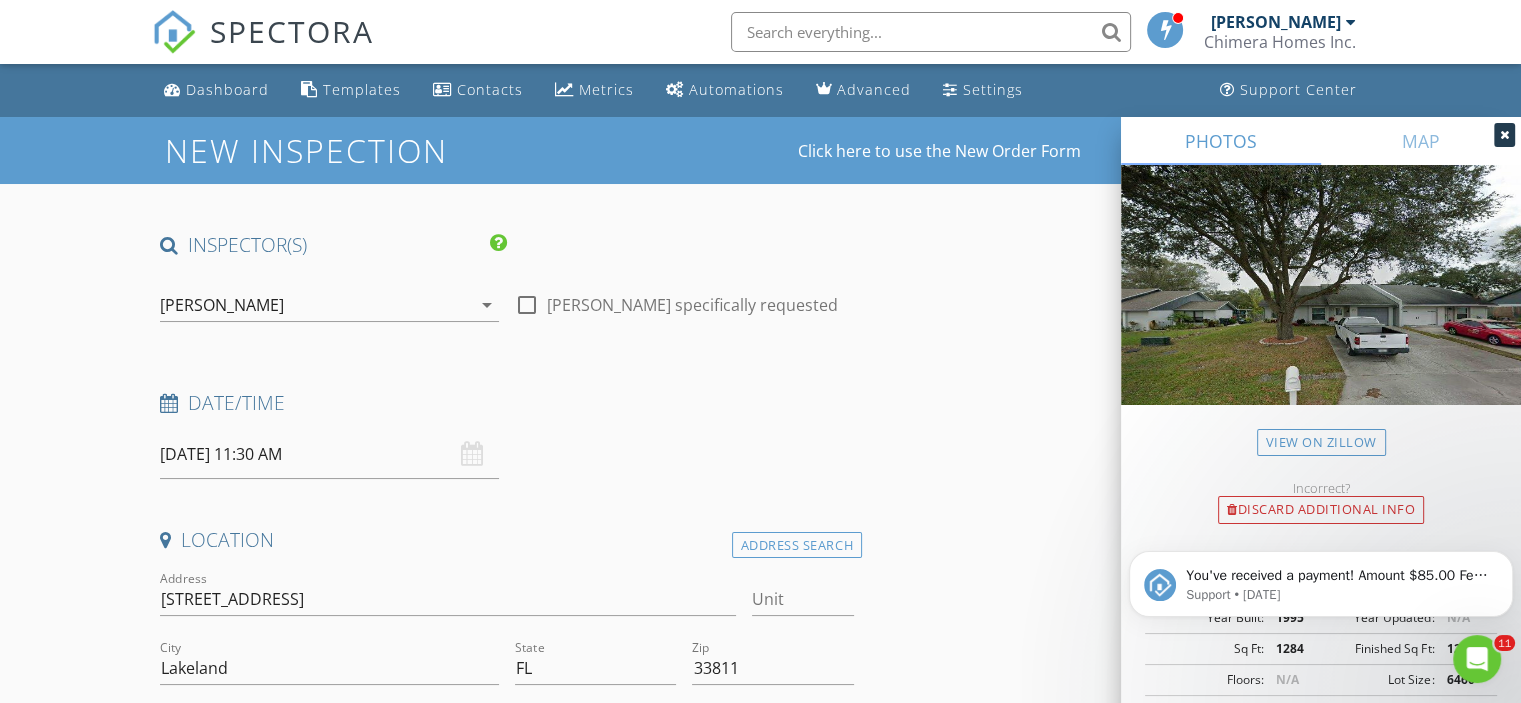 click at bounding box center [1504, 135] 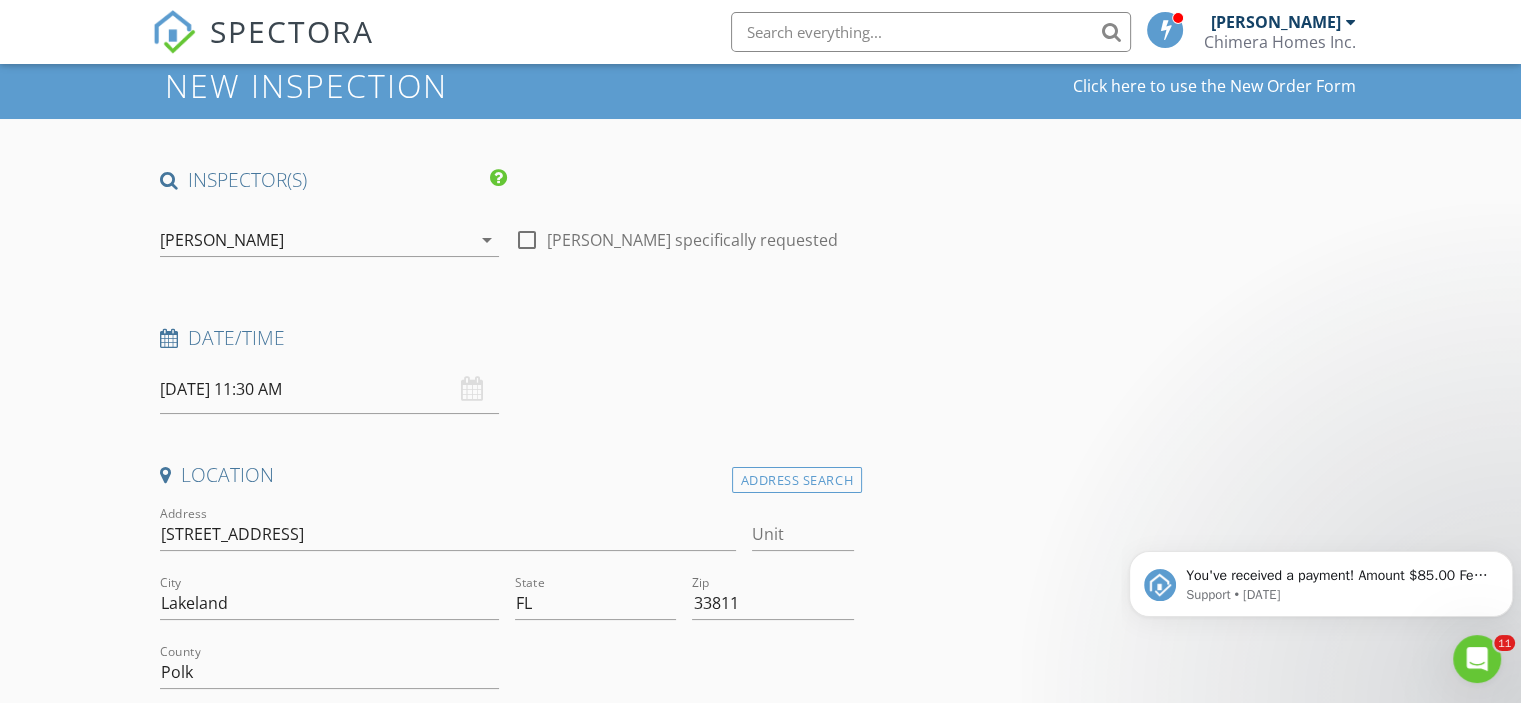scroll, scrollTop: 100, scrollLeft: 0, axis: vertical 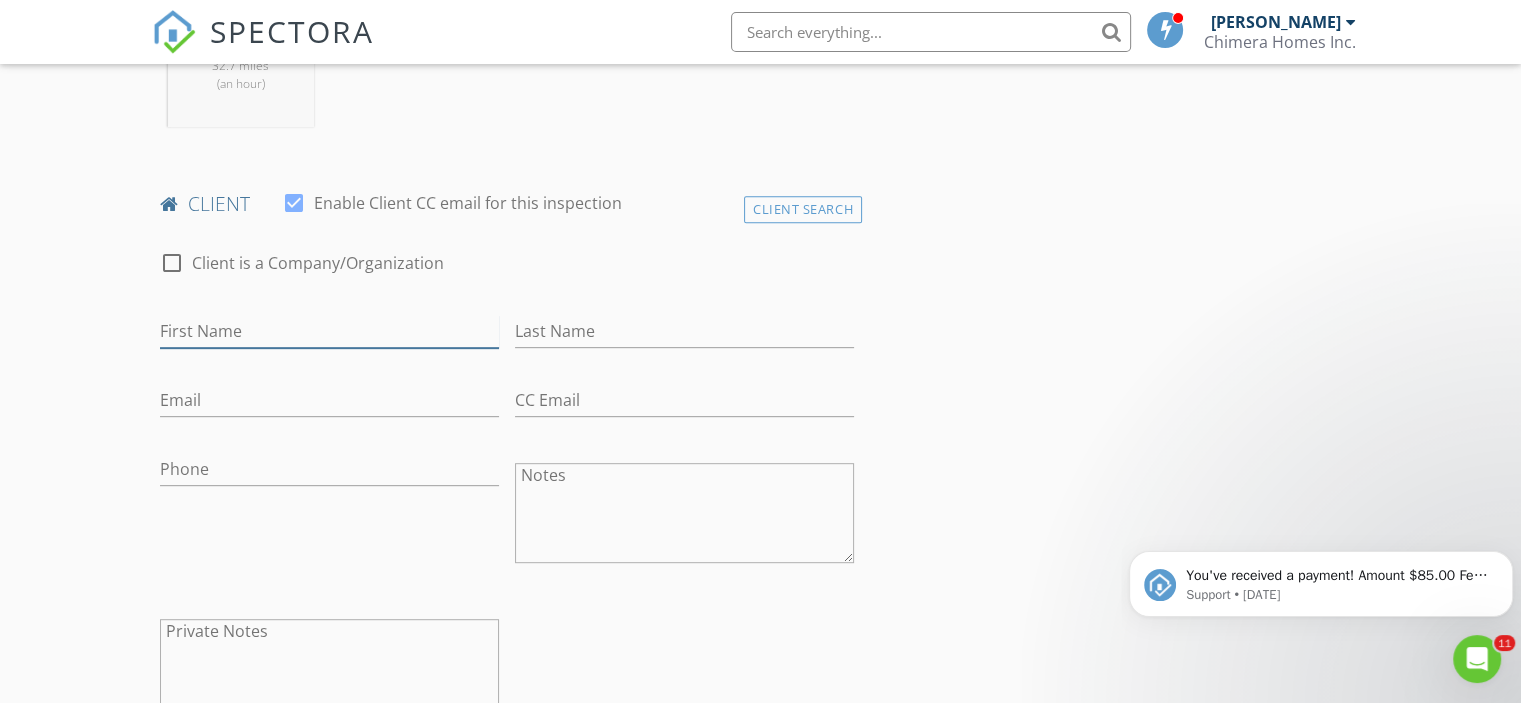 click on "First Name" at bounding box center [329, 331] 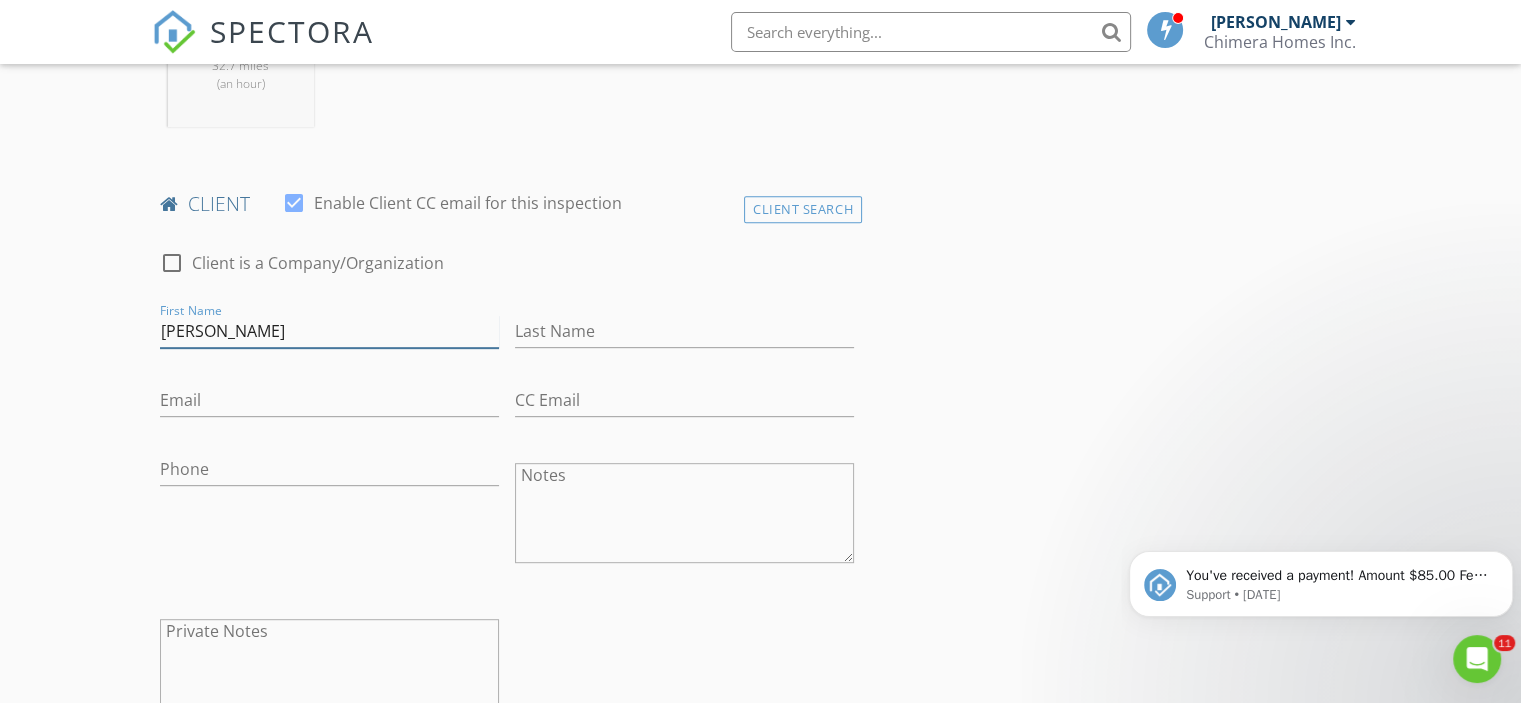 type on "Ruth" 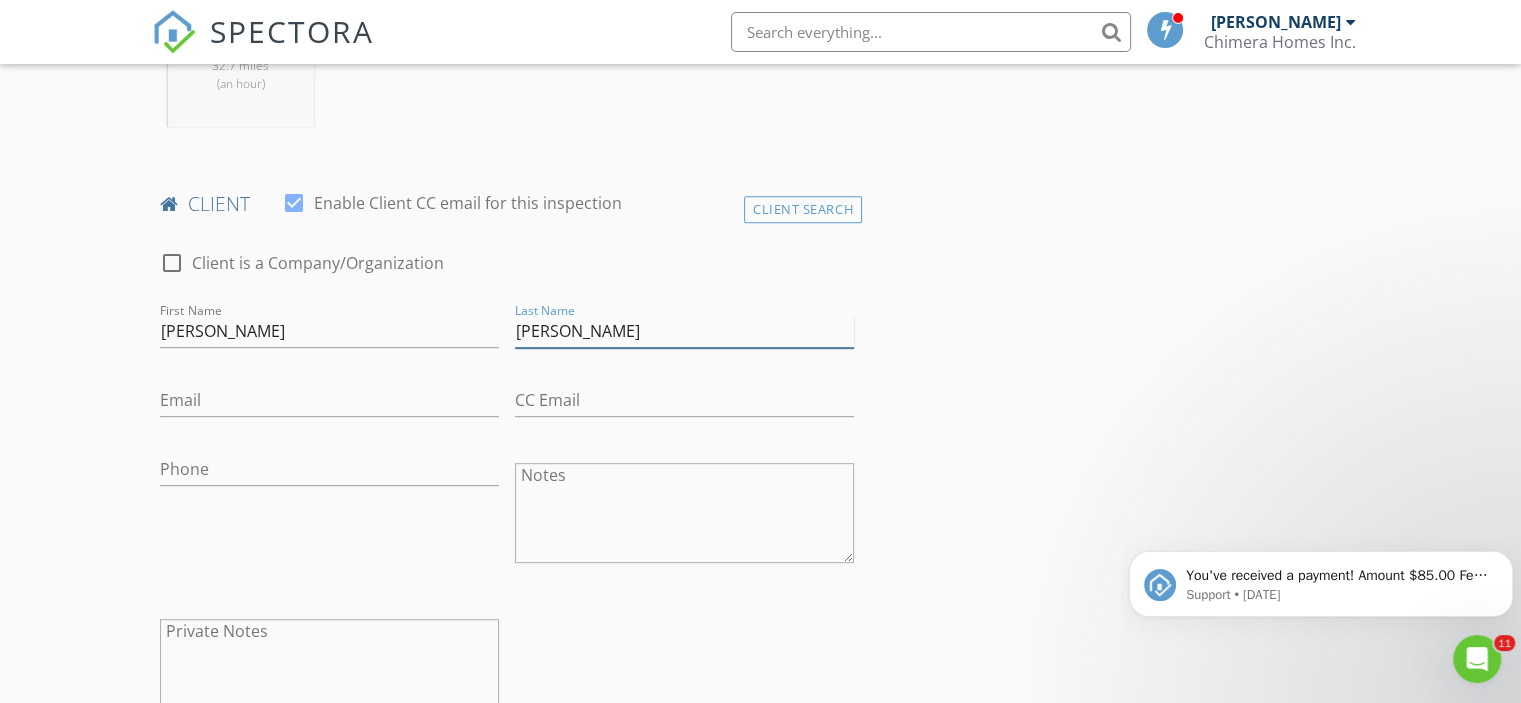 type on "Malloy" 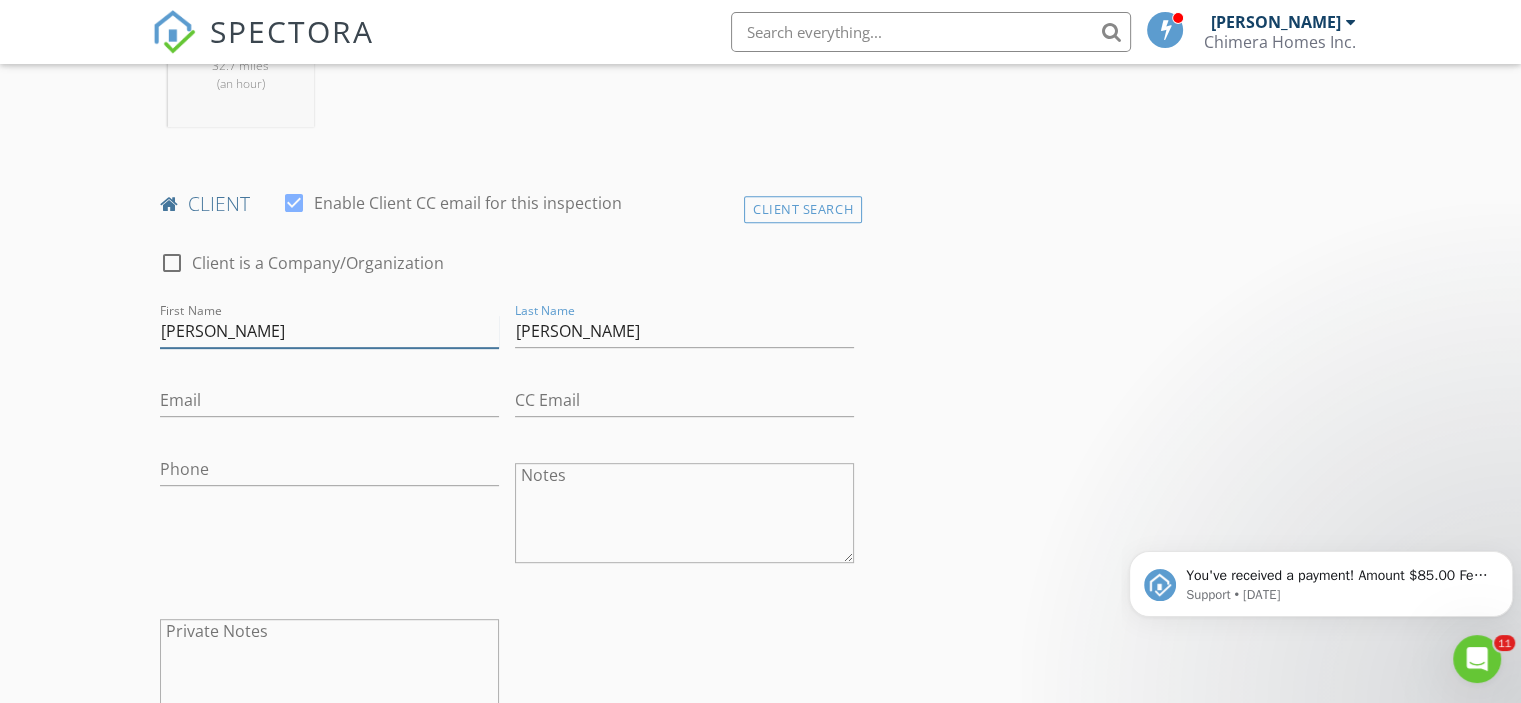 click on "Ruth" at bounding box center (329, 331) 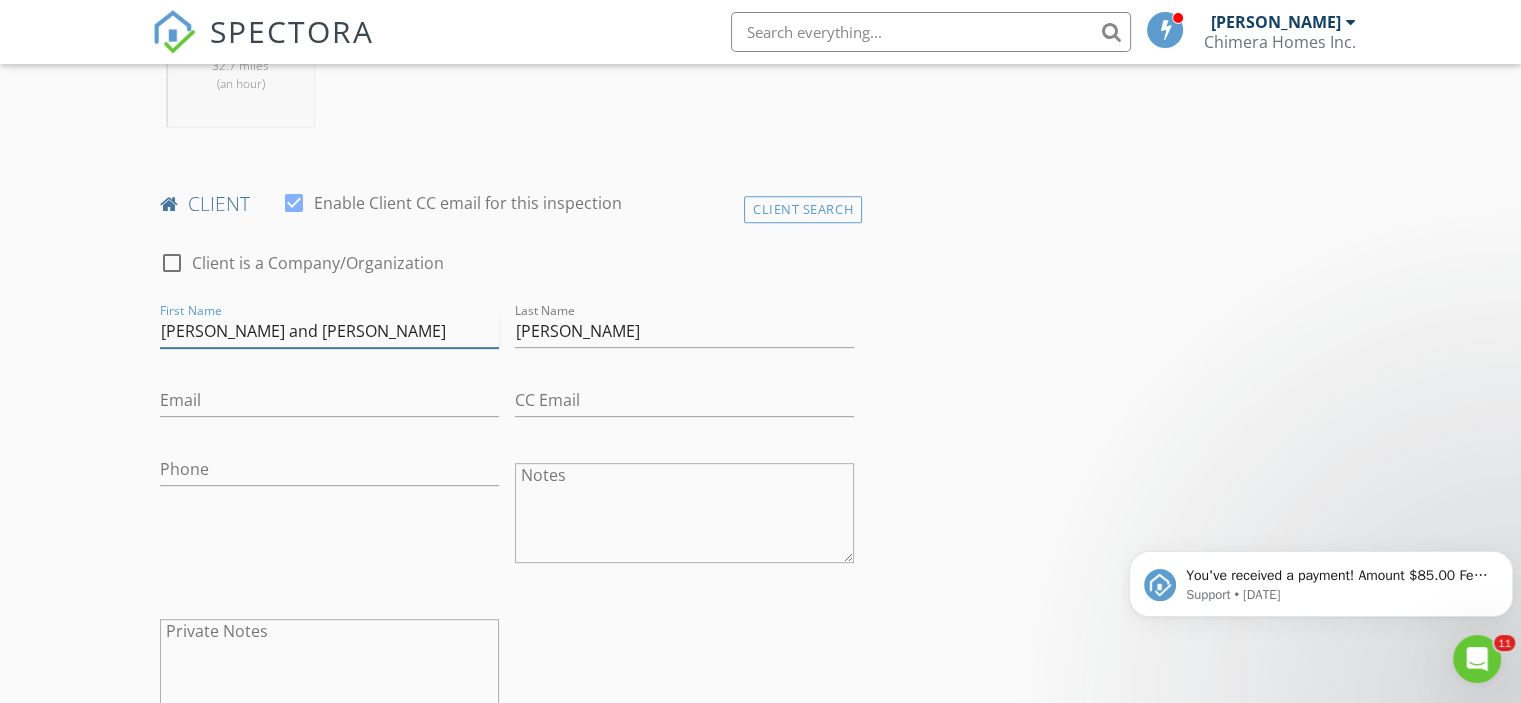 type on "Ruth and James" 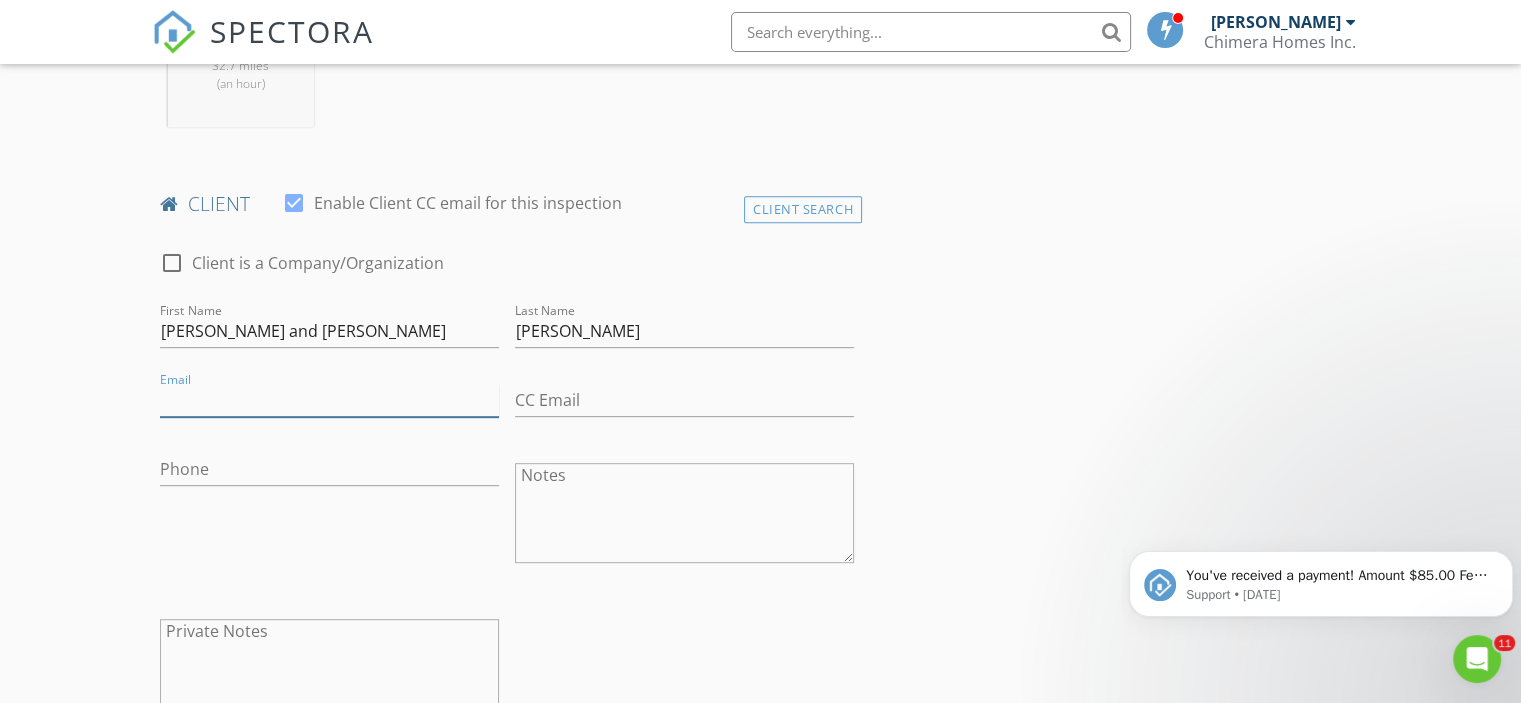 click on "Email" at bounding box center [329, 400] 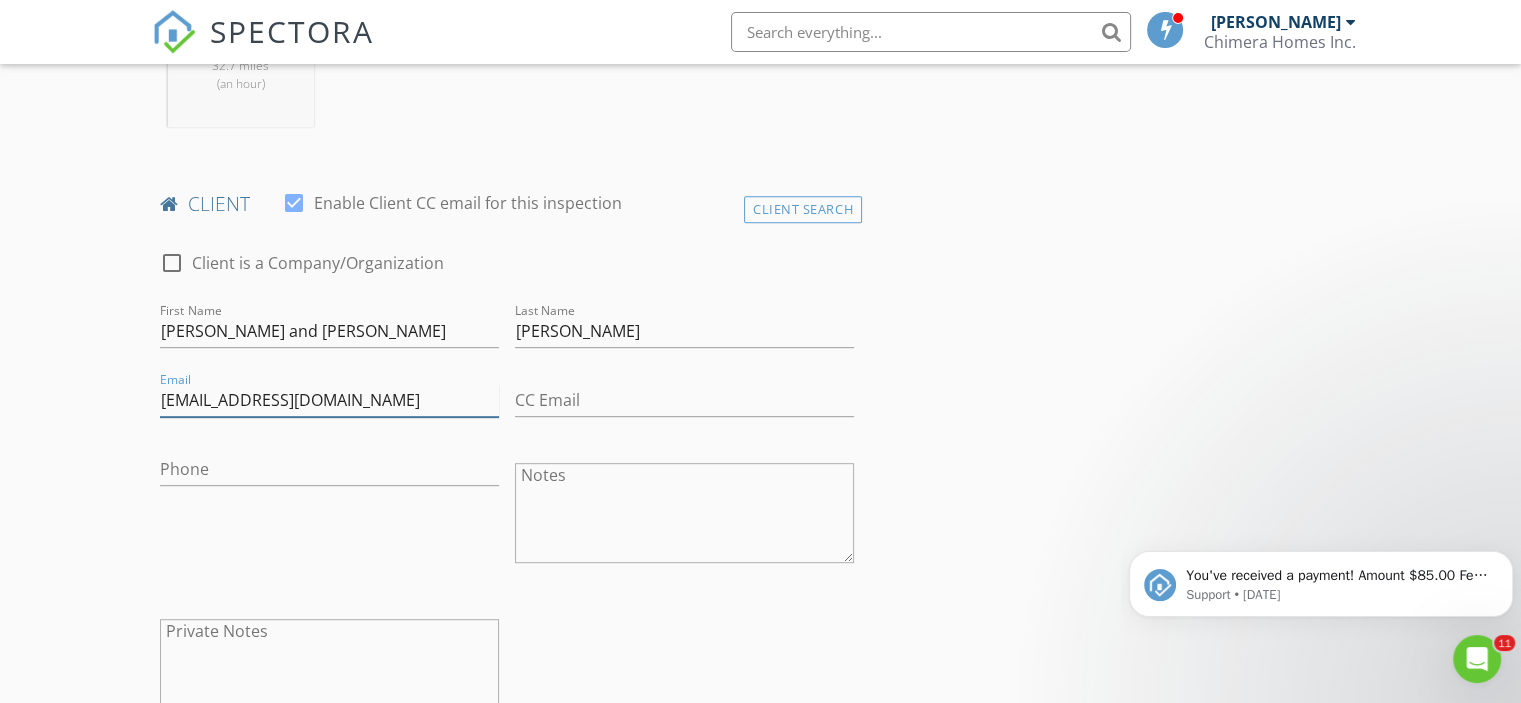 type on "ruthmalloy72@yahoo.com" 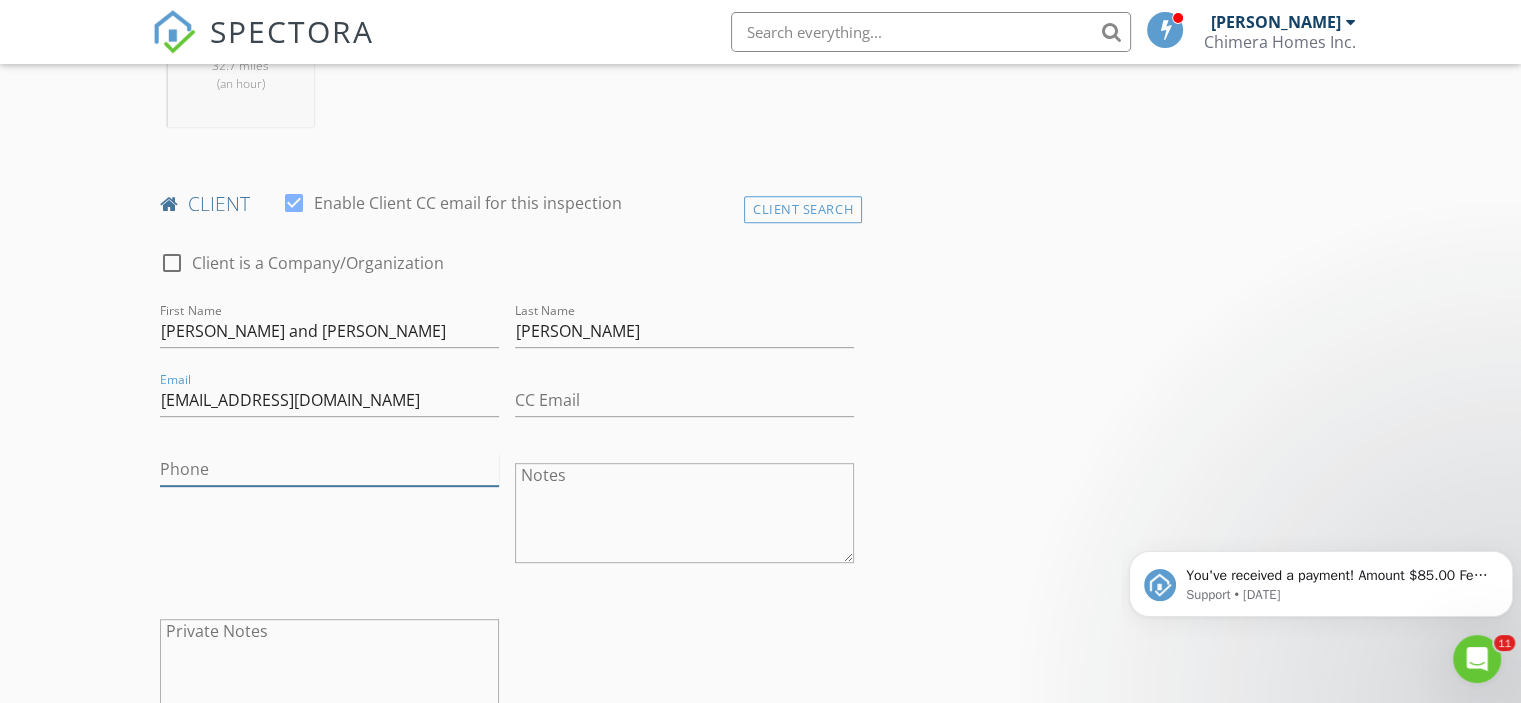click on "Phone" at bounding box center [329, 469] 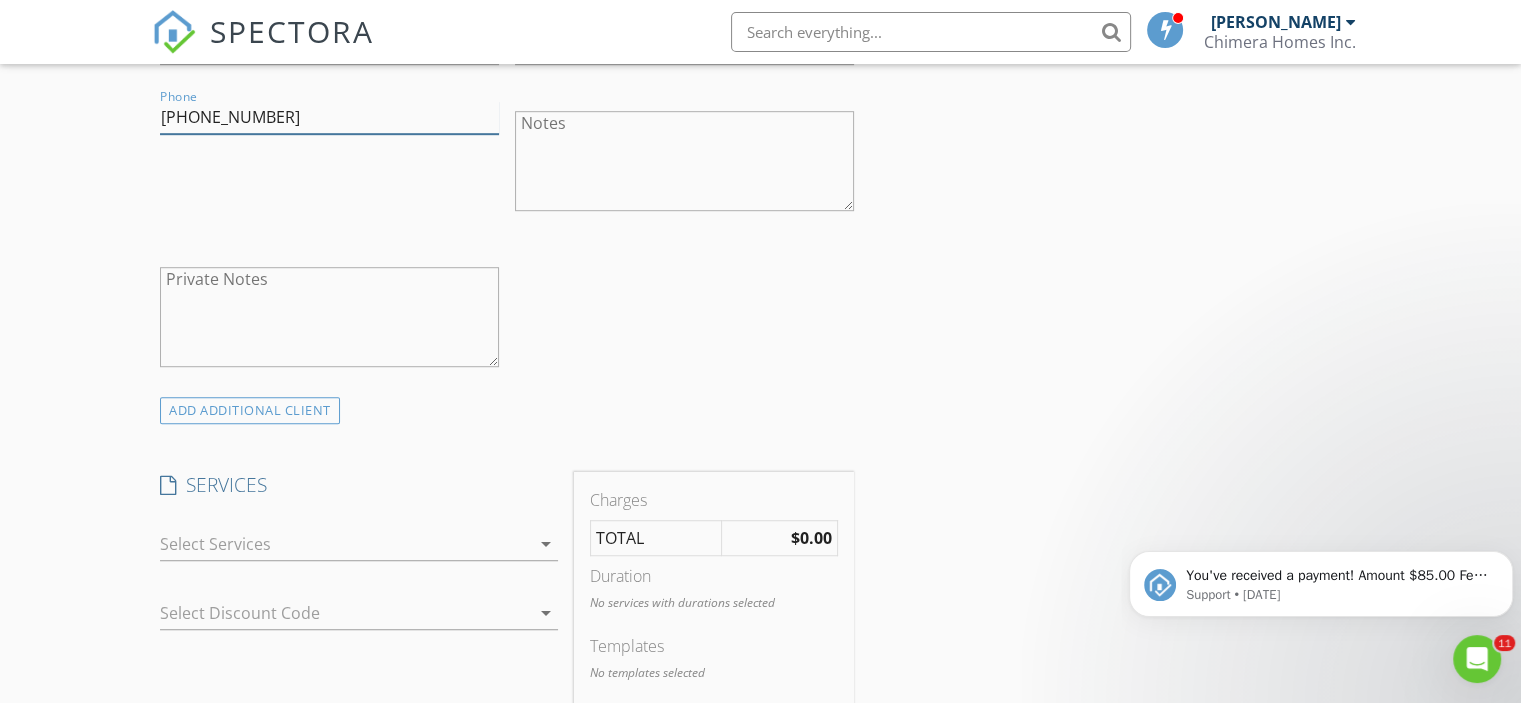 scroll, scrollTop: 1282, scrollLeft: 0, axis: vertical 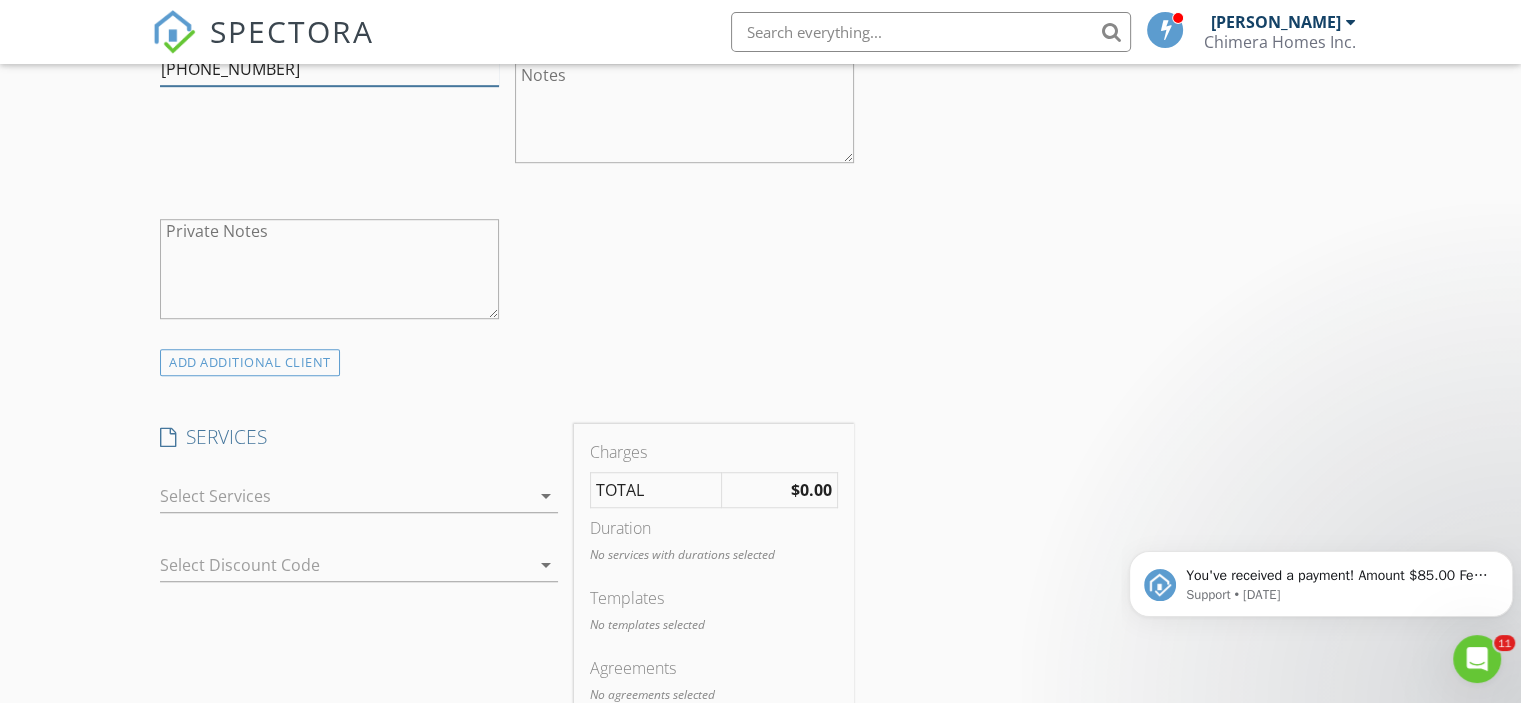type on "863-647-1379" 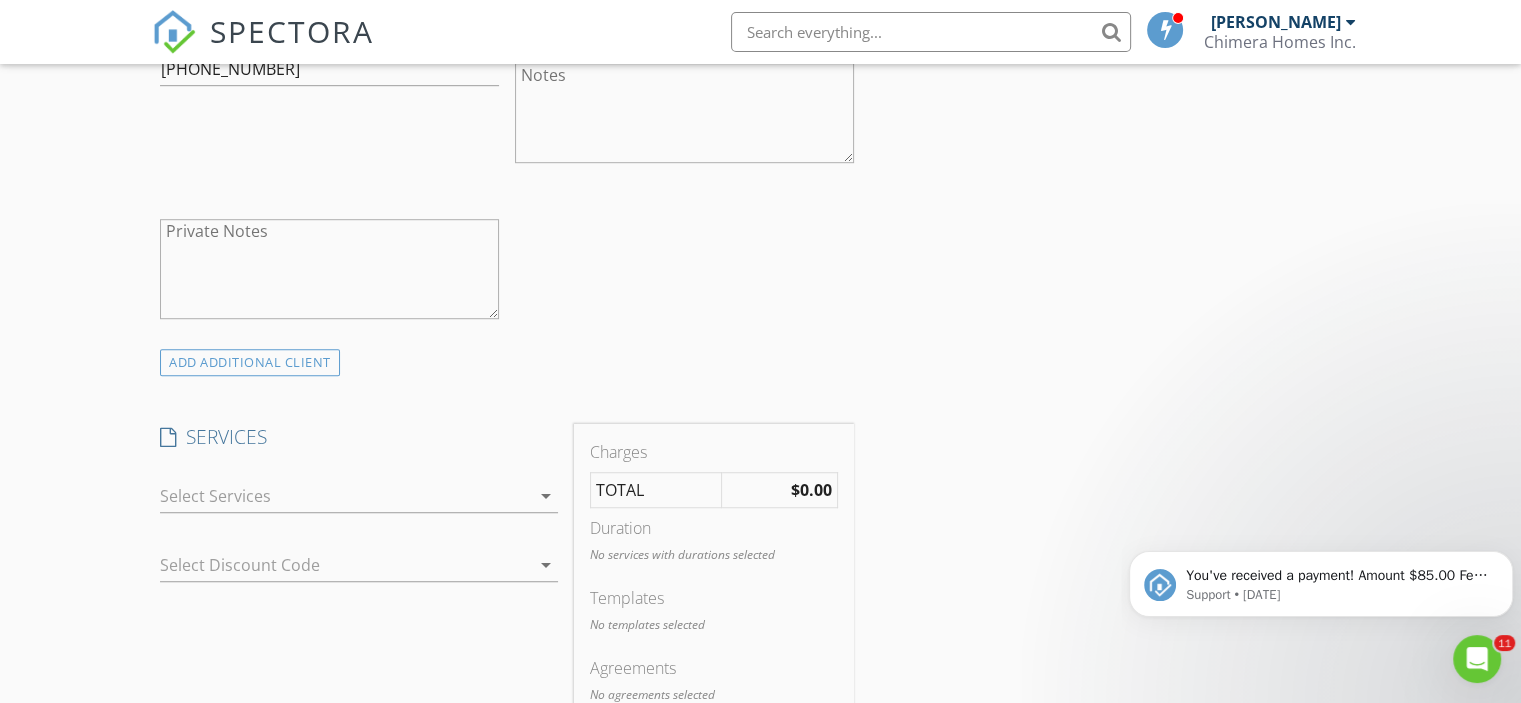 click at bounding box center (345, 496) 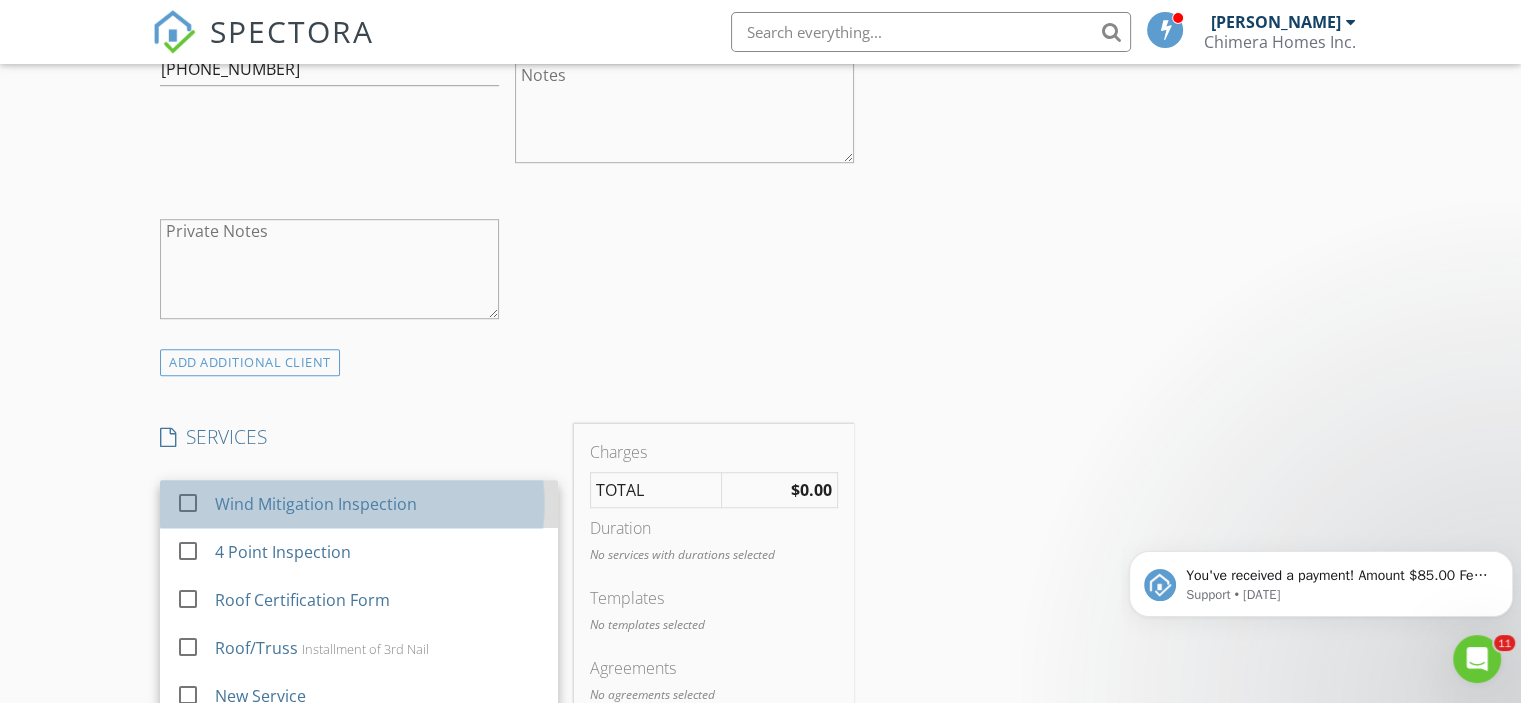 click on "Wind Mitigation Inspection" at bounding box center [316, 504] 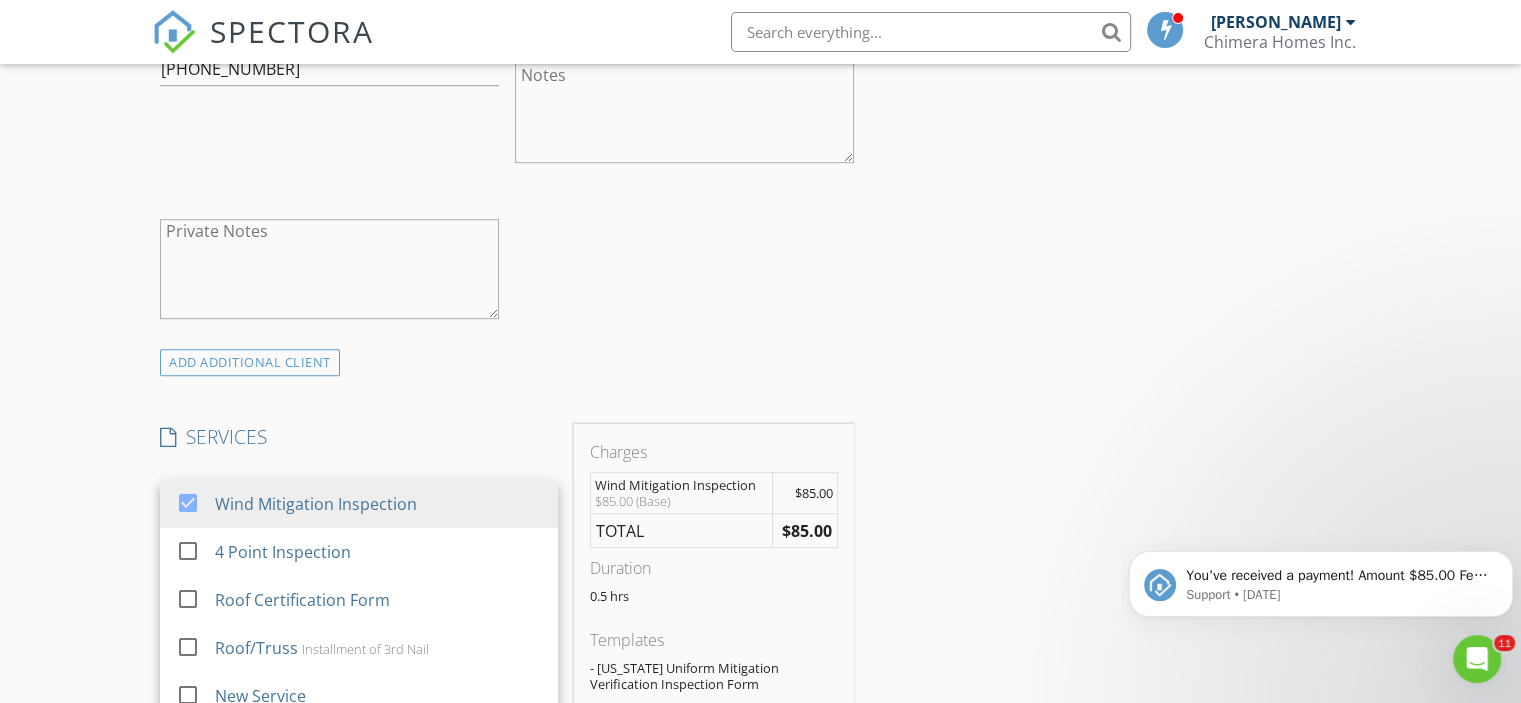 click on "INSPECTOR(S)
check_box   Josh Whittenton   PRIMARY   Josh Whittenton arrow_drop_down   check_box_outline_blank Josh Whittenton specifically requested
Date/Time
07/28/2025 11:30 AM
Location
Address Search       Address 1229 Dosseywood Ln   Unit   City Lakeland   State FL   Zip 33811   County Polk     Square Feet 1284   Year Built 1995   Foundation arrow_drop_down     Josh Whittenton     32.7 miles     (an hour)
client
check_box Enable Client CC email for this inspection   Client Search     check_box_outline_blank Client is a Company/Organization     First Name Ruth and James   Last Name Malloy   Email ruthmalloy72@yahoo.com   CC Email   Phone 863-647-1379           Notes   Private Notes
ADD ADDITIONAL client
SERVICES
check_box   Wind Mitigation Inspection   check_box_outline_blank" at bounding box center (507, 553) 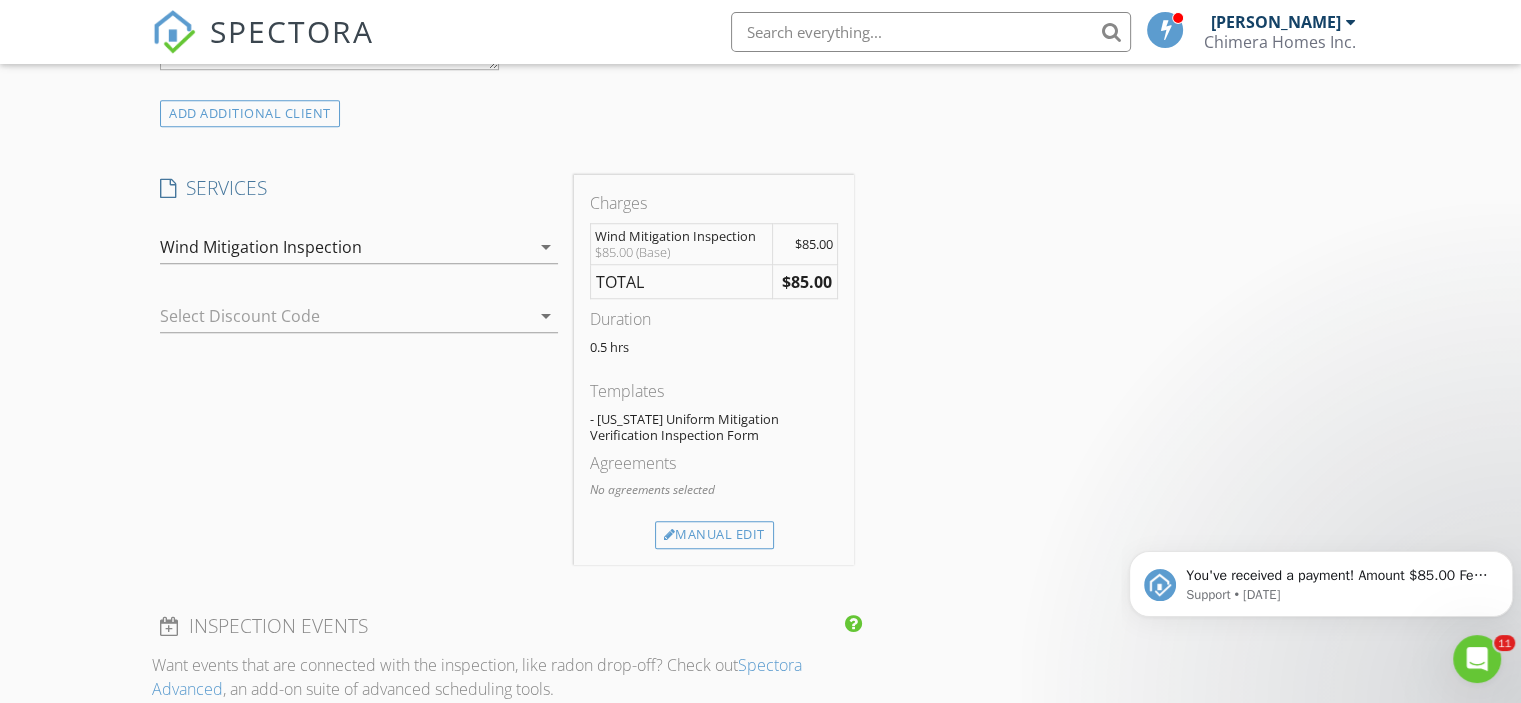 scroll, scrollTop: 1582, scrollLeft: 0, axis: vertical 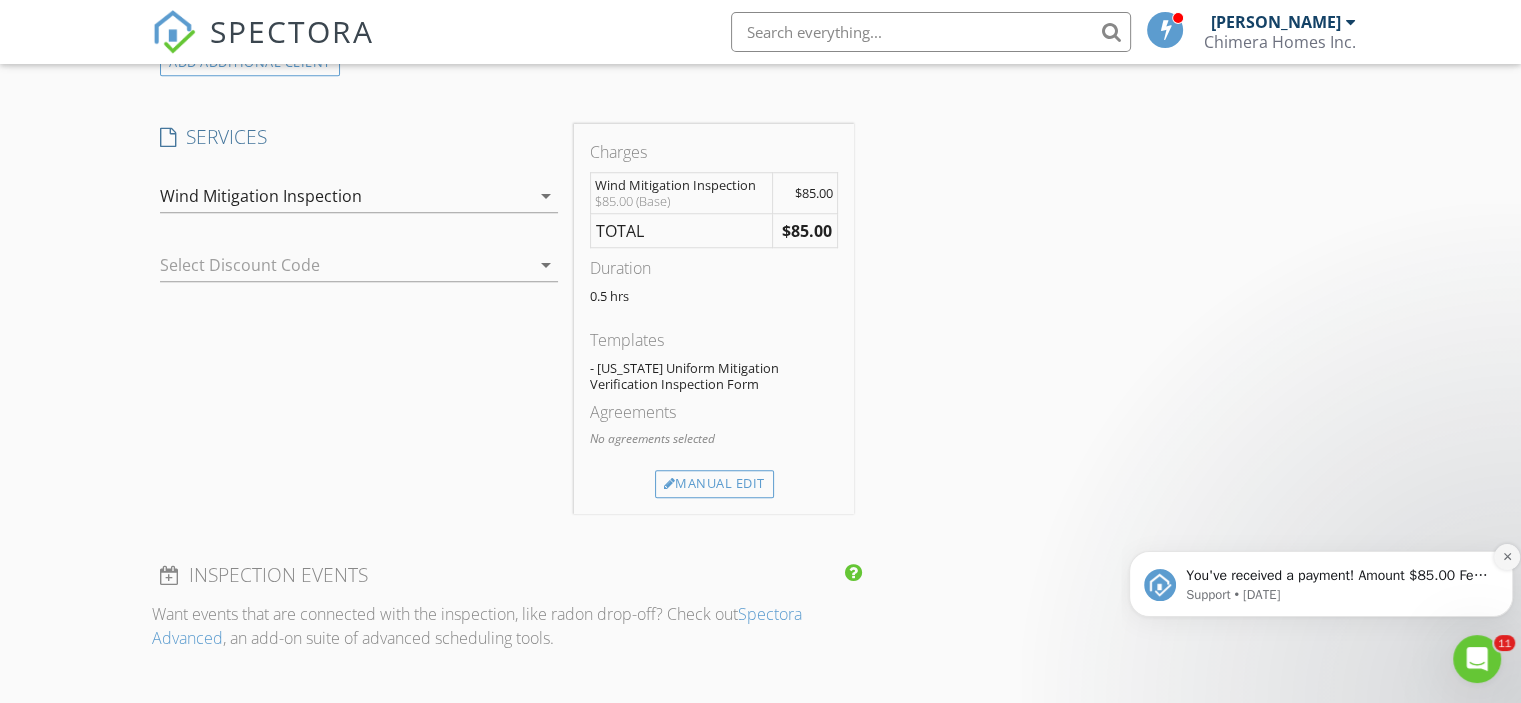 click at bounding box center (1507, 557) 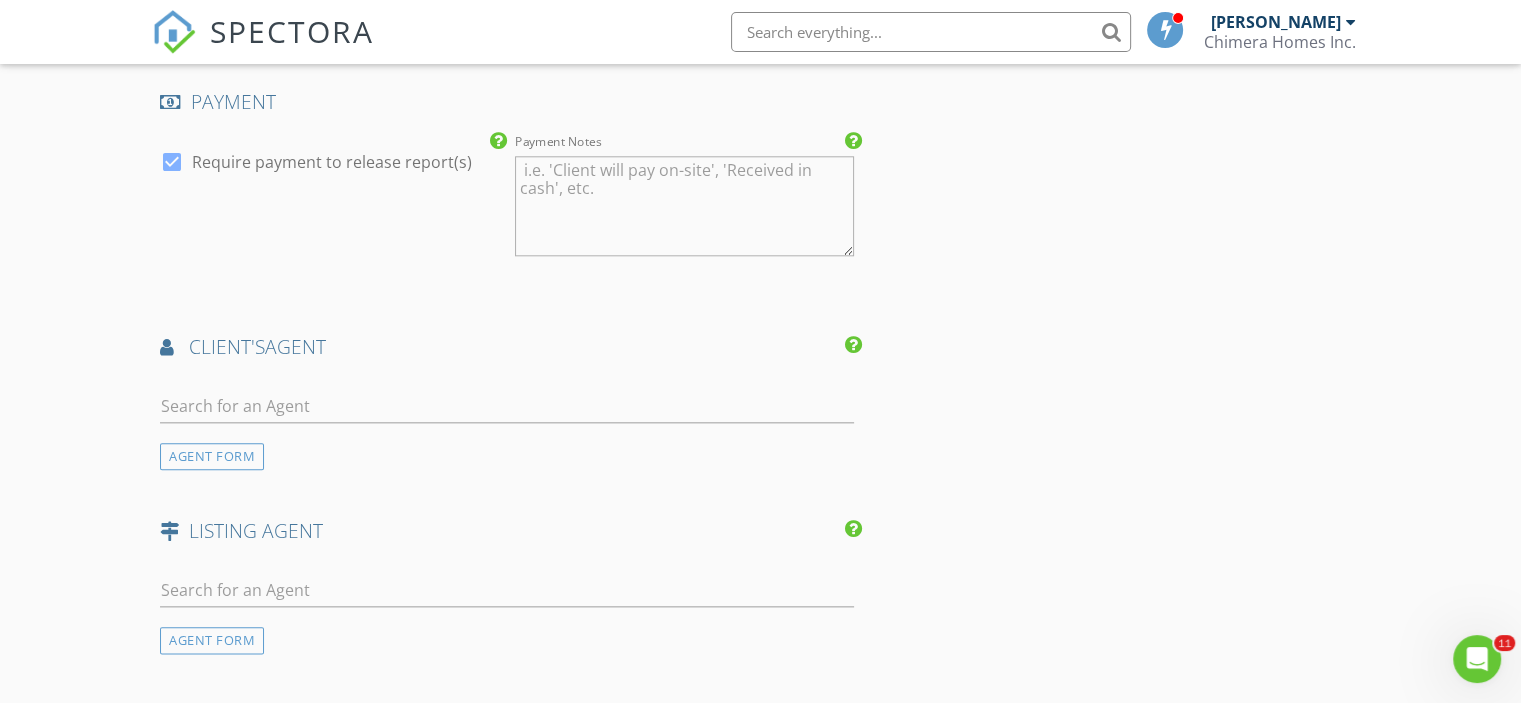 scroll, scrollTop: 2282, scrollLeft: 0, axis: vertical 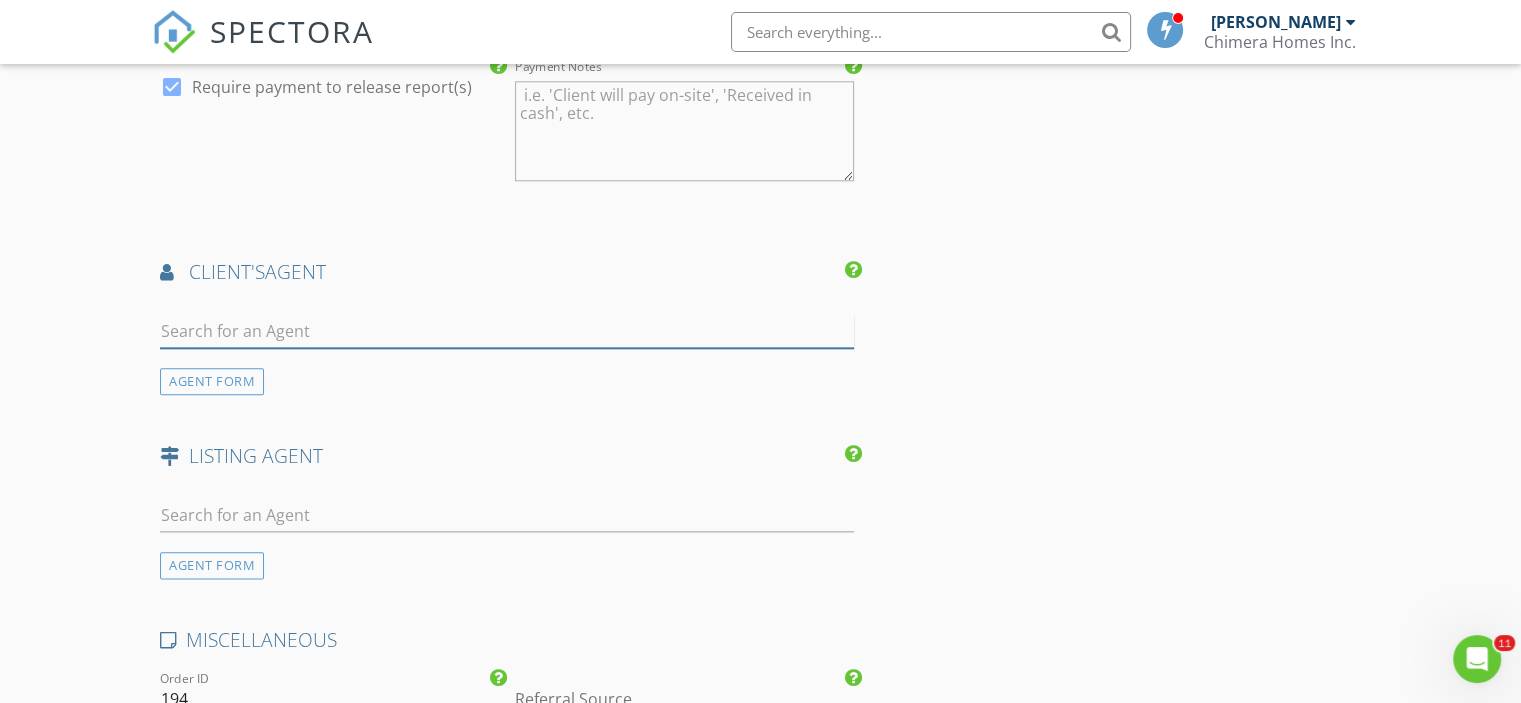 click at bounding box center (507, 331) 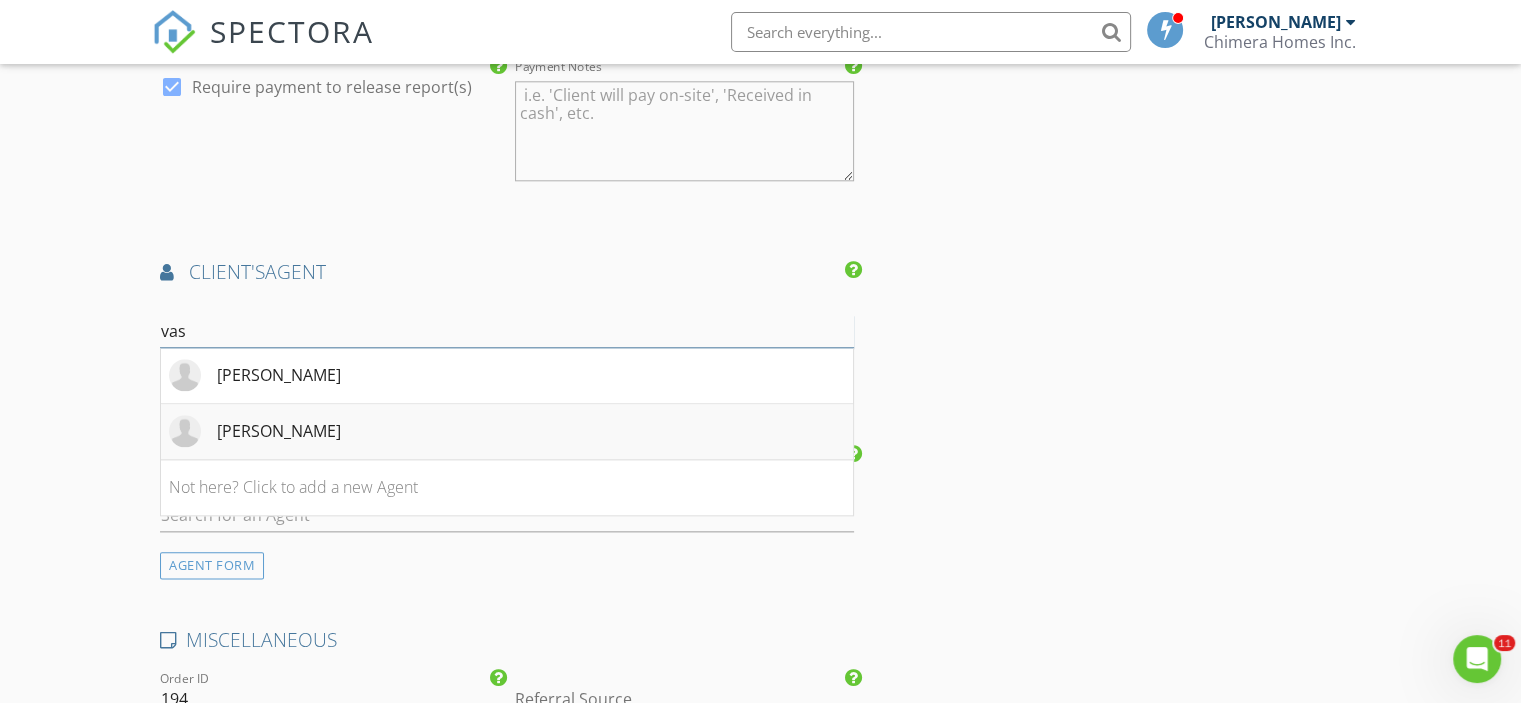 type on "vas" 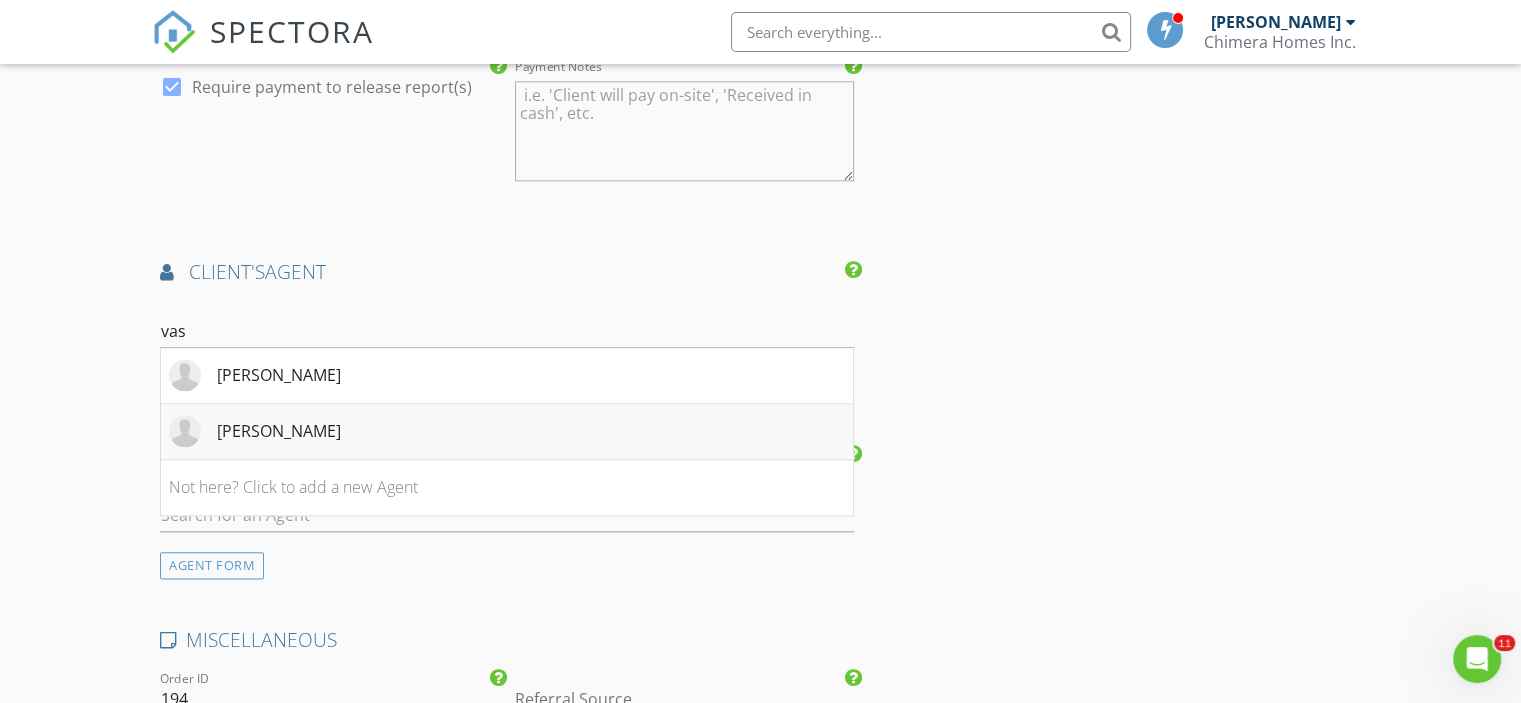 click on "Vasthi Laurore" at bounding box center [279, 431] 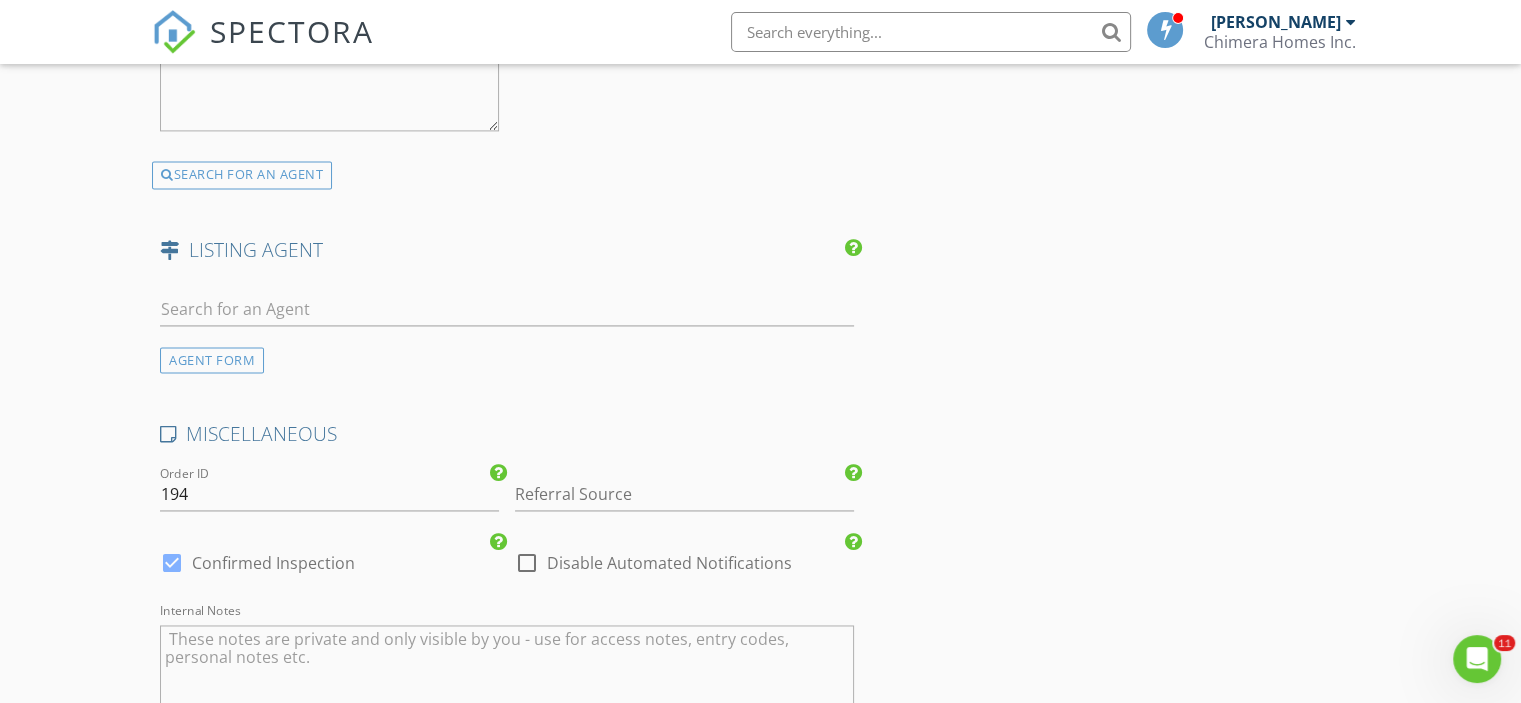 scroll, scrollTop: 3082, scrollLeft: 0, axis: vertical 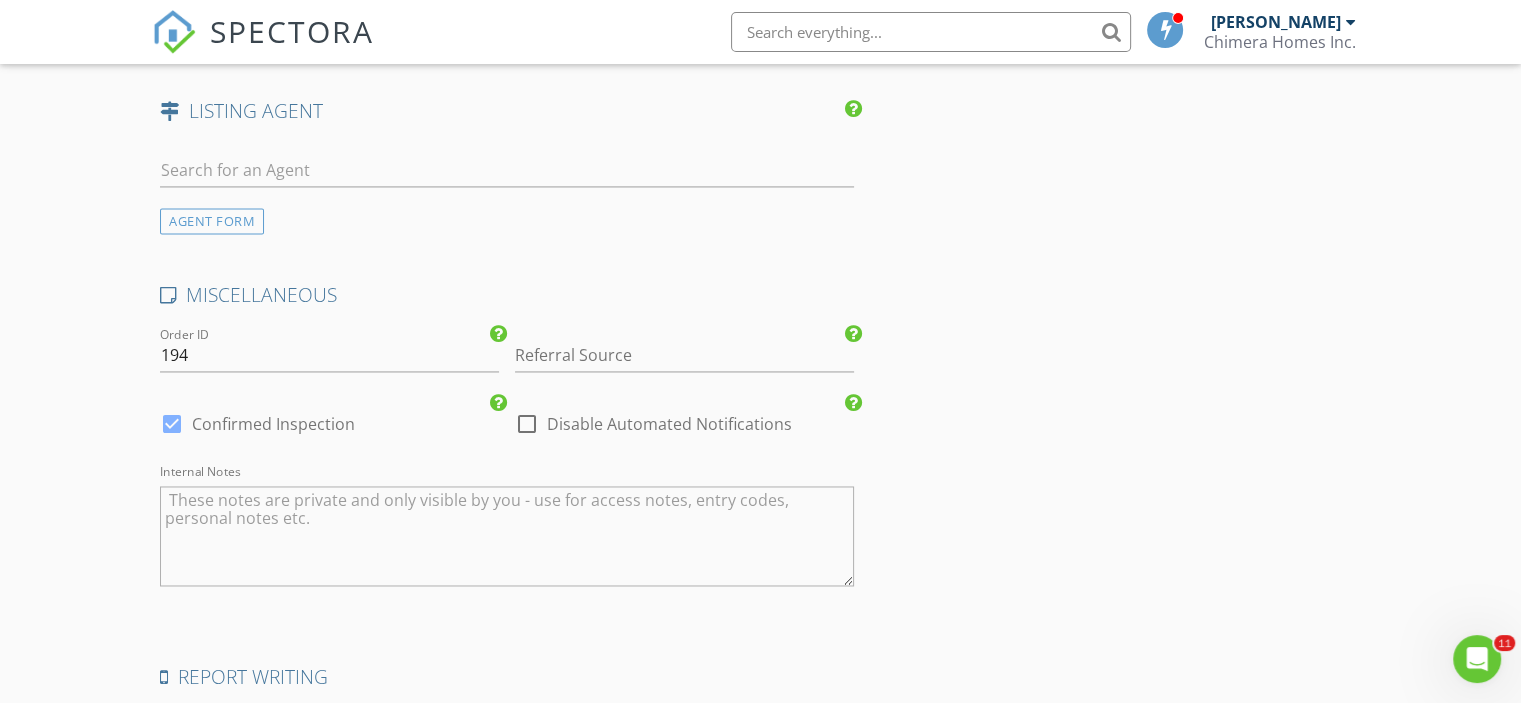 click at bounding box center [507, 536] 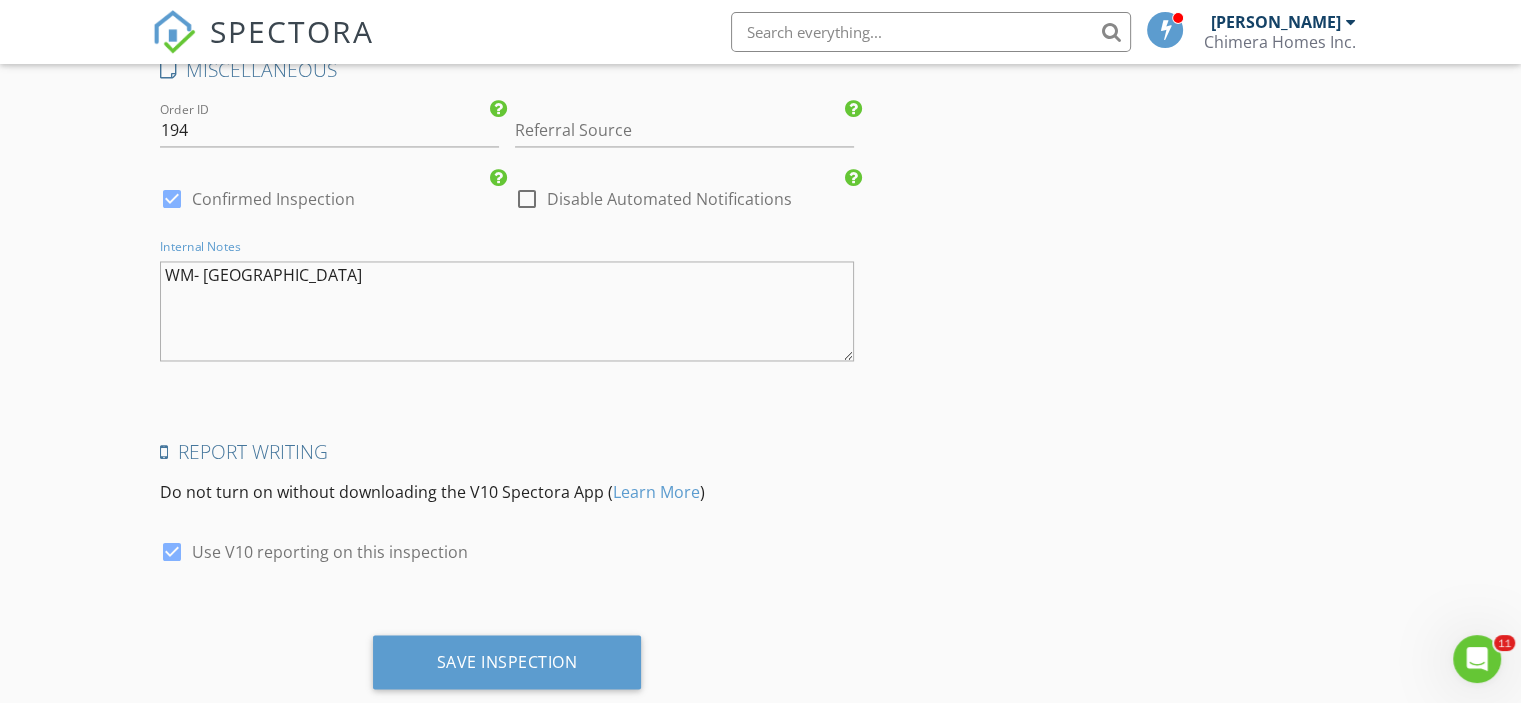 scroll, scrollTop: 3348, scrollLeft: 0, axis: vertical 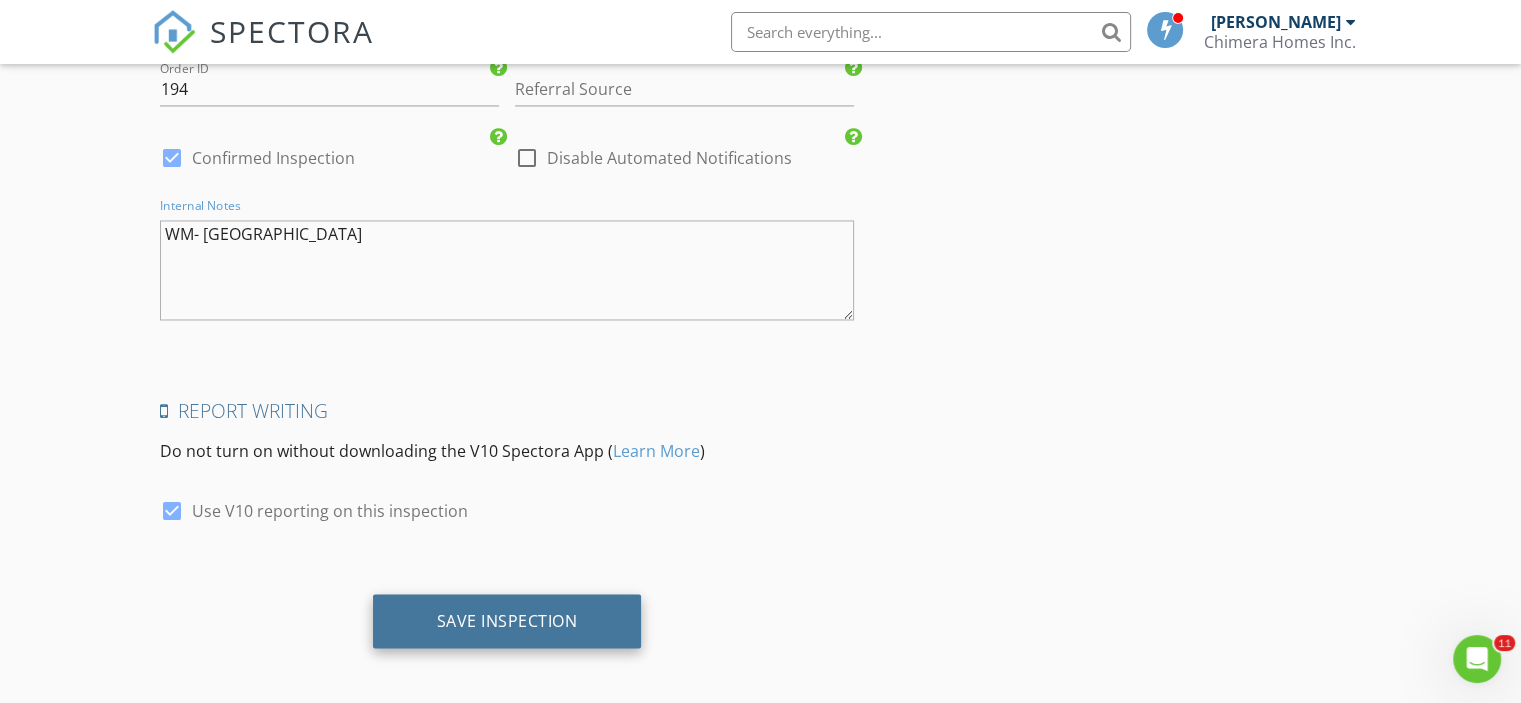 type on "WM- Lakeland" 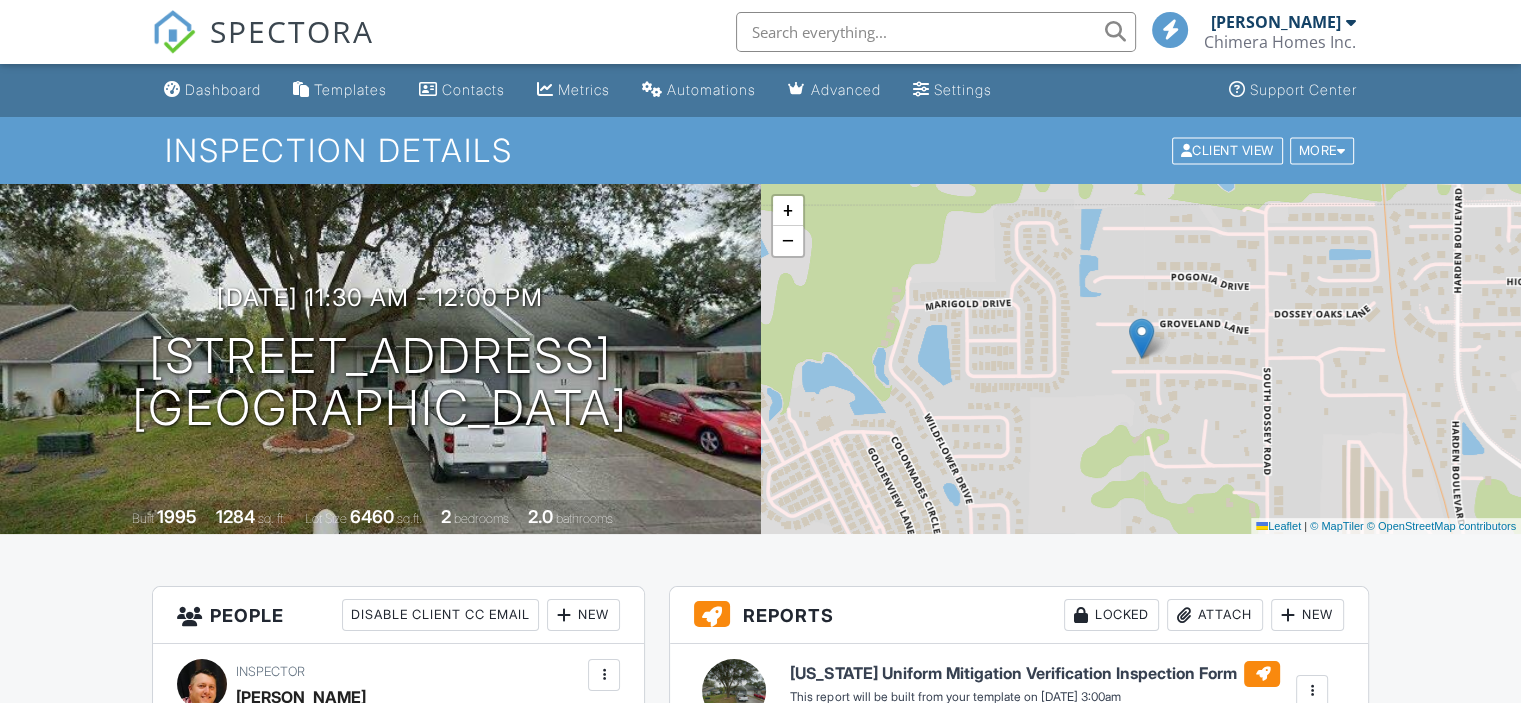 scroll, scrollTop: 157, scrollLeft: 0, axis: vertical 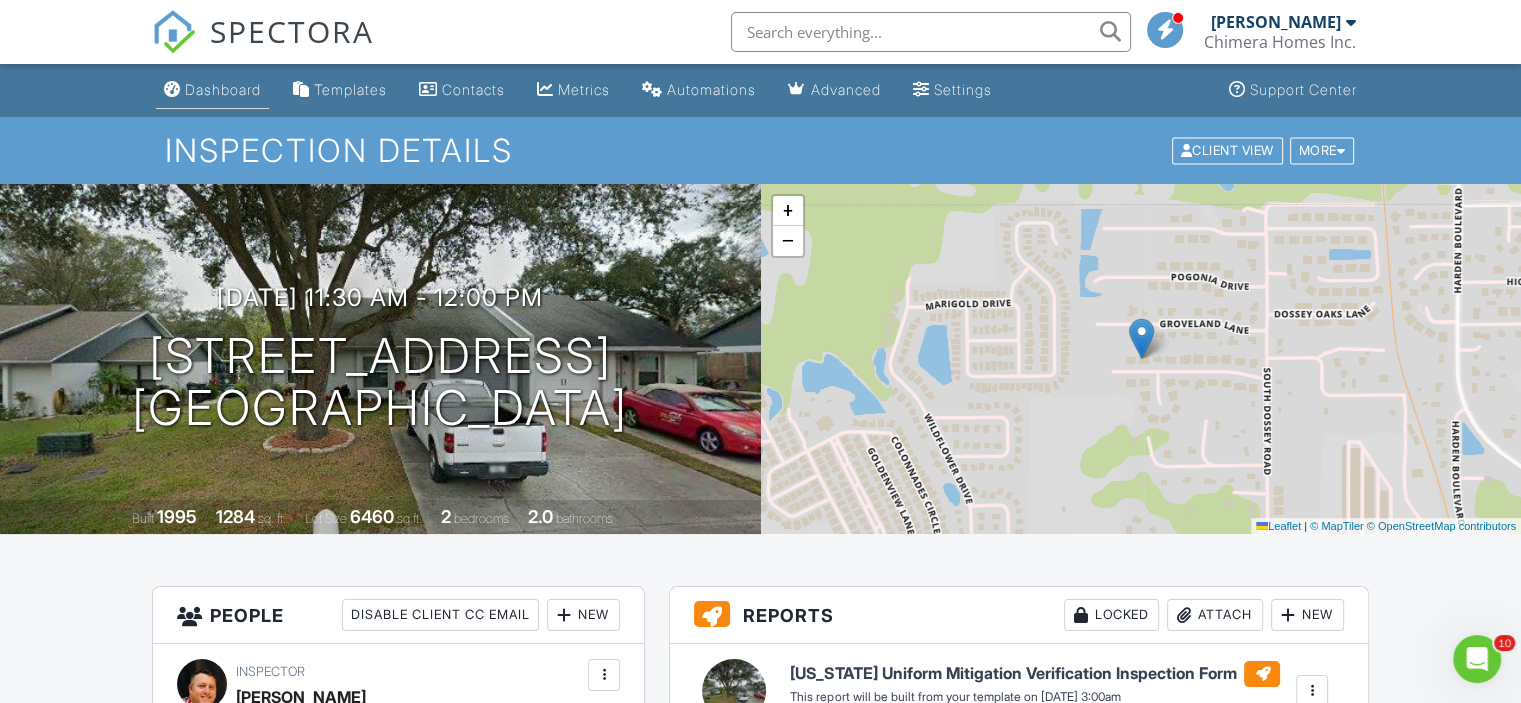 click on "Dashboard" at bounding box center (223, 89) 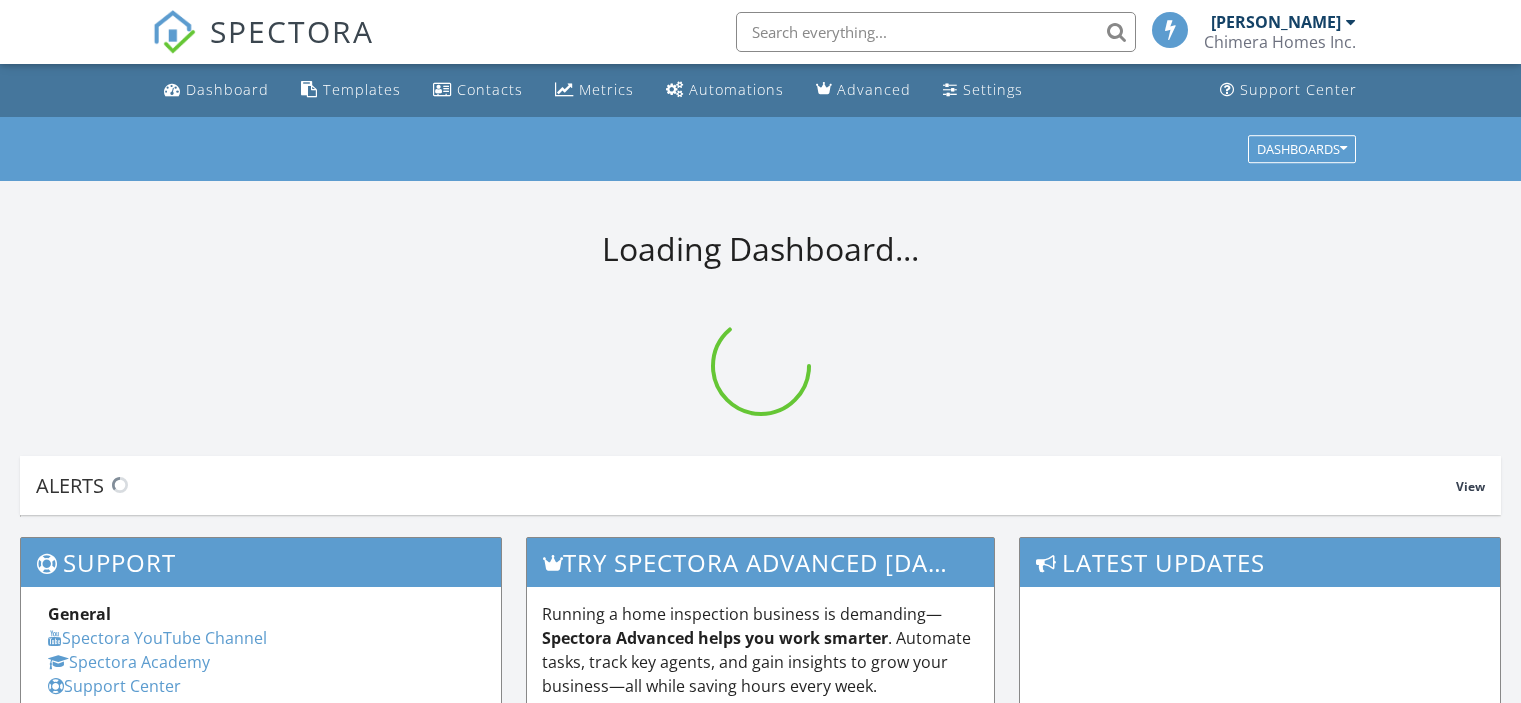 scroll, scrollTop: 0, scrollLeft: 0, axis: both 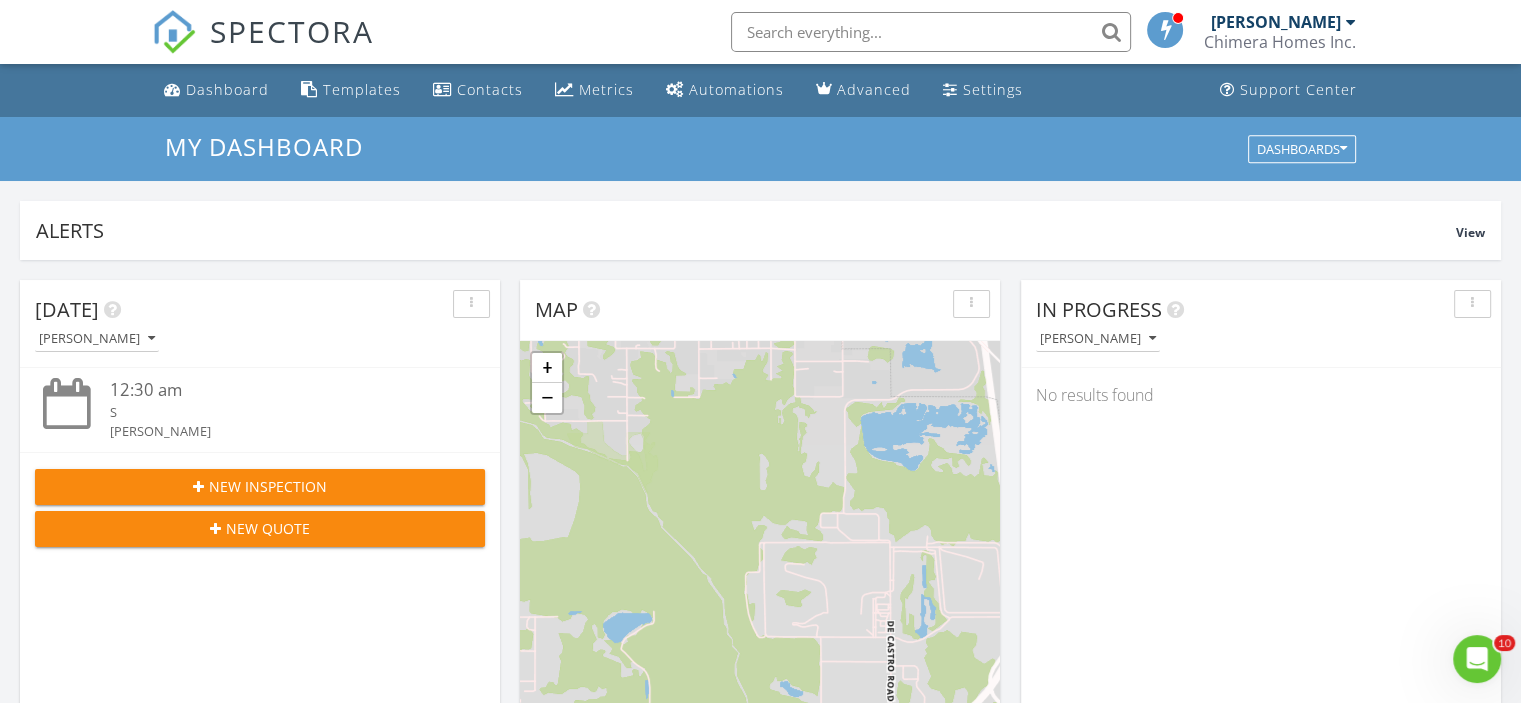 click on "Chimera Homes Inc." at bounding box center [1280, 42] 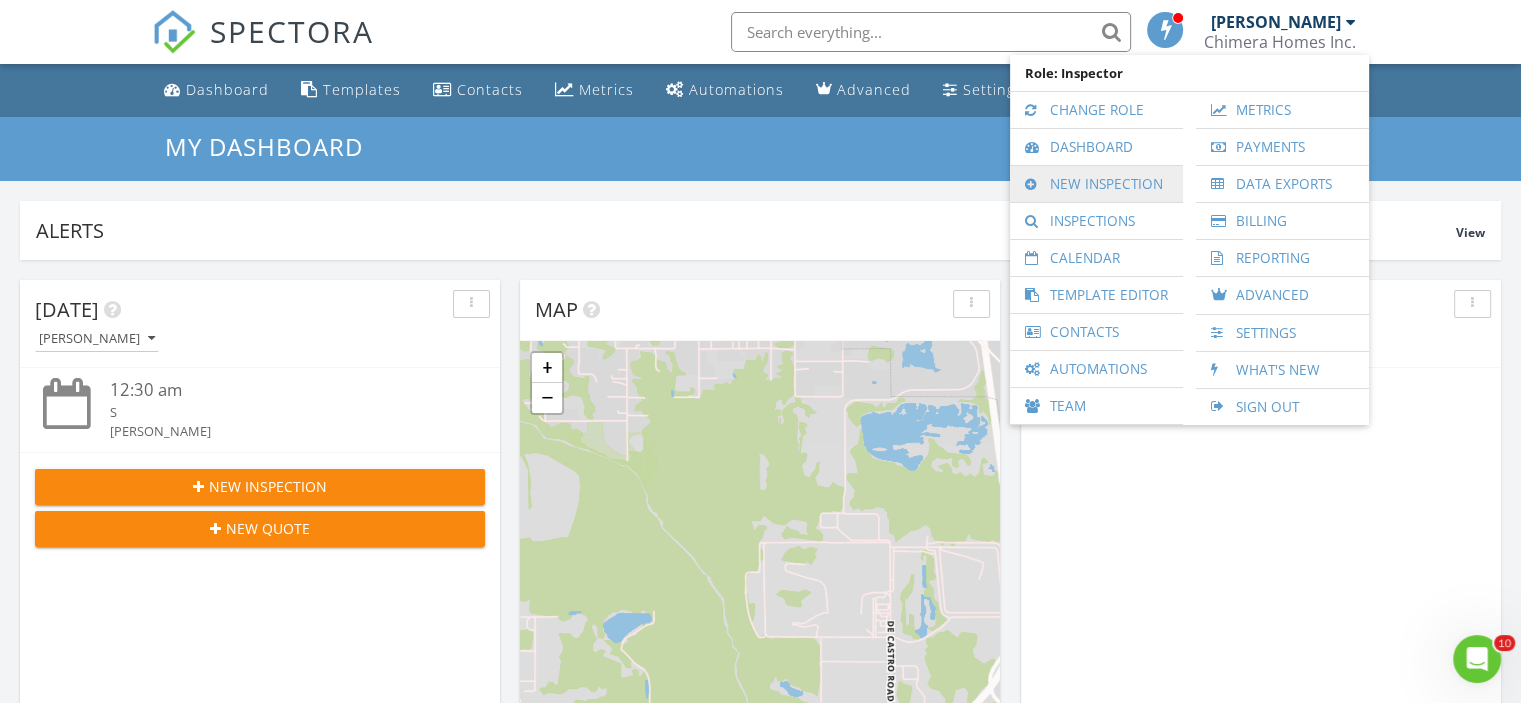 click on "New Inspection" at bounding box center [1096, 184] 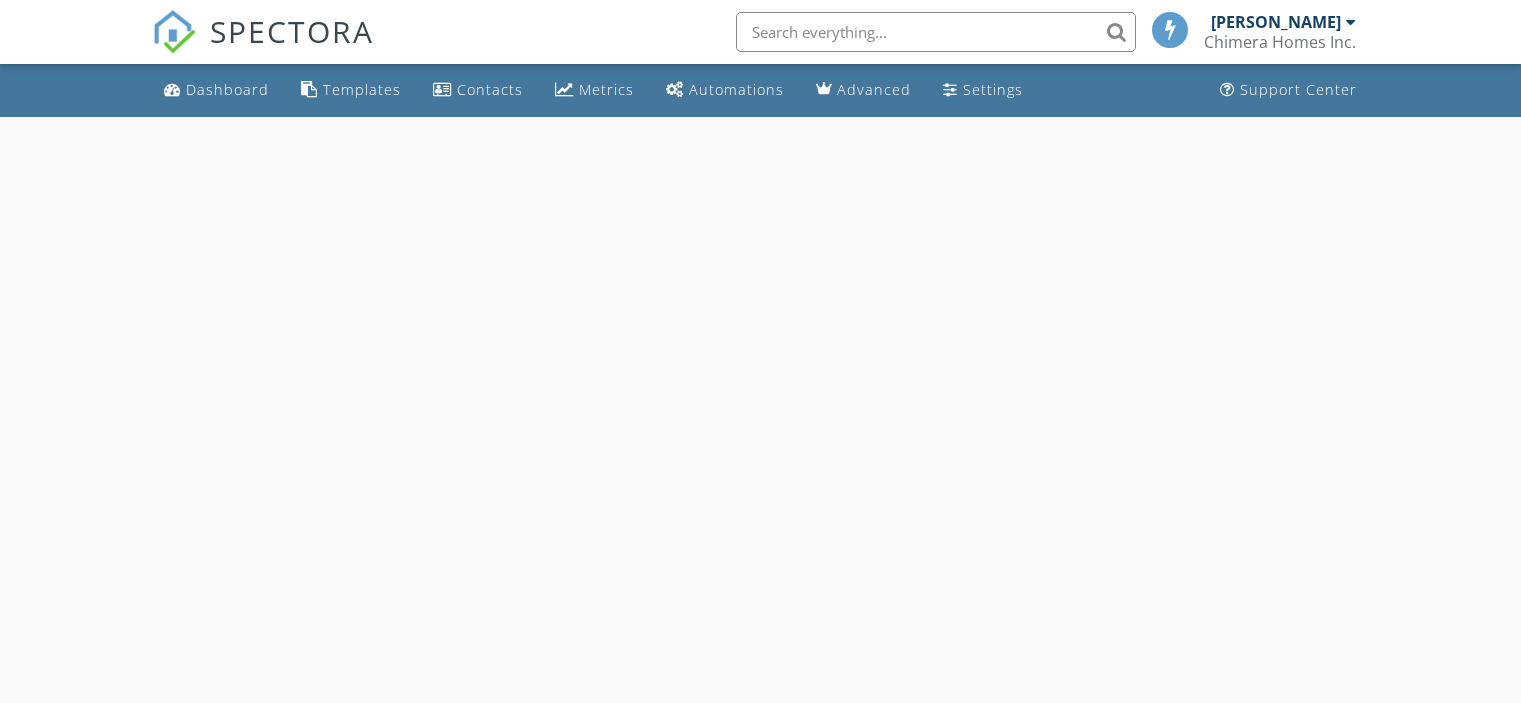 scroll, scrollTop: 0, scrollLeft: 0, axis: both 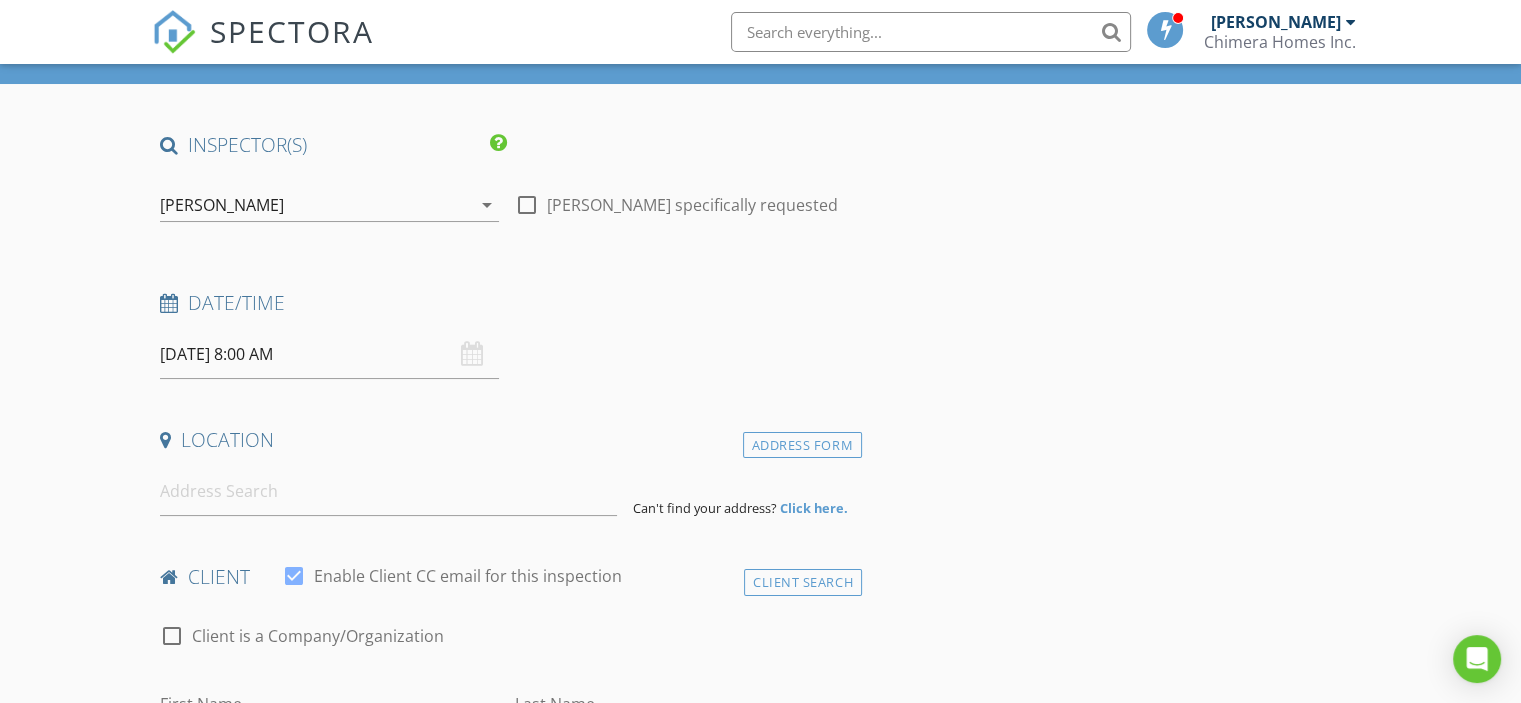 click on "07/28/2025 8:00 AM" at bounding box center (329, 354) 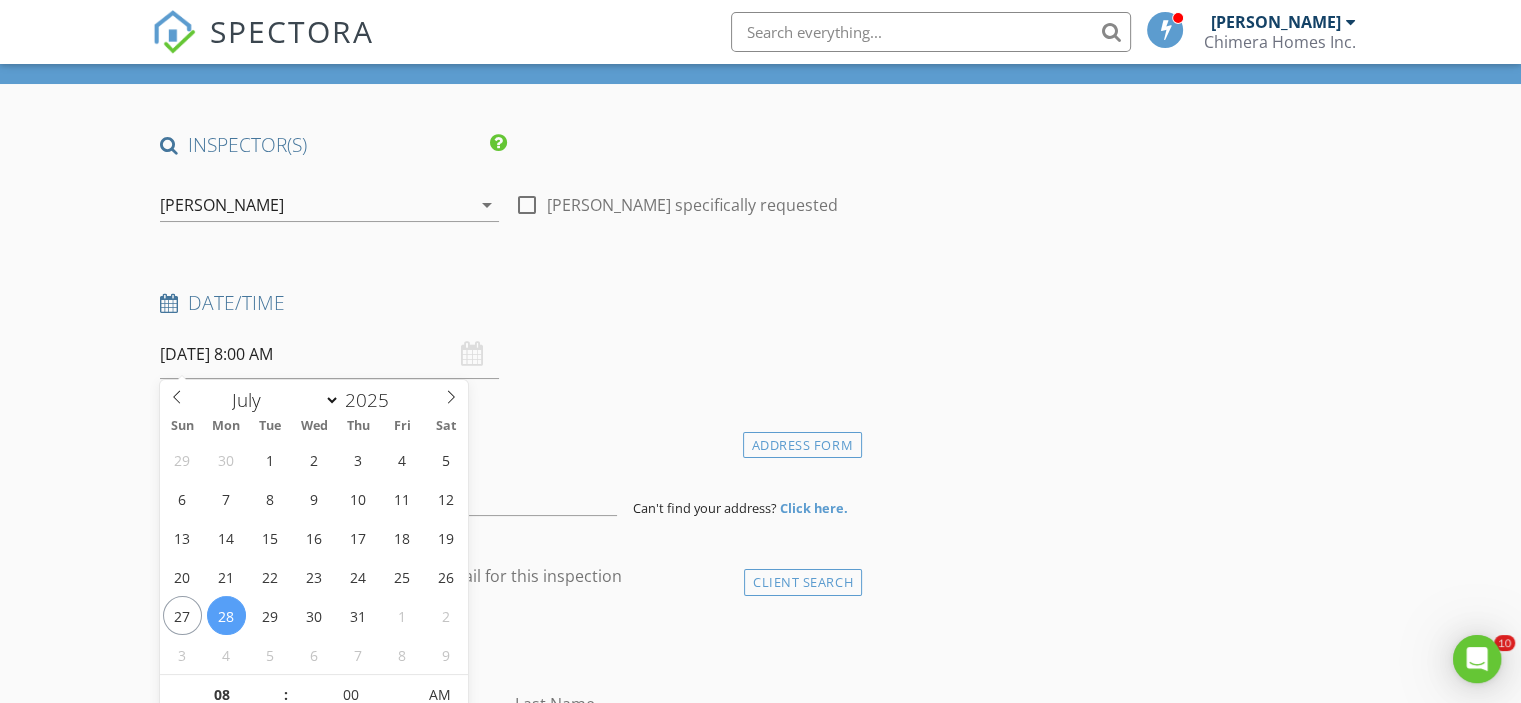 scroll, scrollTop: 0, scrollLeft: 0, axis: both 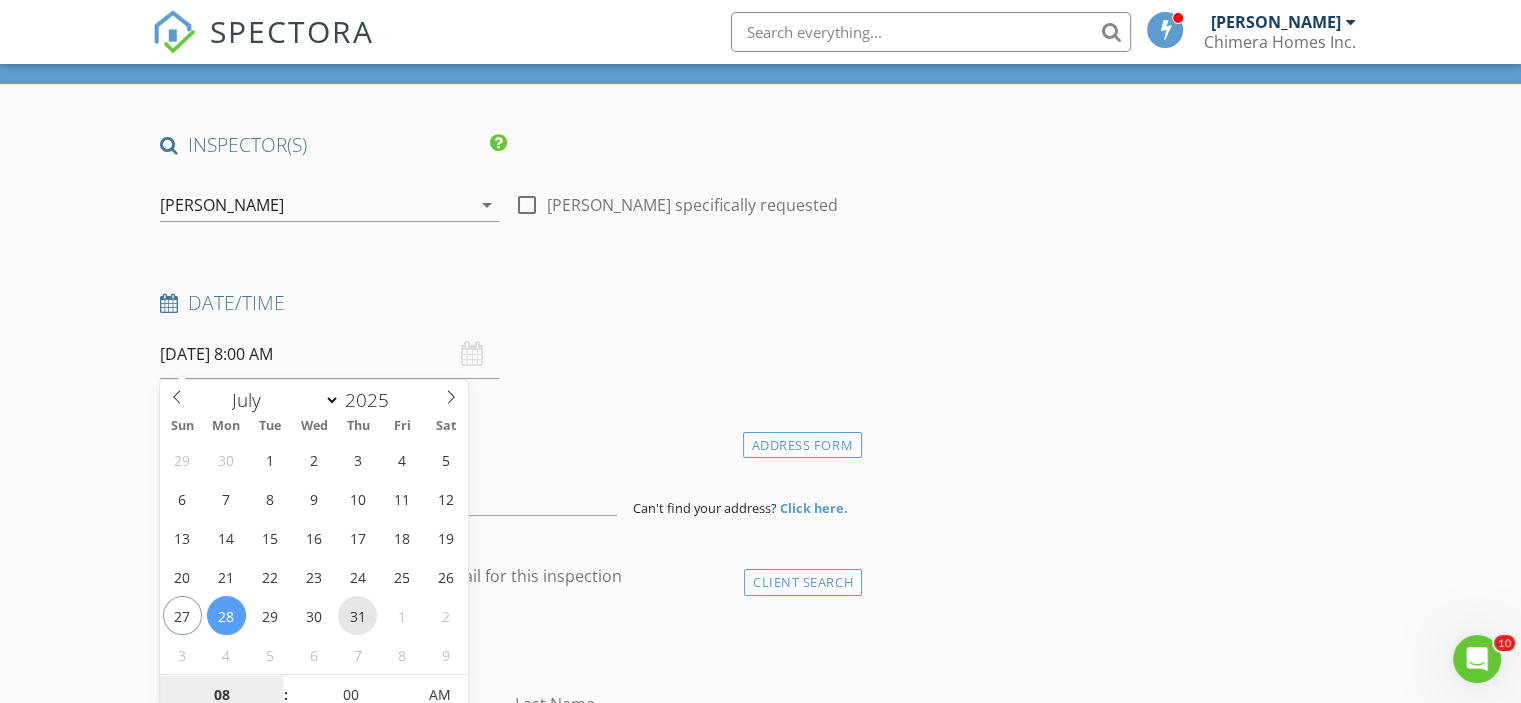 type on "07/31/2025 8:00 AM" 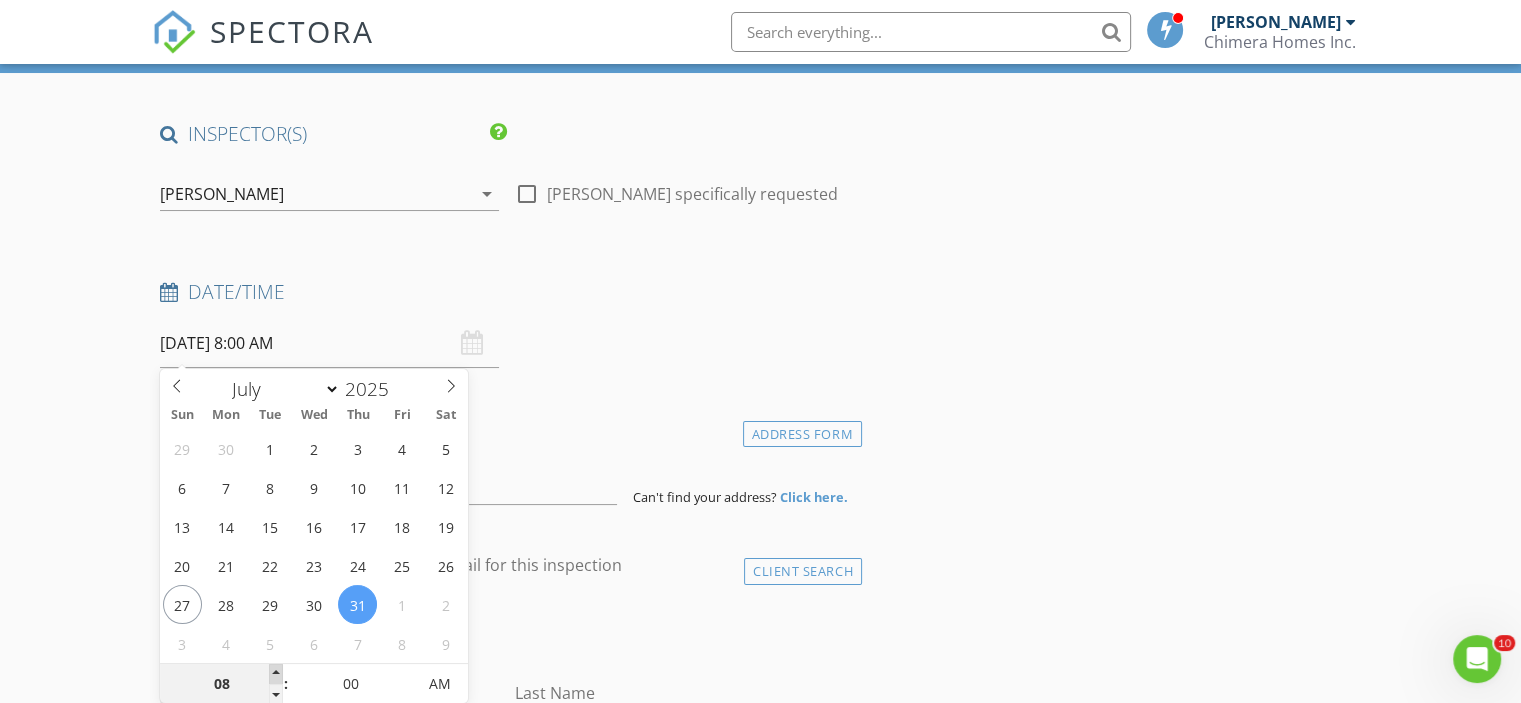 type on "09" 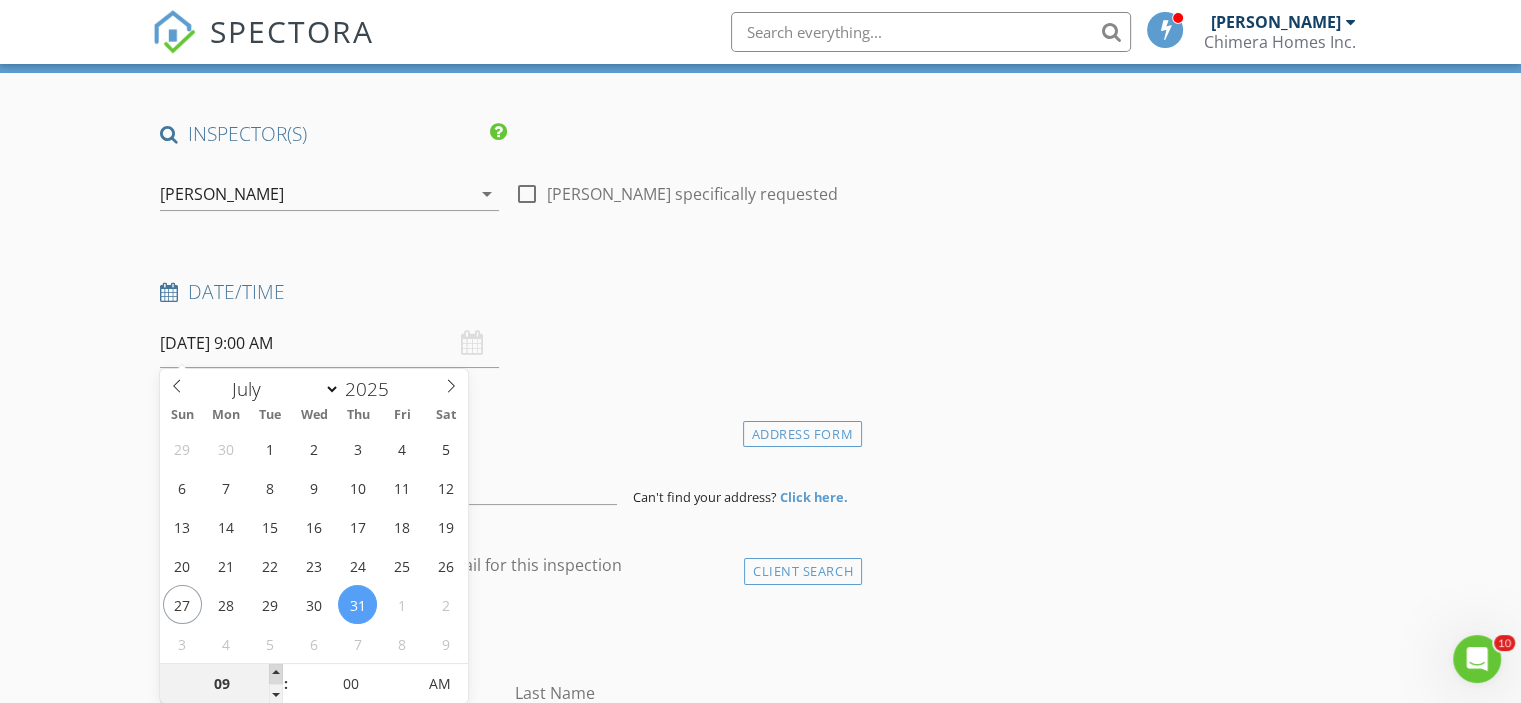 click at bounding box center [276, 674] 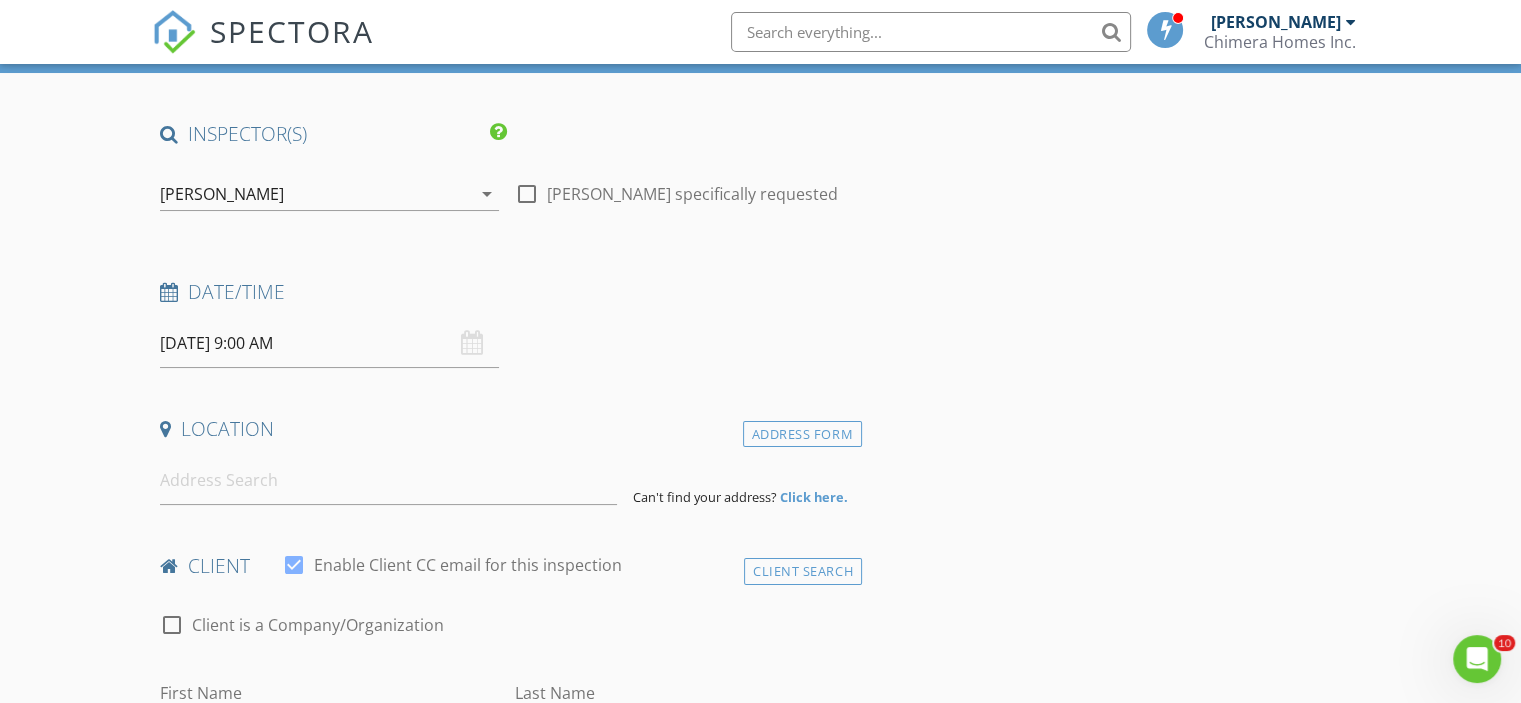 click on "Date/Time
07/31/2025 9:00 AM" at bounding box center [507, 323] 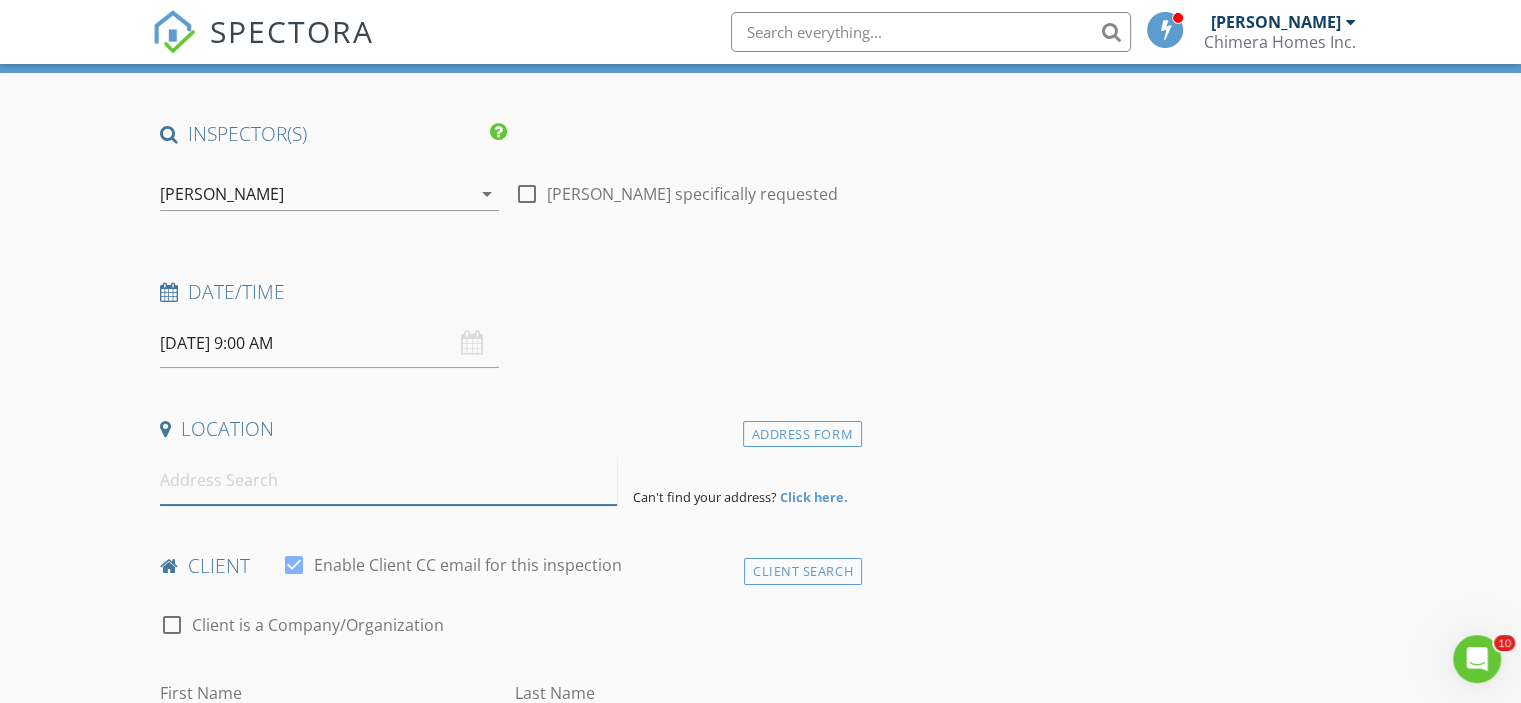 click at bounding box center (388, 480) 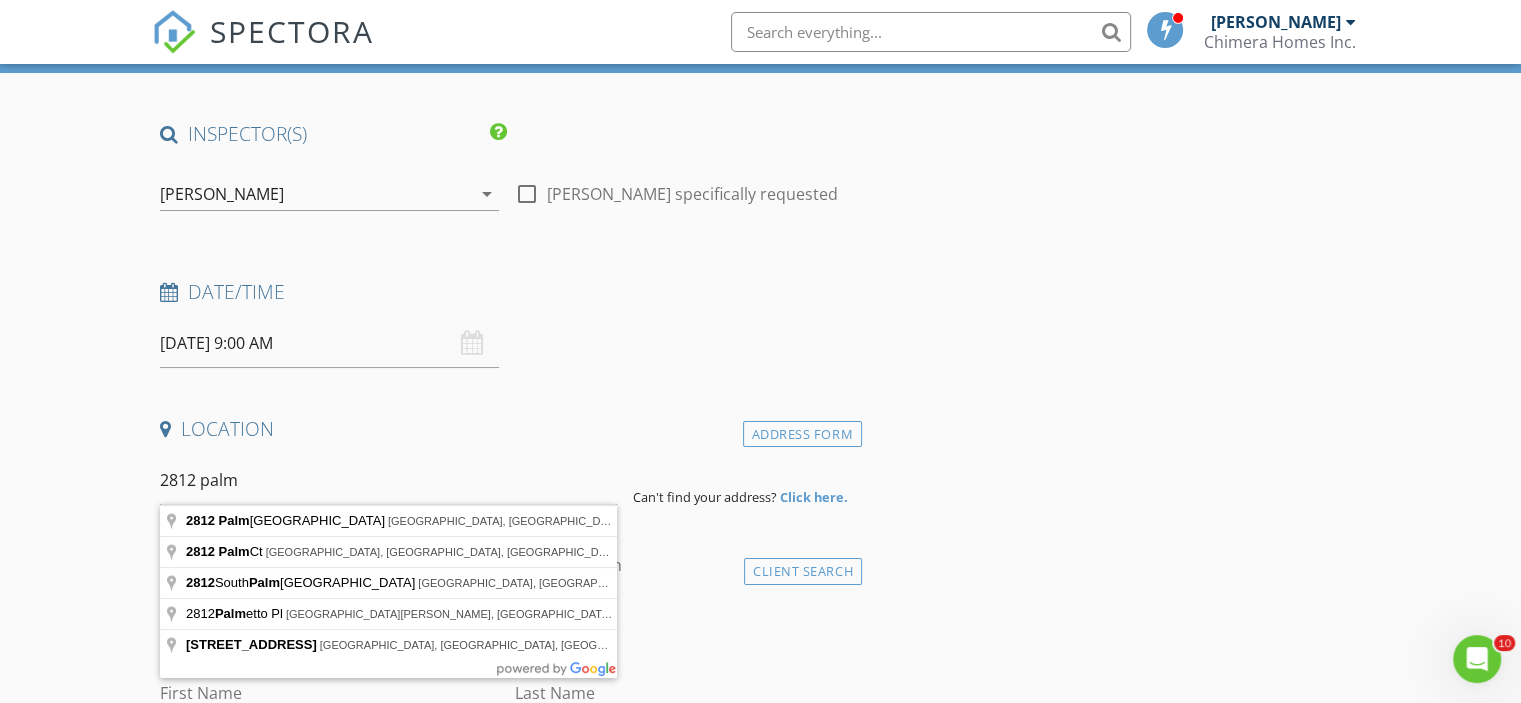 type on "2812 Palm Acres Avenue, Lake Wales, FL, USA" 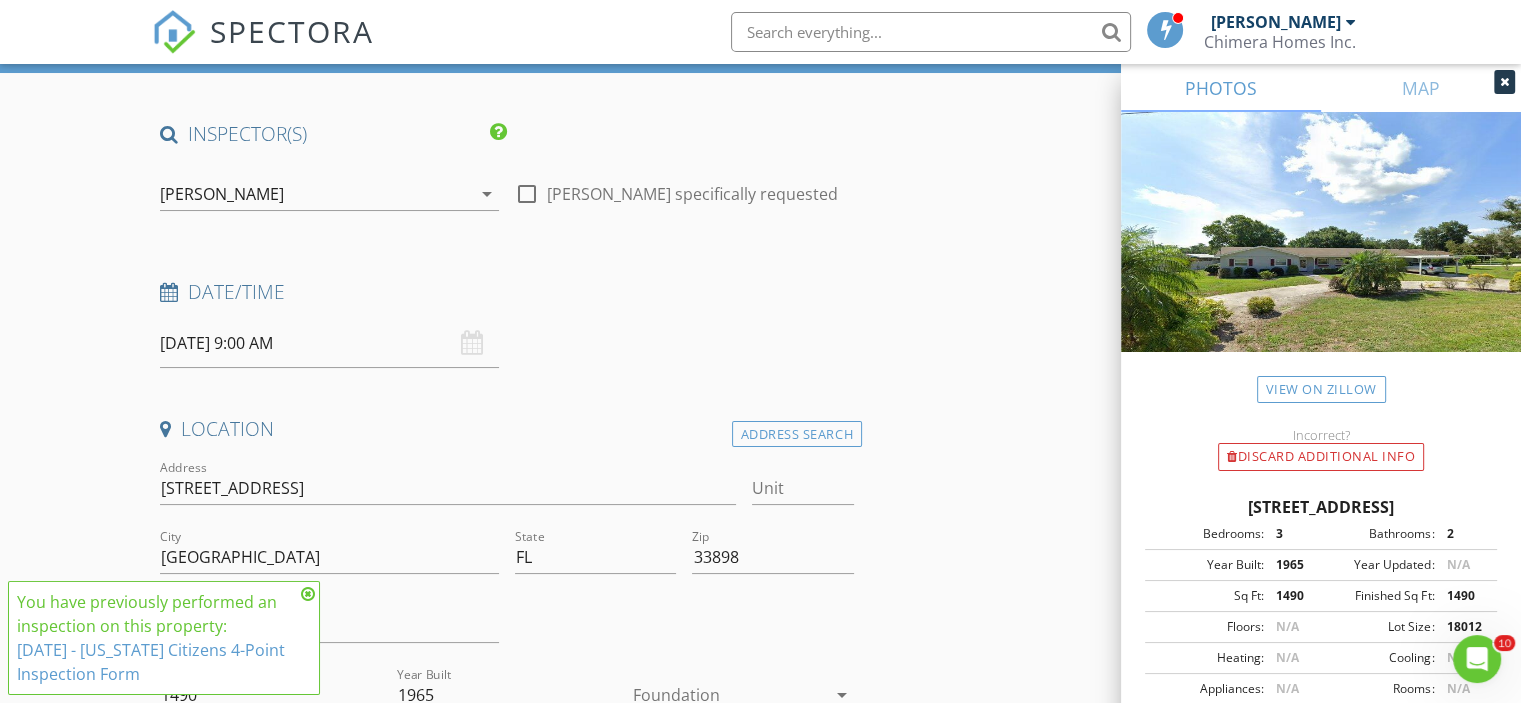 click at bounding box center [1504, 82] 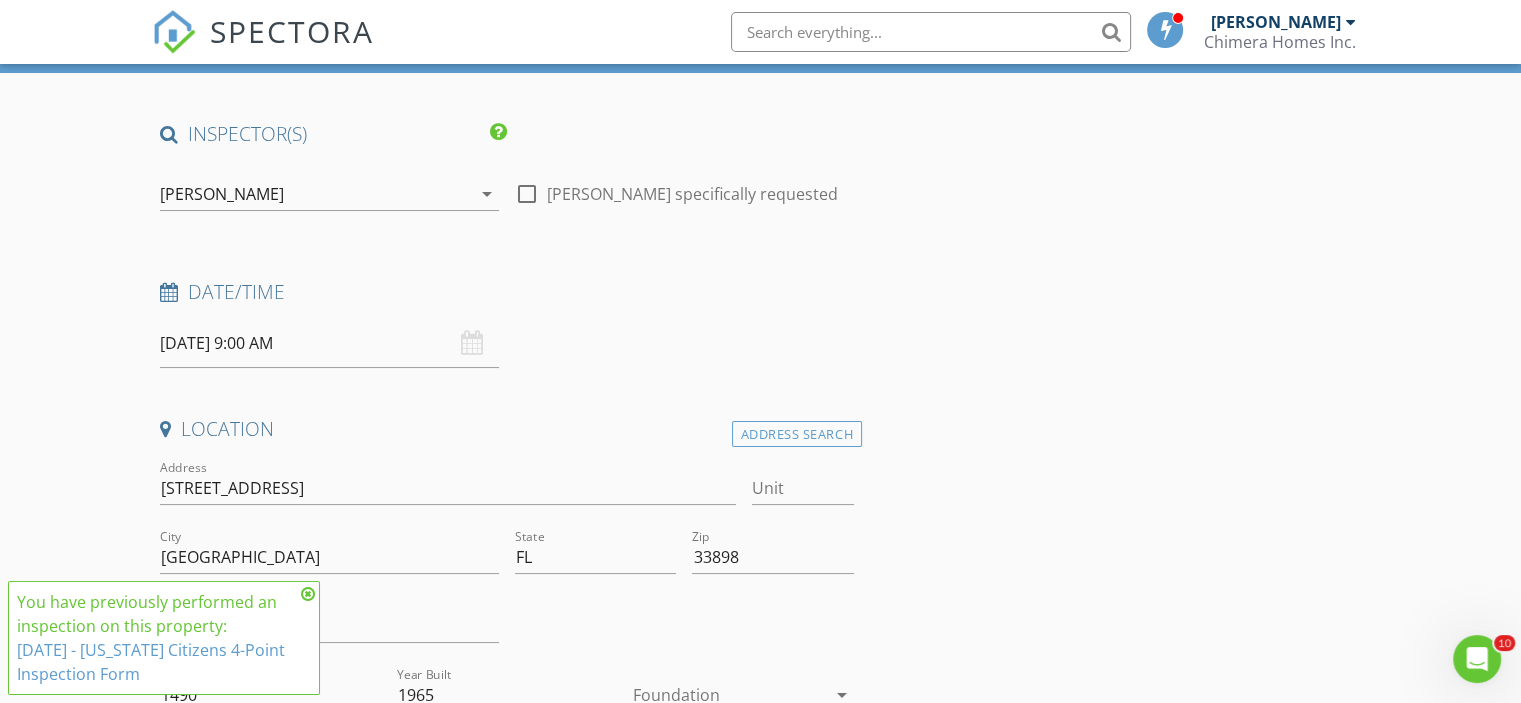 click at bounding box center (308, 594) 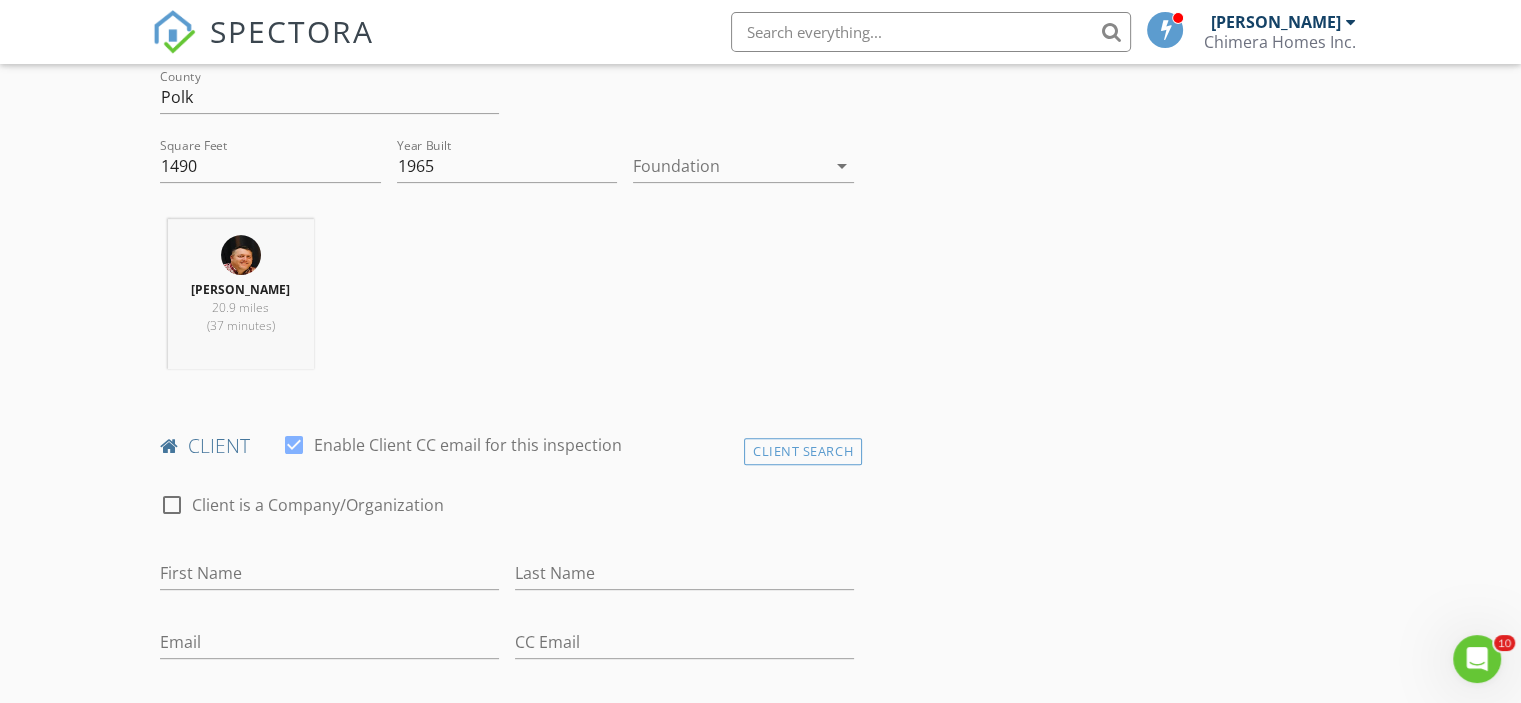 scroll, scrollTop: 711, scrollLeft: 0, axis: vertical 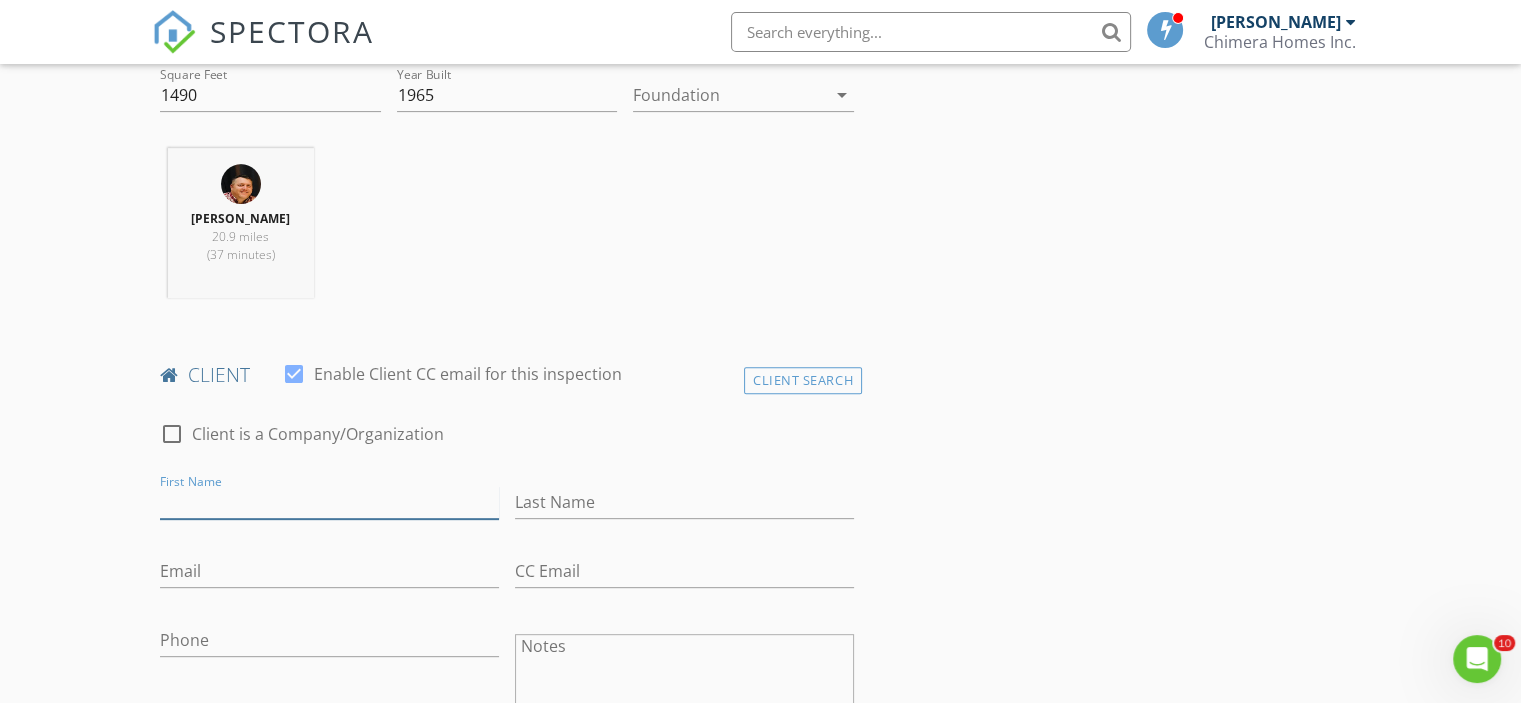 click on "First Name" at bounding box center (329, 502) 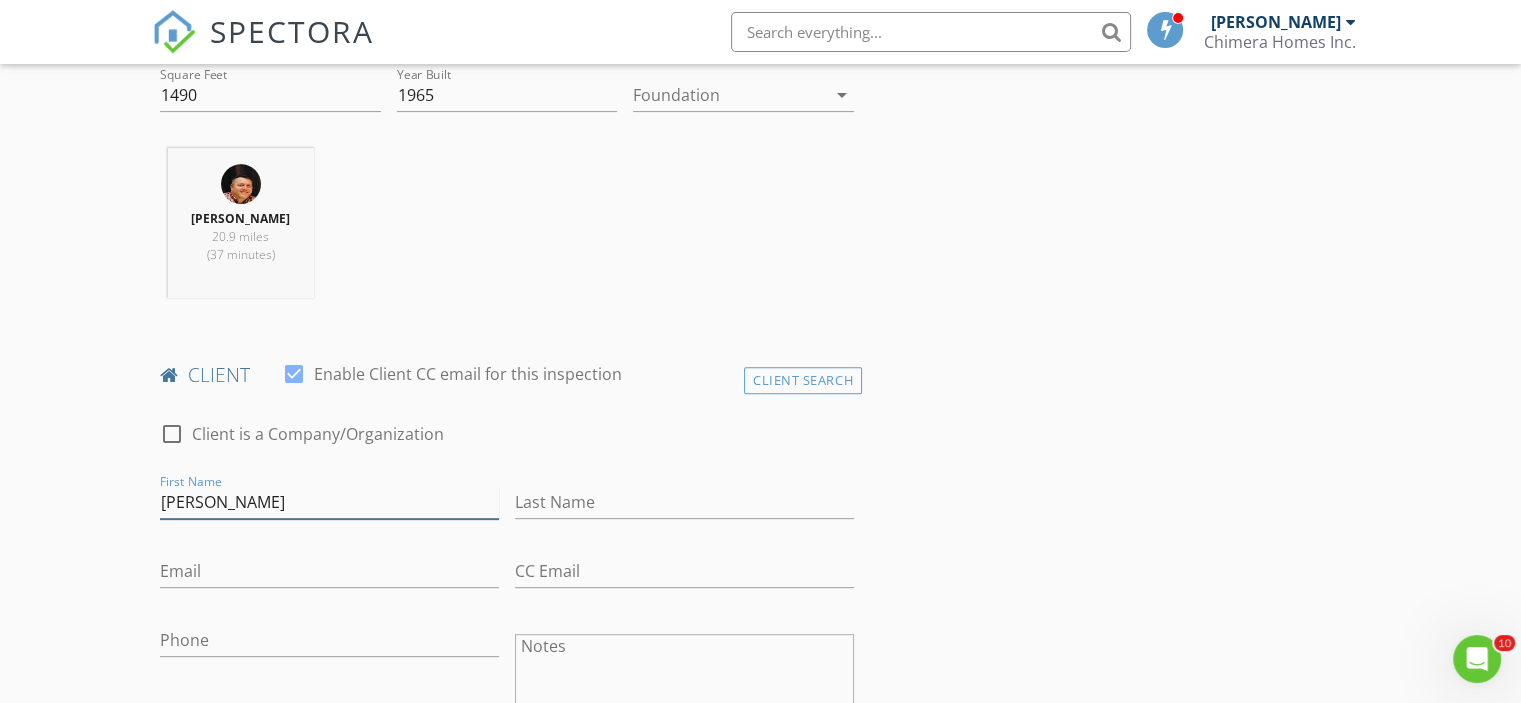 type on "[PERSON_NAME]" 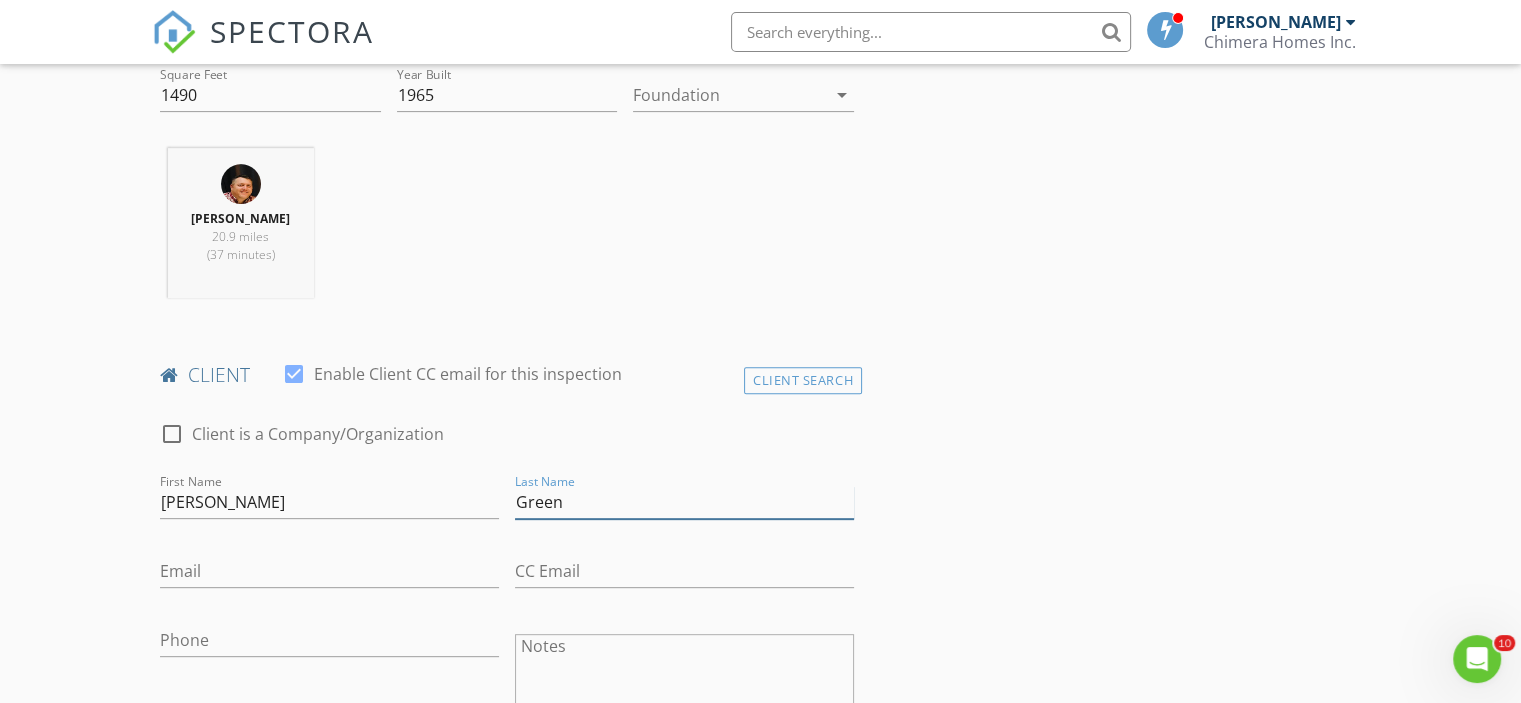 type on "Green" 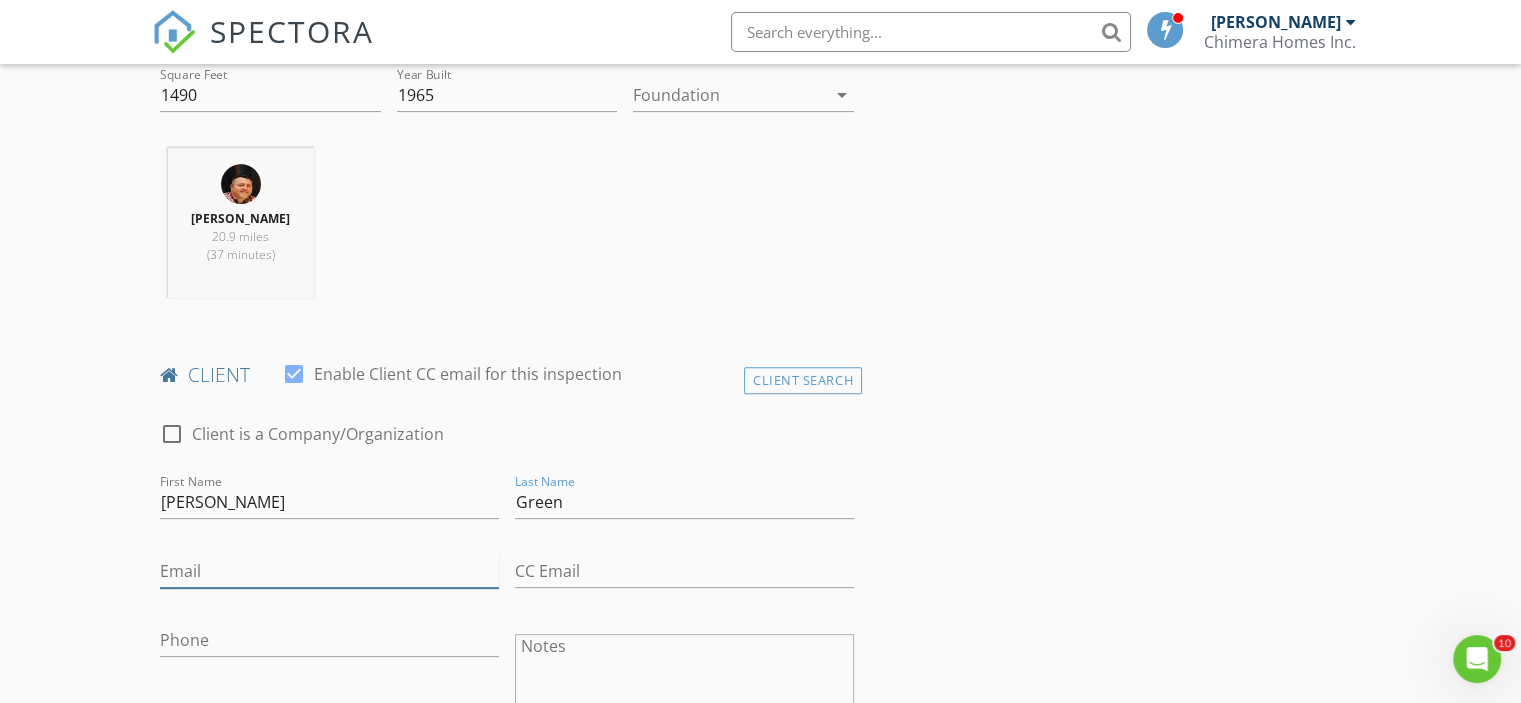 click on "Email" at bounding box center [329, 571] 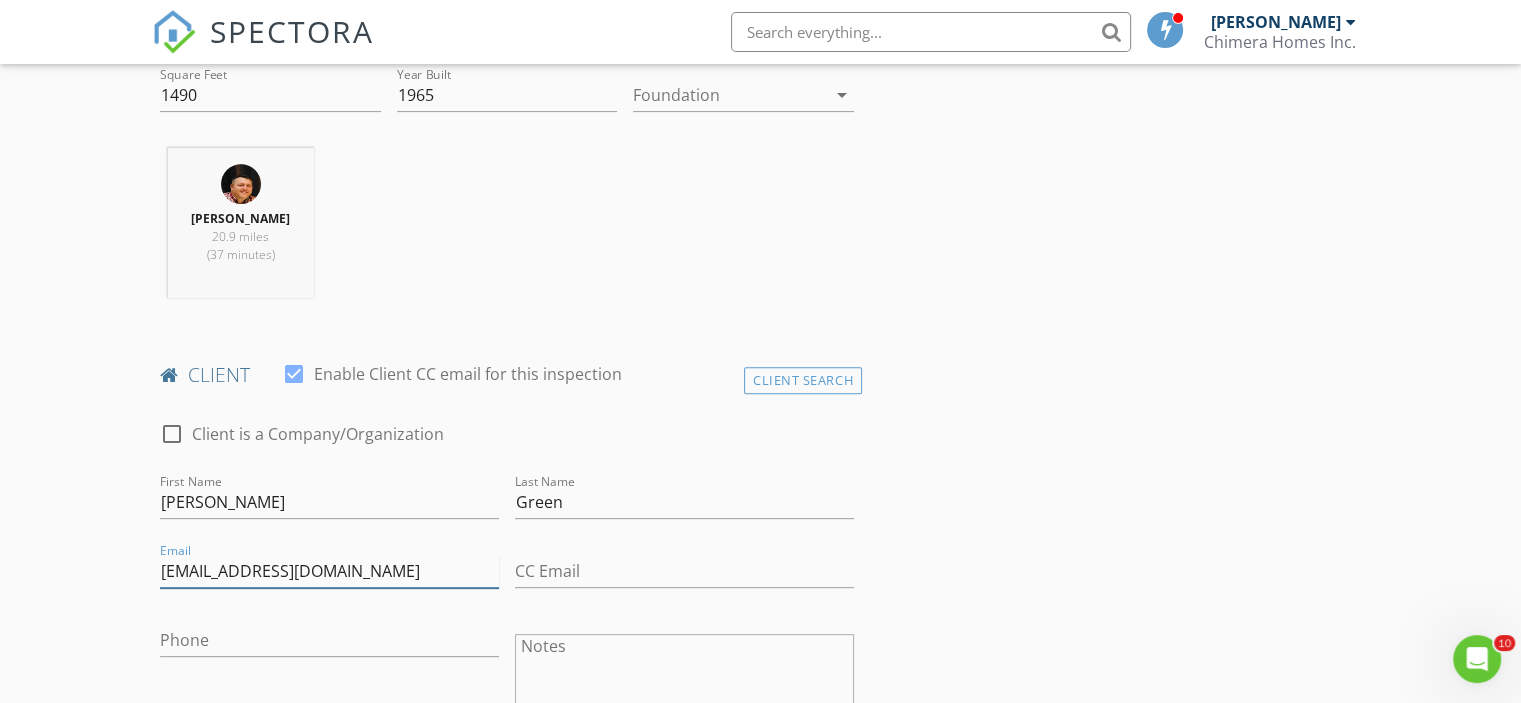 type on "[EMAIL_ADDRESS][DOMAIN_NAME]" 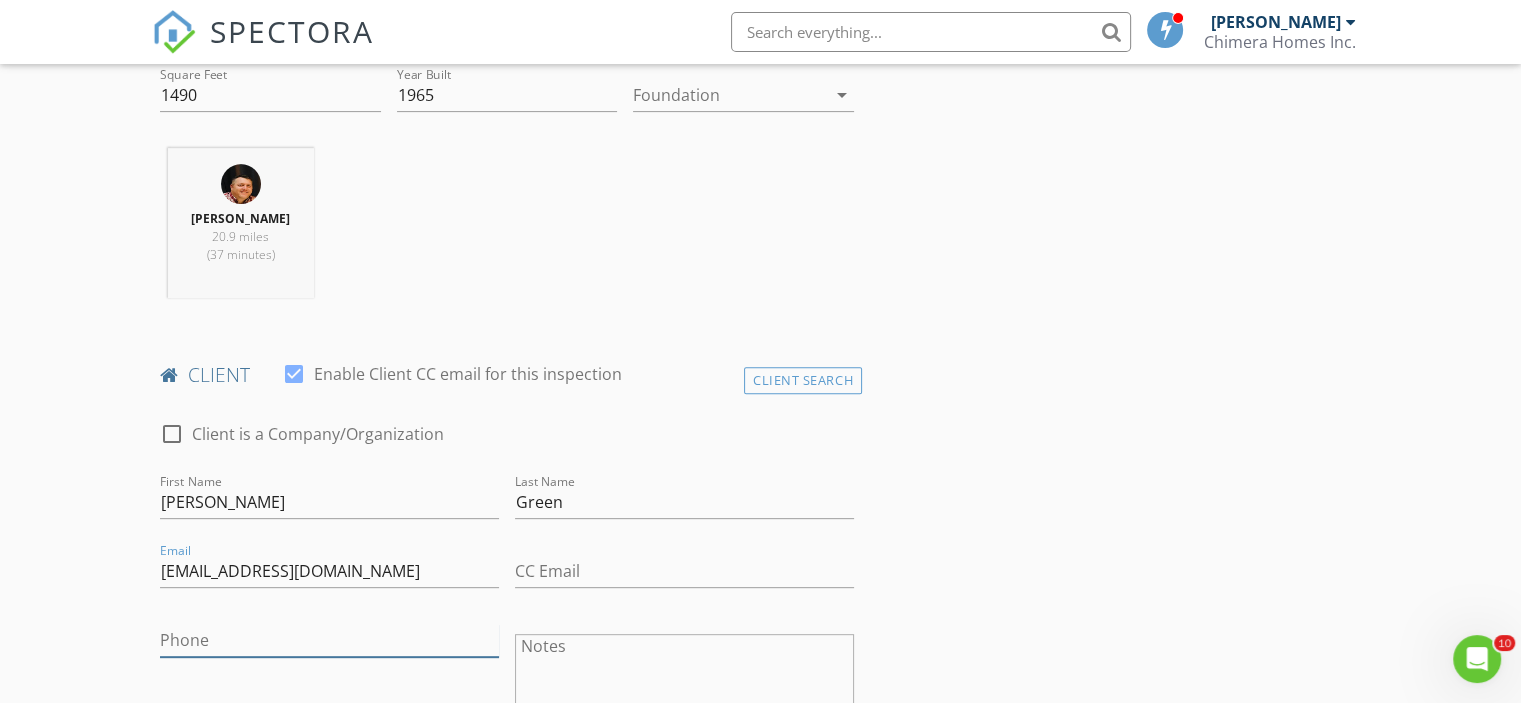 click on "Phone" at bounding box center [329, 640] 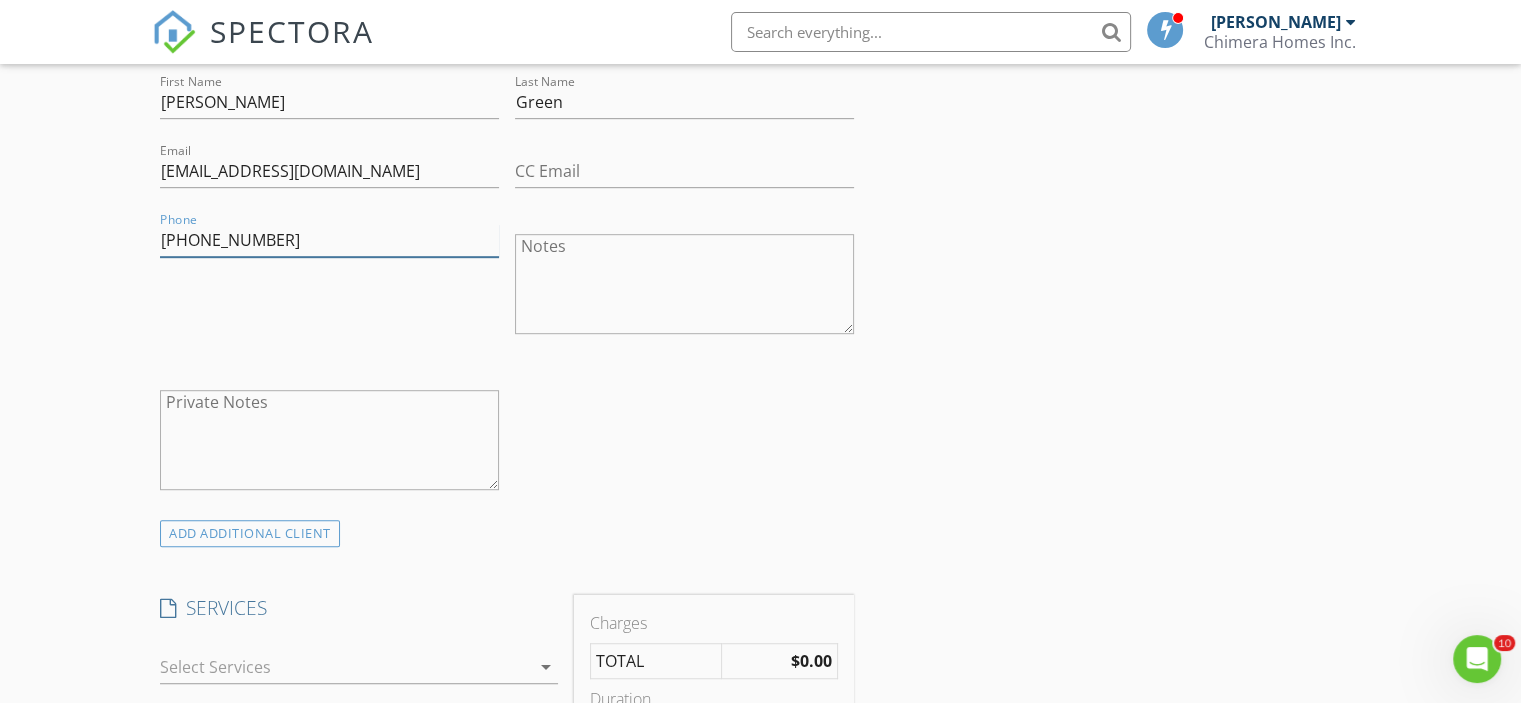 scroll, scrollTop: 1211, scrollLeft: 0, axis: vertical 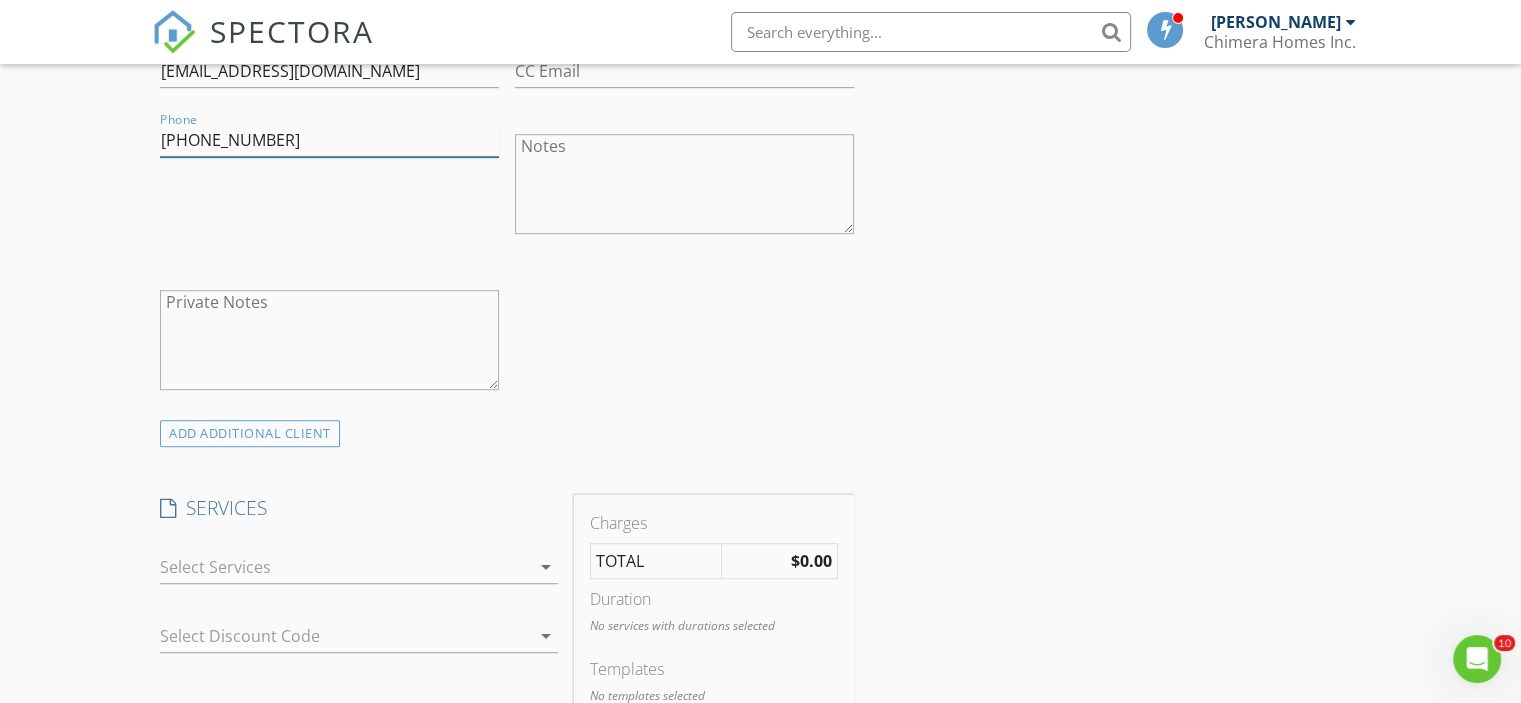 type on "[PHONE_NUMBER]" 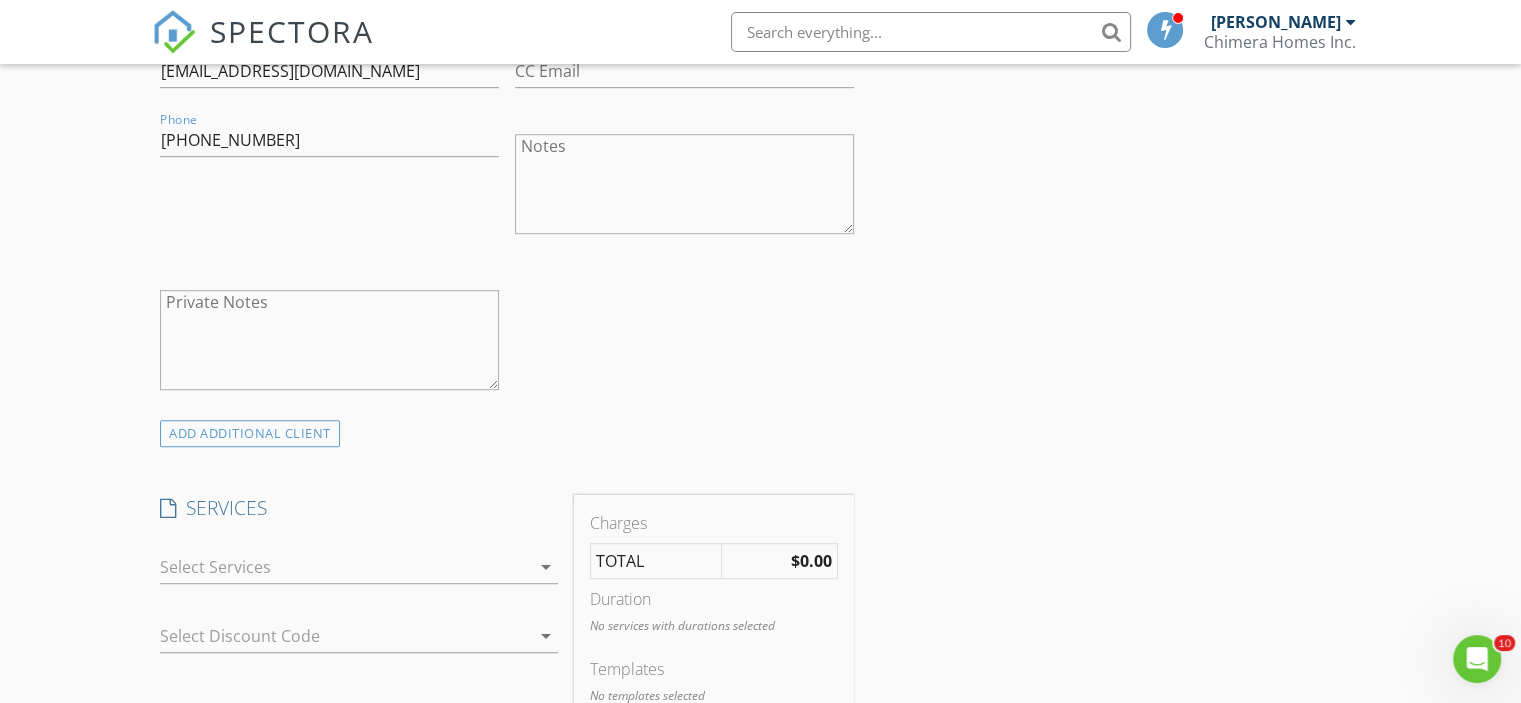 click at bounding box center [345, 567] 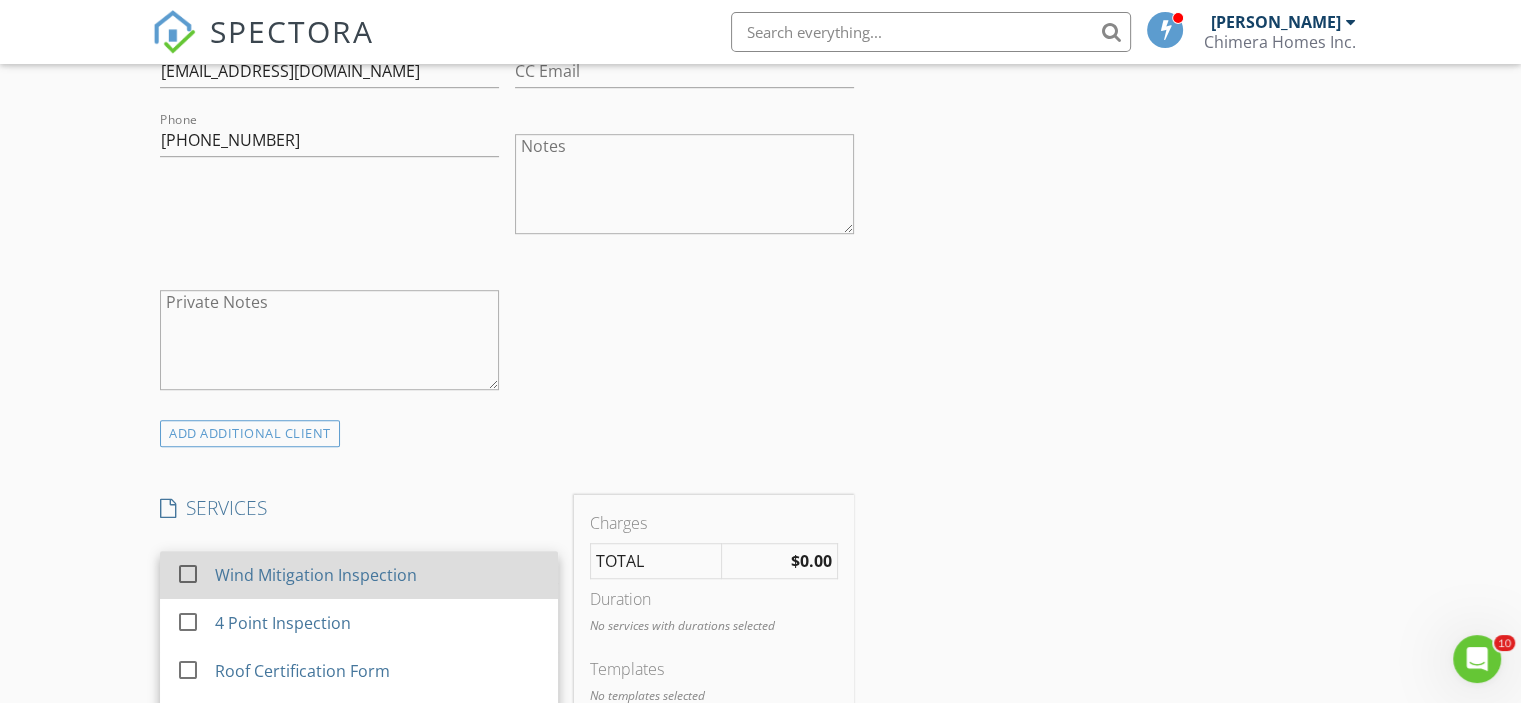 click on "Wind Mitigation Inspection" at bounding box center (316, 575) 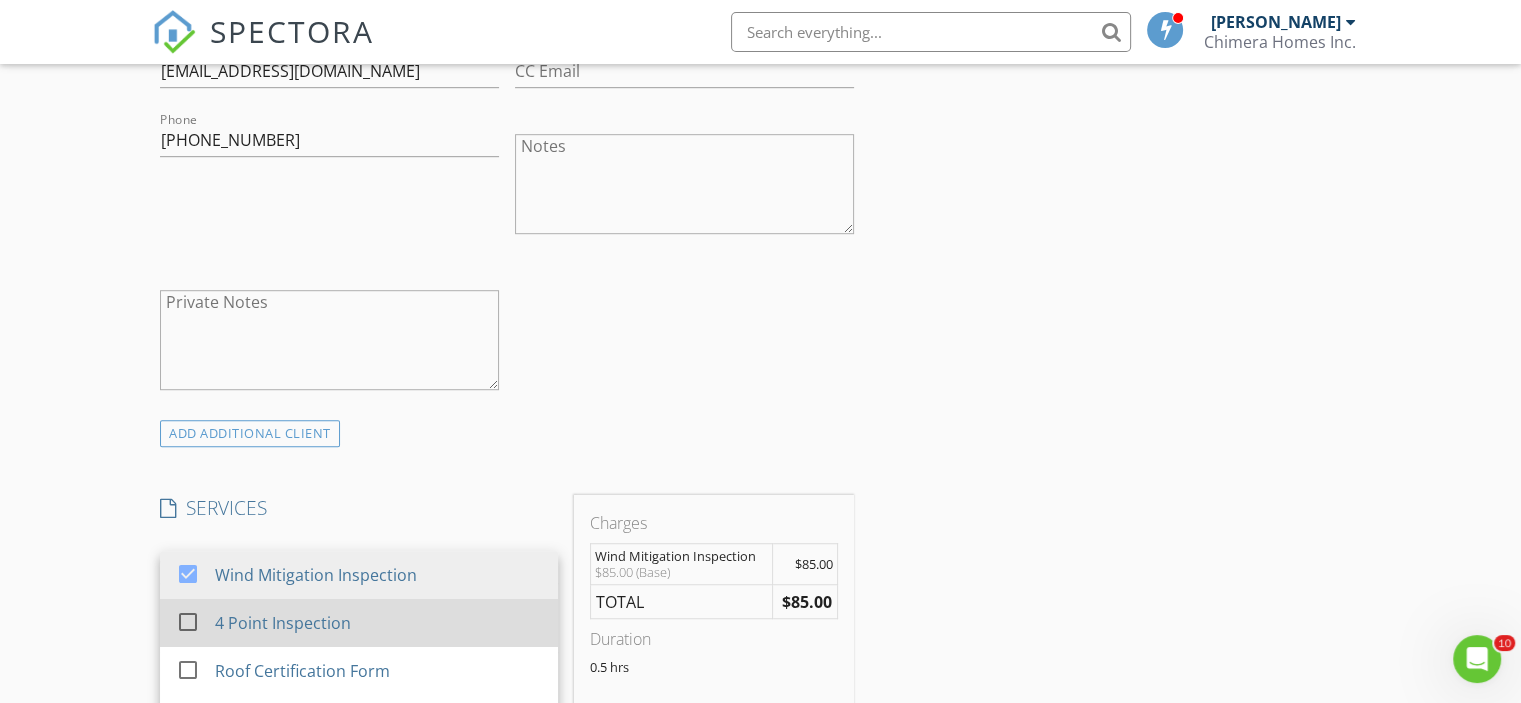 click on "4 Point Inspection" at bounding box center [283, 623] 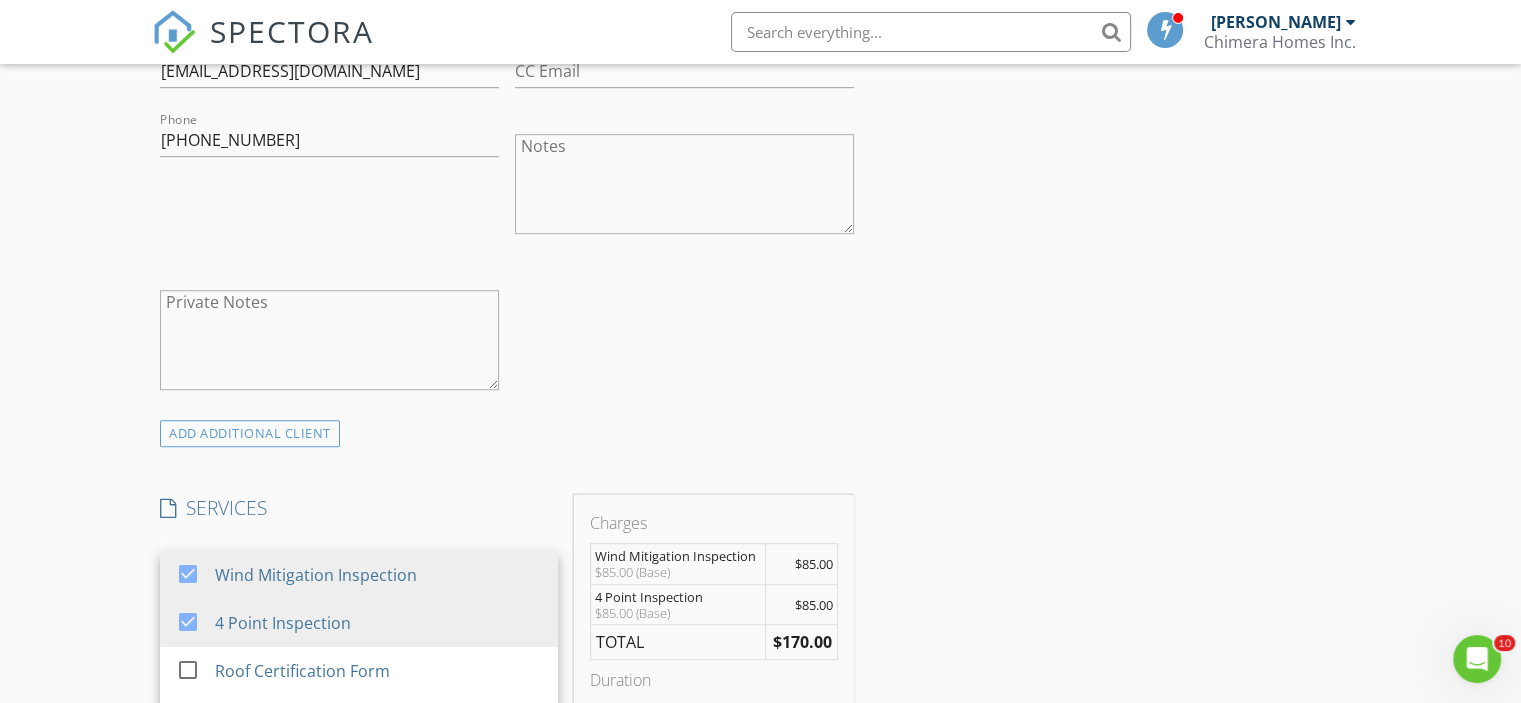 click on "INSPECTOR(S)
check_box   Josh Whittenton   PRIMARY   Josh Whittenton arrow_drop_down   check_box_outline_blank Josh Whittenton specifically requested
Date/Time
07/31/2025 9:00 AM
Location
Address Search       Address 2812 Palm Acres Ave   Unit   City Lake Wales   State FL   Zip 33898   County Polk     Square Feet 1490   Year Built 1965   Foundation arrow_drop_down     Josh Whittenton     20.9 miles     (37 minutes)
client
check_box Enable Client CC email for this inspection   Client Search     check_box_outline_blank Client is a Company/Organization     First Name Michelle   Last Name Green   Email mdolphan@yahoo.com   CC Email   Phone 863-221-1628           Notes   Private Notes
ADD ADDITIONAL client
SERVICES
check_box   Wind Mitigation Inspection   check_box" at bounding box center [507, 644] 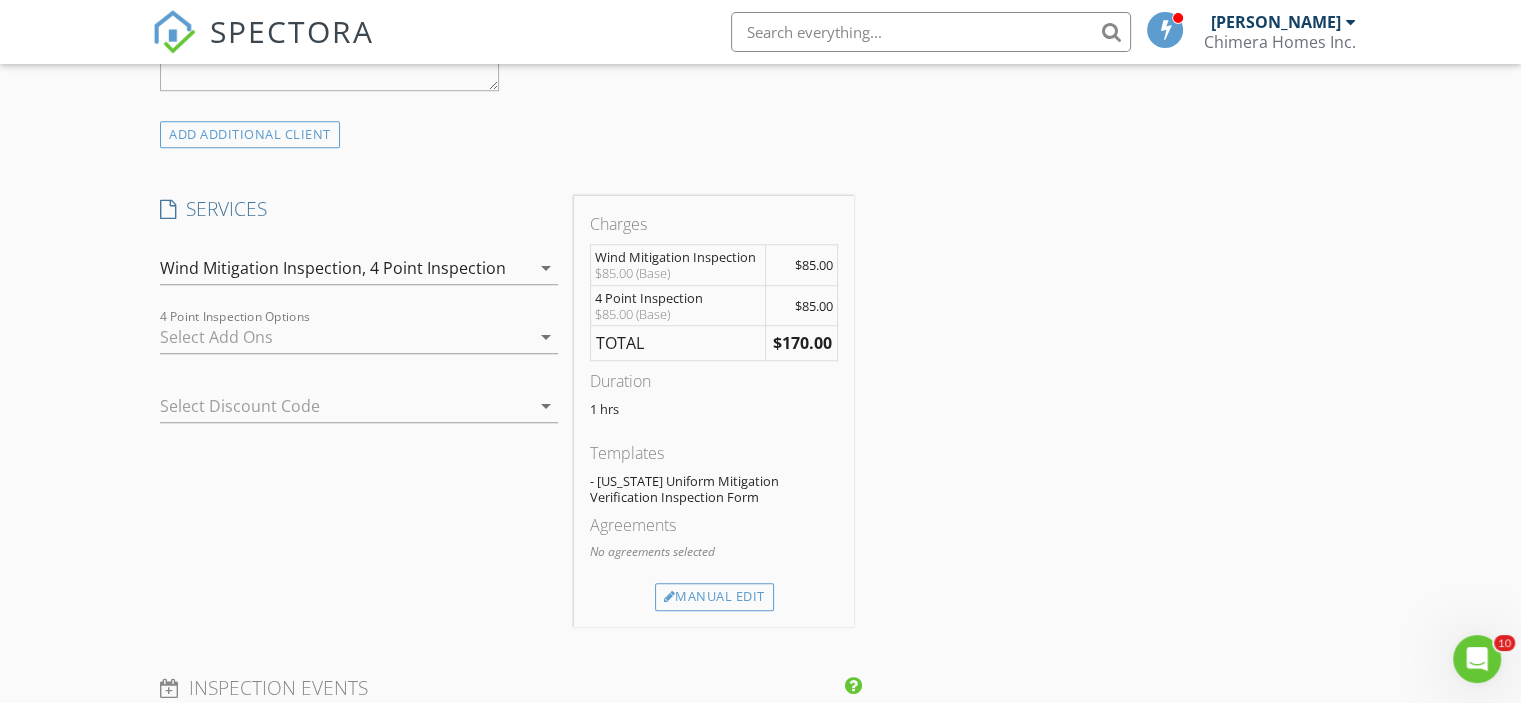 scroll, scrollTop: 1511, scrollLeft: 0, axis: vertical 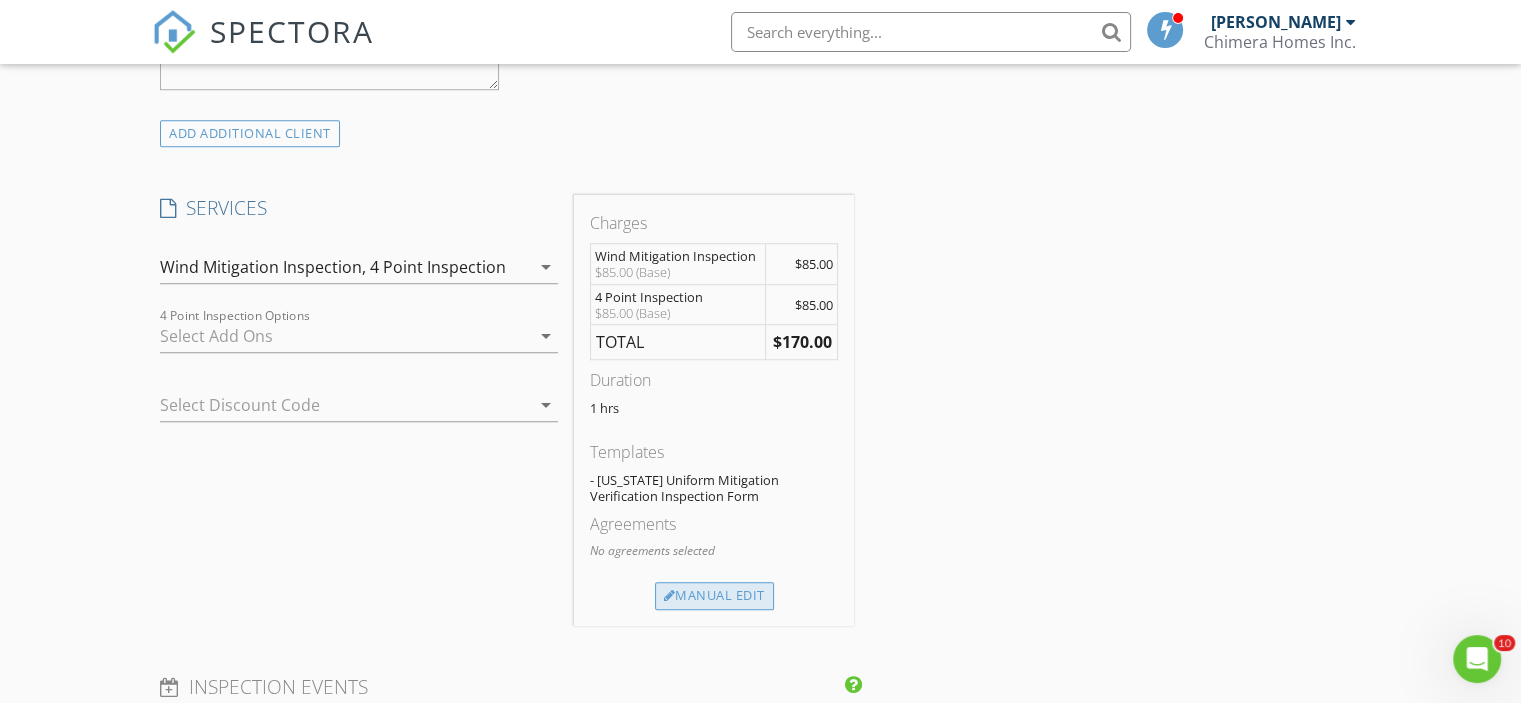 click on "Manual Edit" at bounding box center (714, 596) 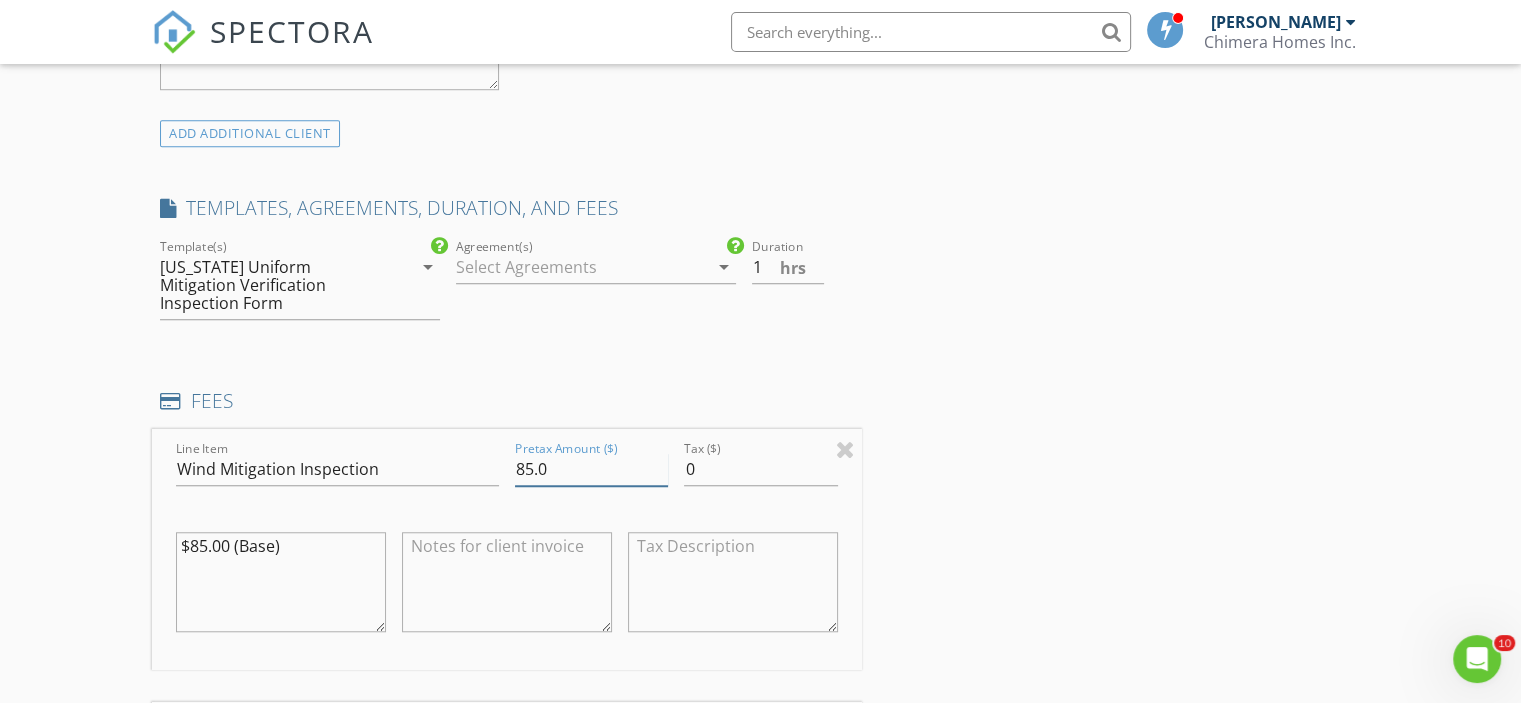 click on "85.0" at bounding box center (591, 469) 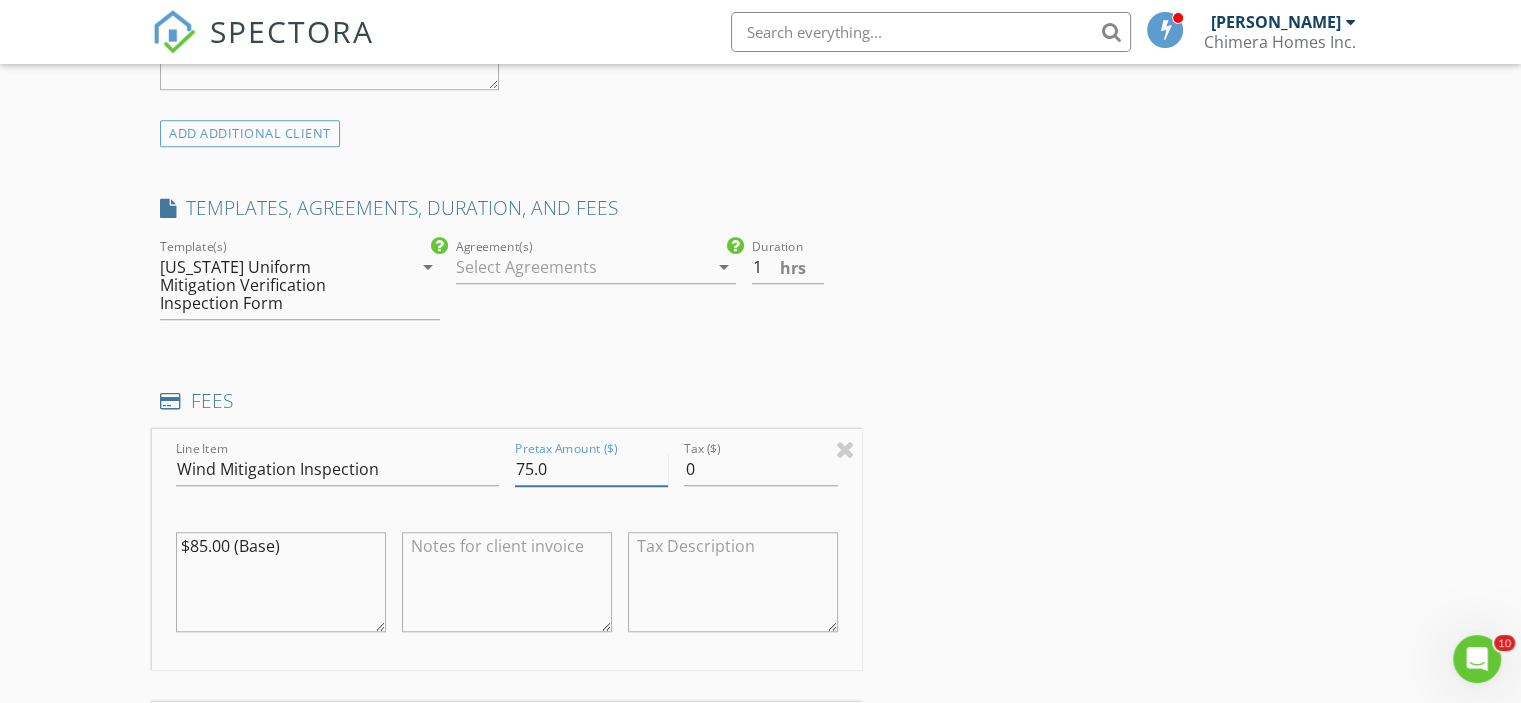 type on "75.0" 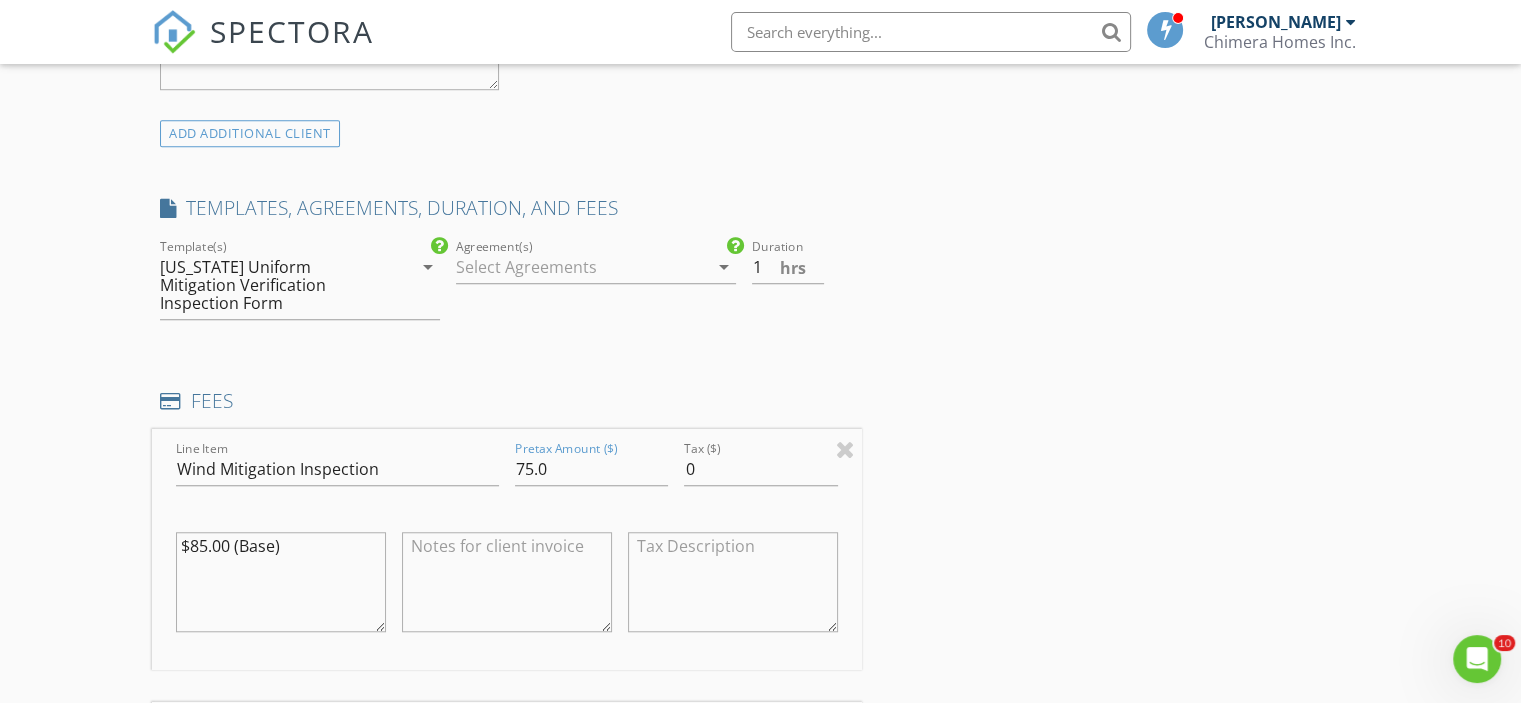 click on "INSPECTOR(S)
check_box   Josh Whittenton   PRIMARY   Josh Whittenton arrow_drop_down   check_box_outline_blank Josh Whittenton specifically requested
Date/Time
07/31/2025 9:00 AM
Location
Address Search       Address 2812 Palm Acres Ave   Unit   City Lake Wales   State FL   Zip 33898   County Polk     Square Feet 1490   Year Built 1965   Foundation arrow_drop_down     Josh Whittenton     20.9 miles     (37 minutes)
client
check_box Enable Client CC email for this inspection   Client Search     check_box_outline_blank Client is a Company/Organization     First Name Michelle   Last Name Green   Email mdolphan@yahoo.com   CC Email   Phone 863-221-1628           Notes   Private Notes
ADD ADDITIONAL client
SERVICES
check_box   Wind Mitigation Inspection   check_box" at bounding box center [507, 565] 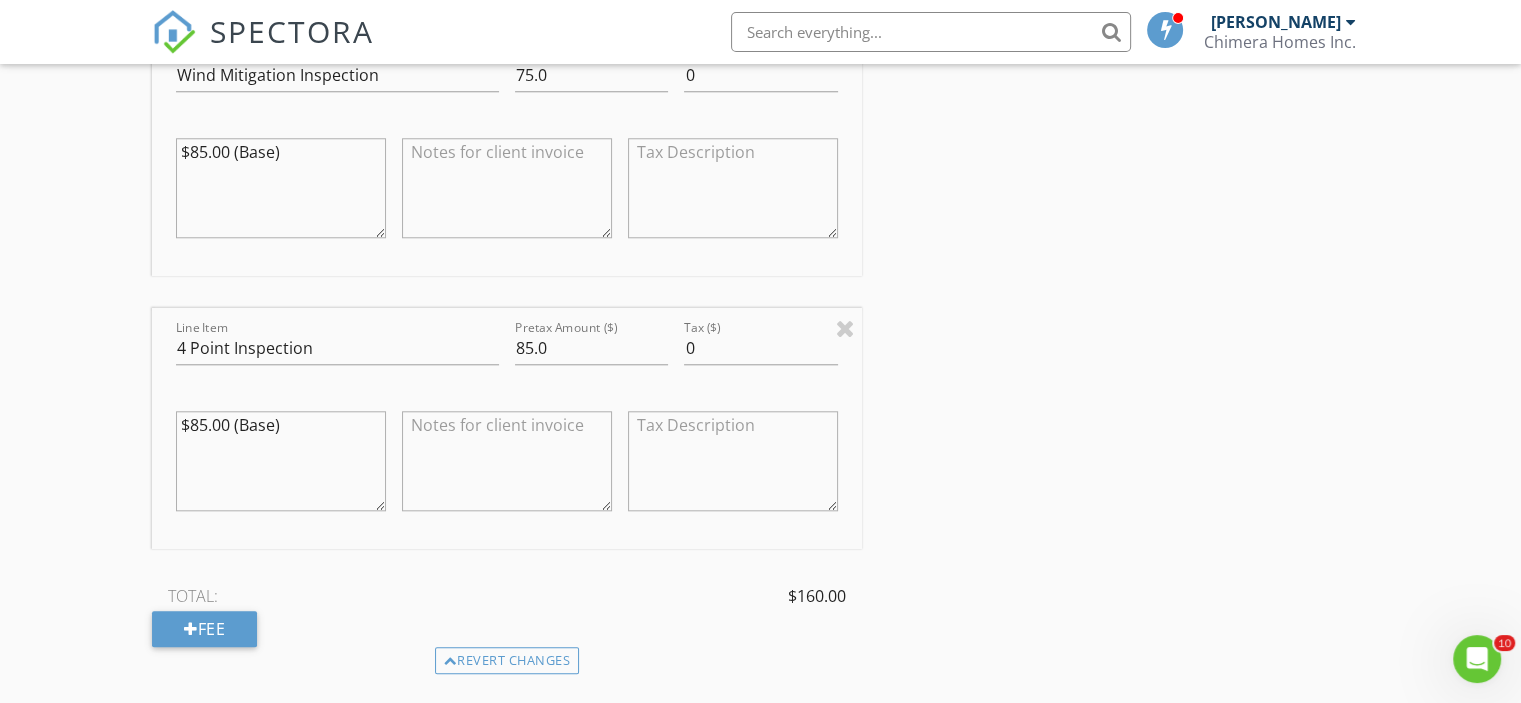 scroll, scrollTop: 1911, scrollLeft: 0, axis: vertical 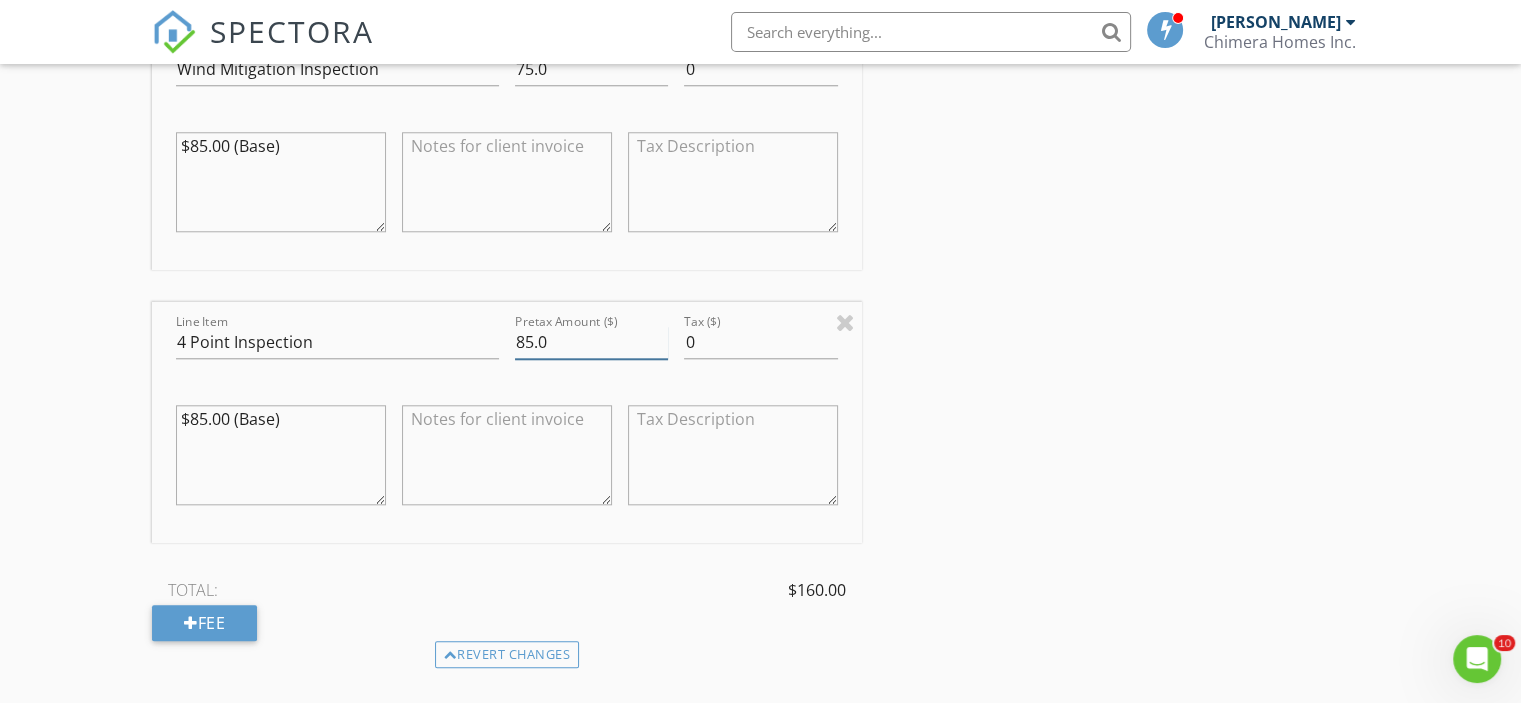 click on "85.0" at bounding box center (591, 342) 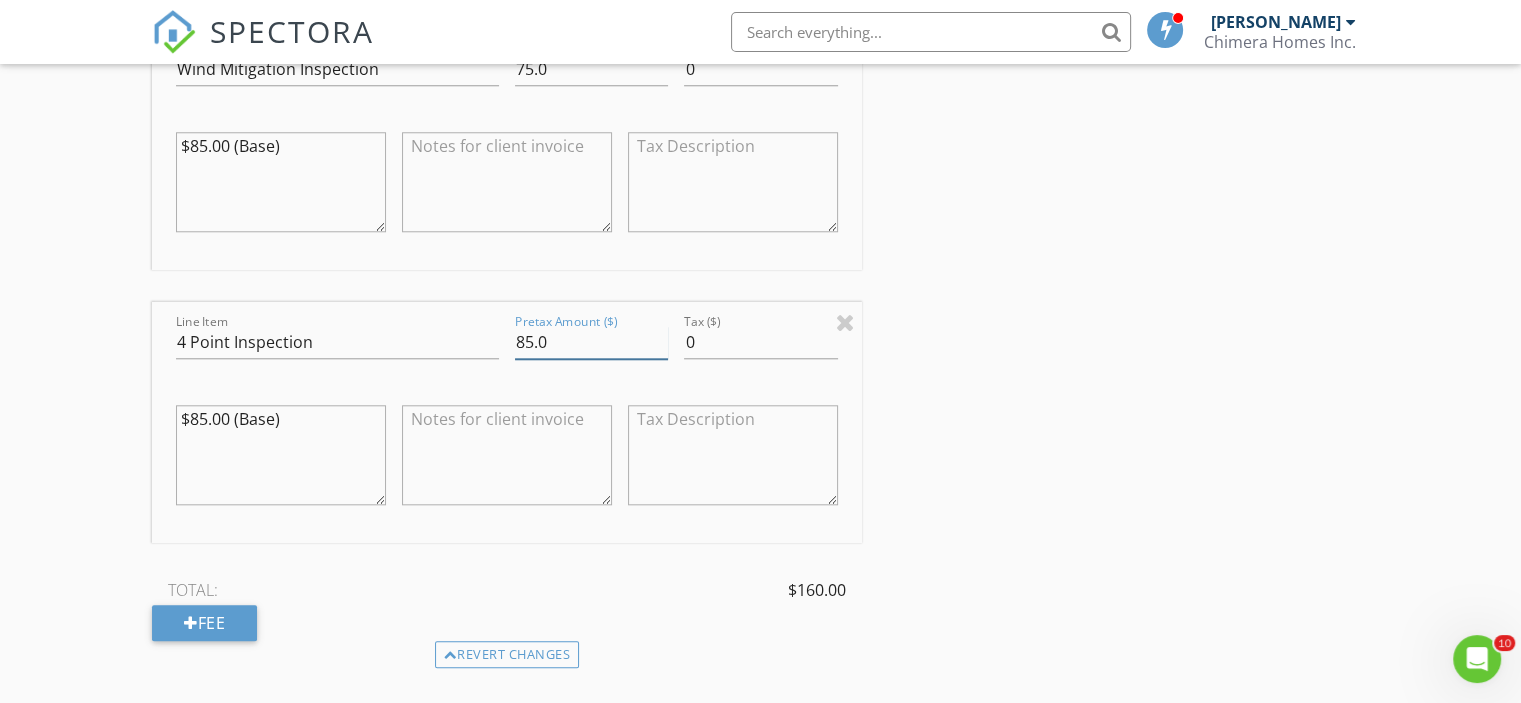 click on "85.0" at bounding box center (591, 342) 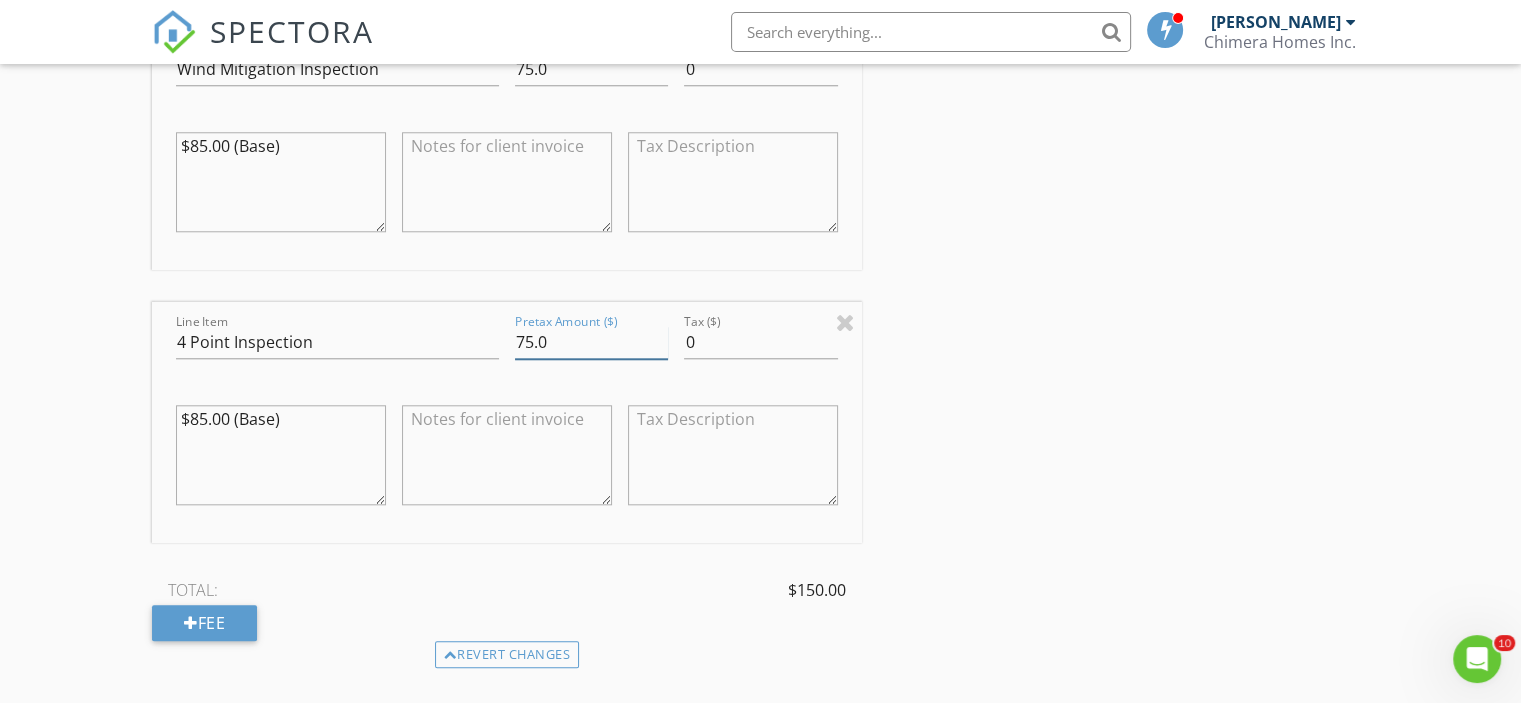 type on "75.0" 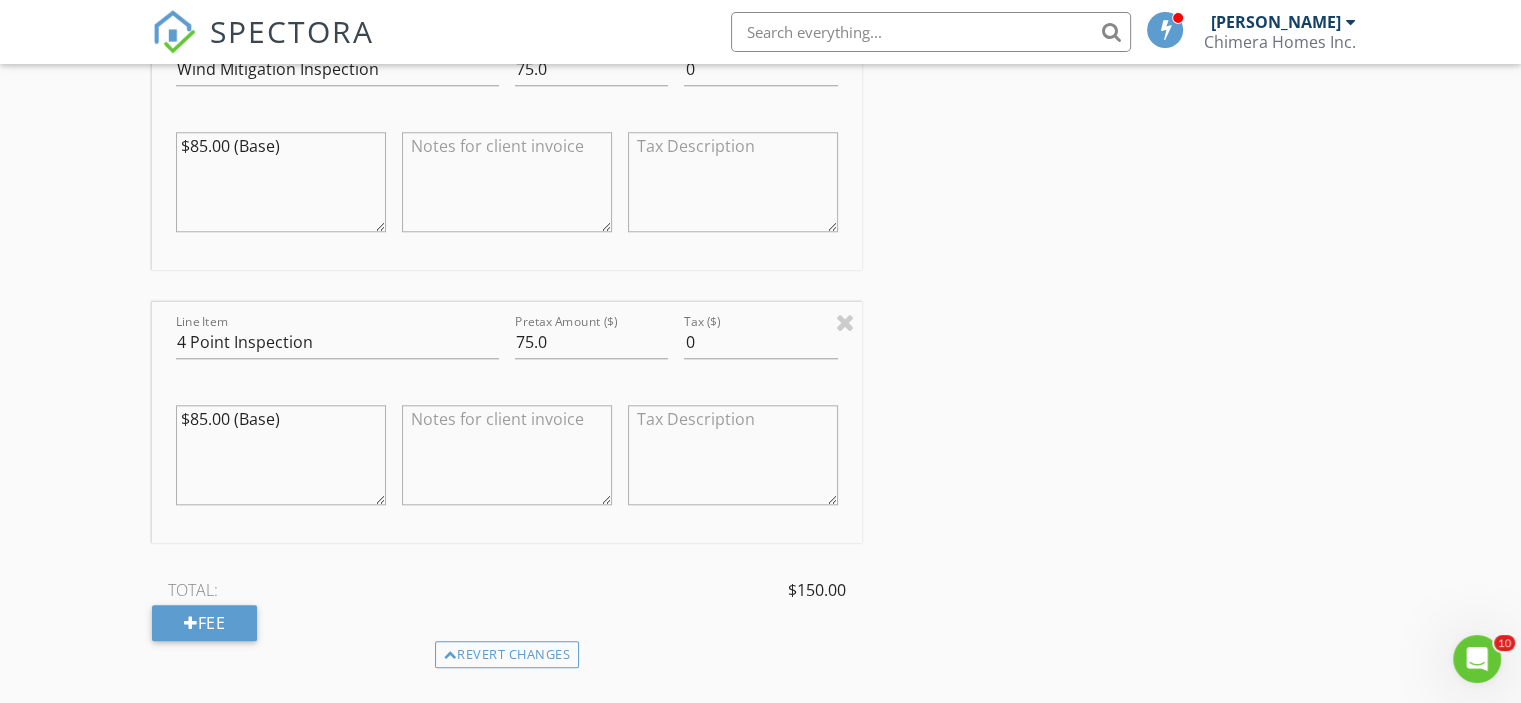 click on "TOTAL:   $150.00" at bounding box center (507, 590) 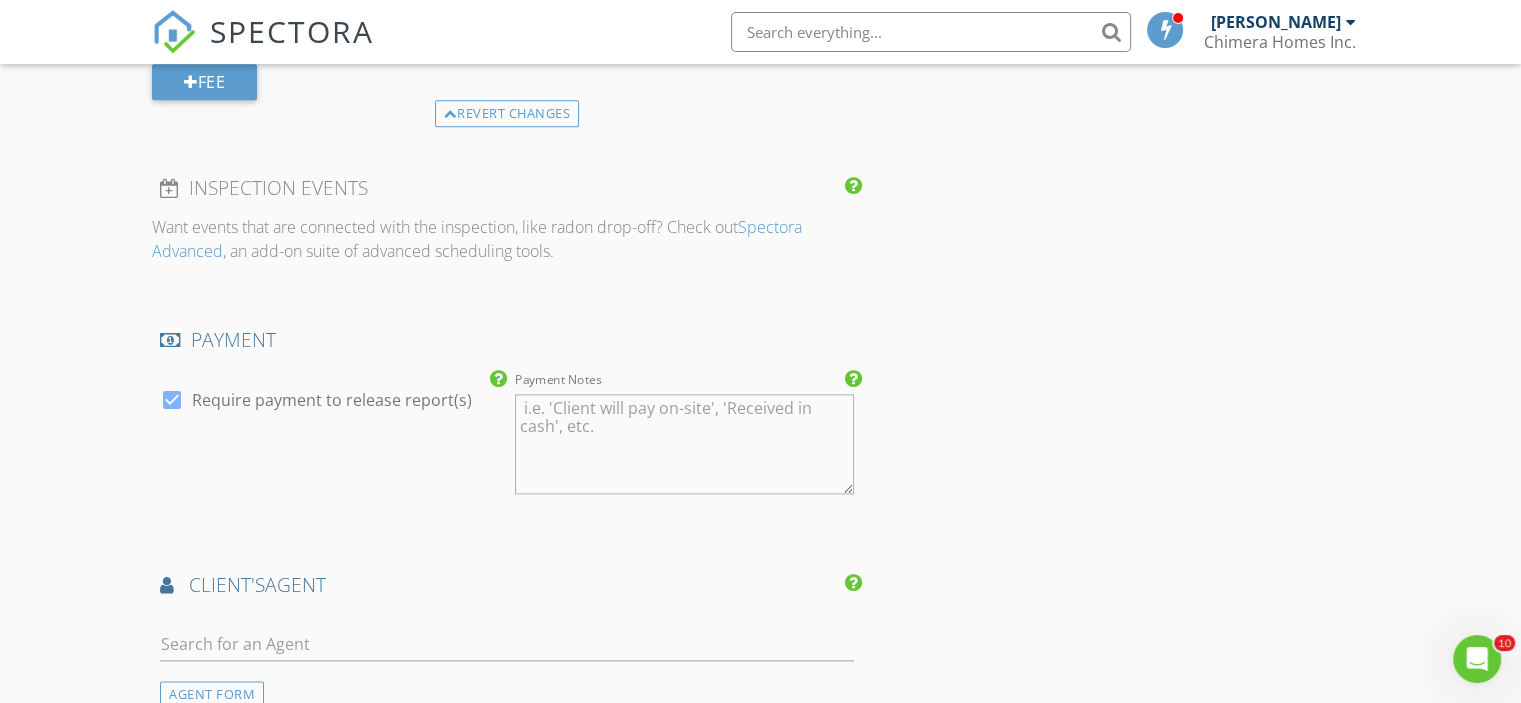 scroll, scrollTop: 2511, scrollLeft: 0, axis: vertical 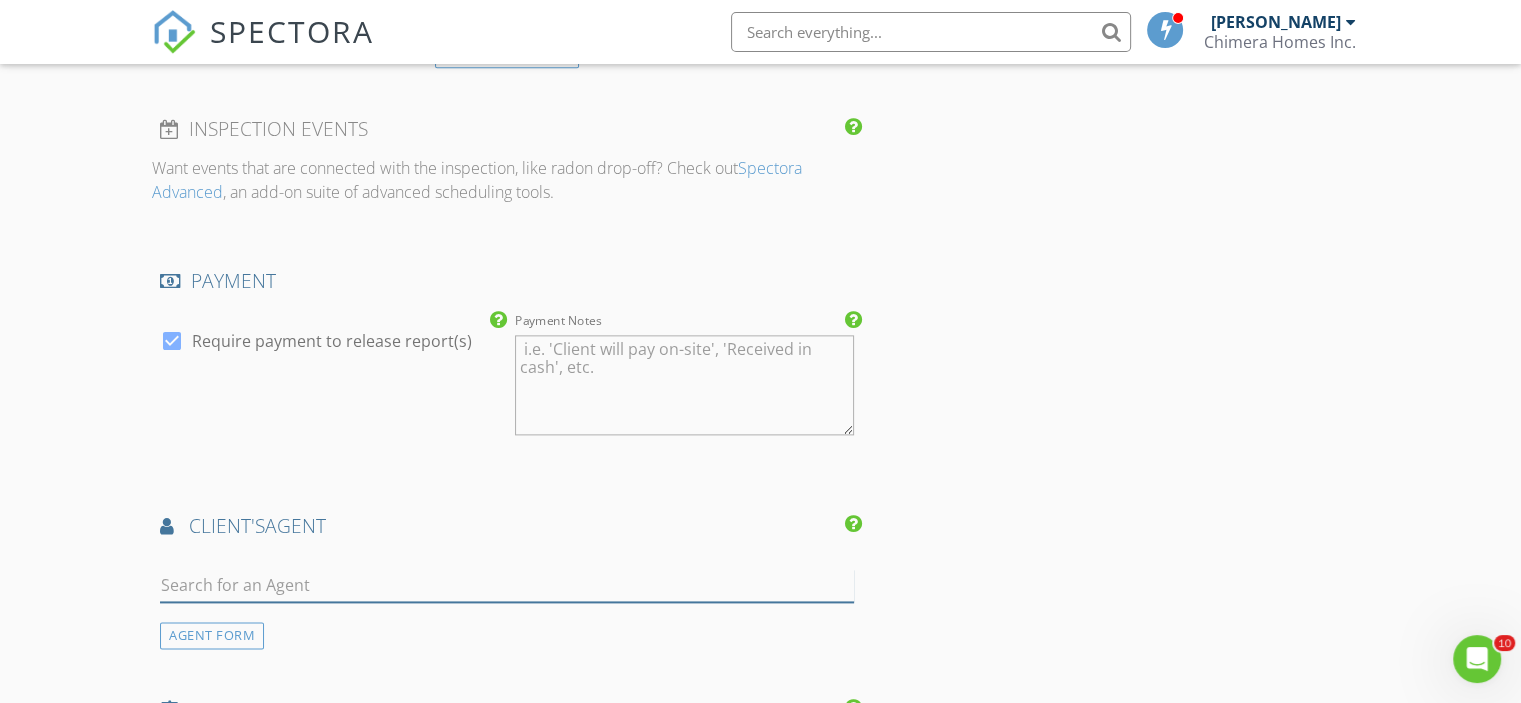 click at bounding box center (507, 585) 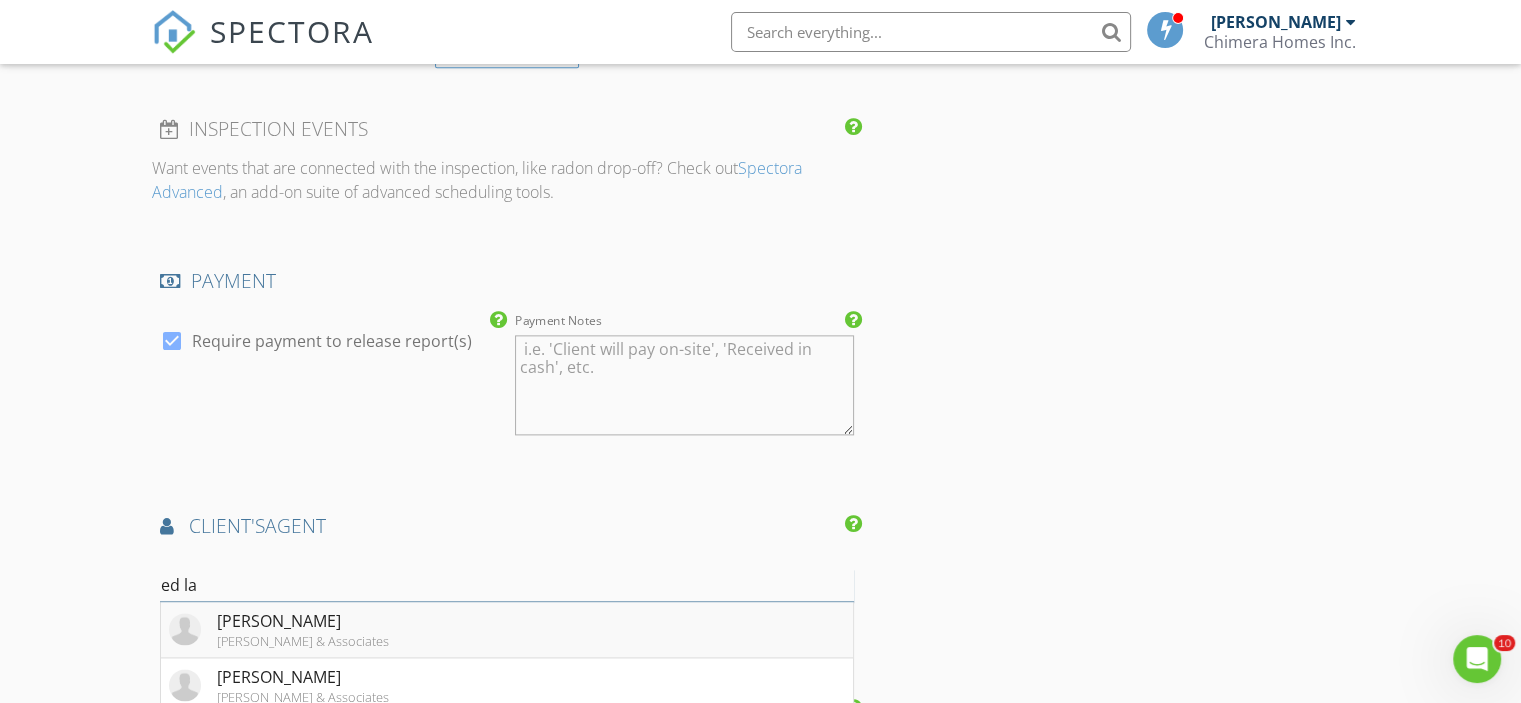 scroll, scrollTop: 2611, scrollLeft: 0, axis: vertical 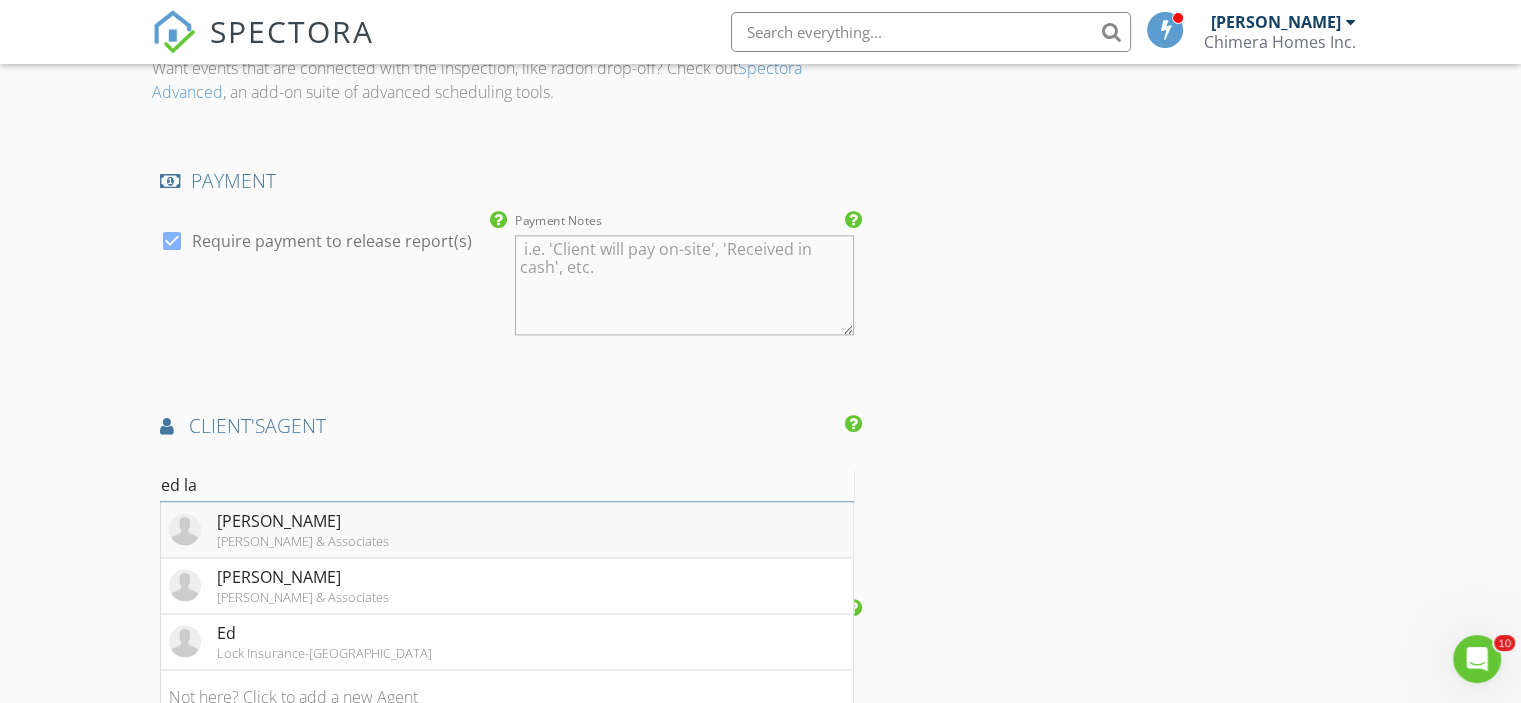 type on "ed la" 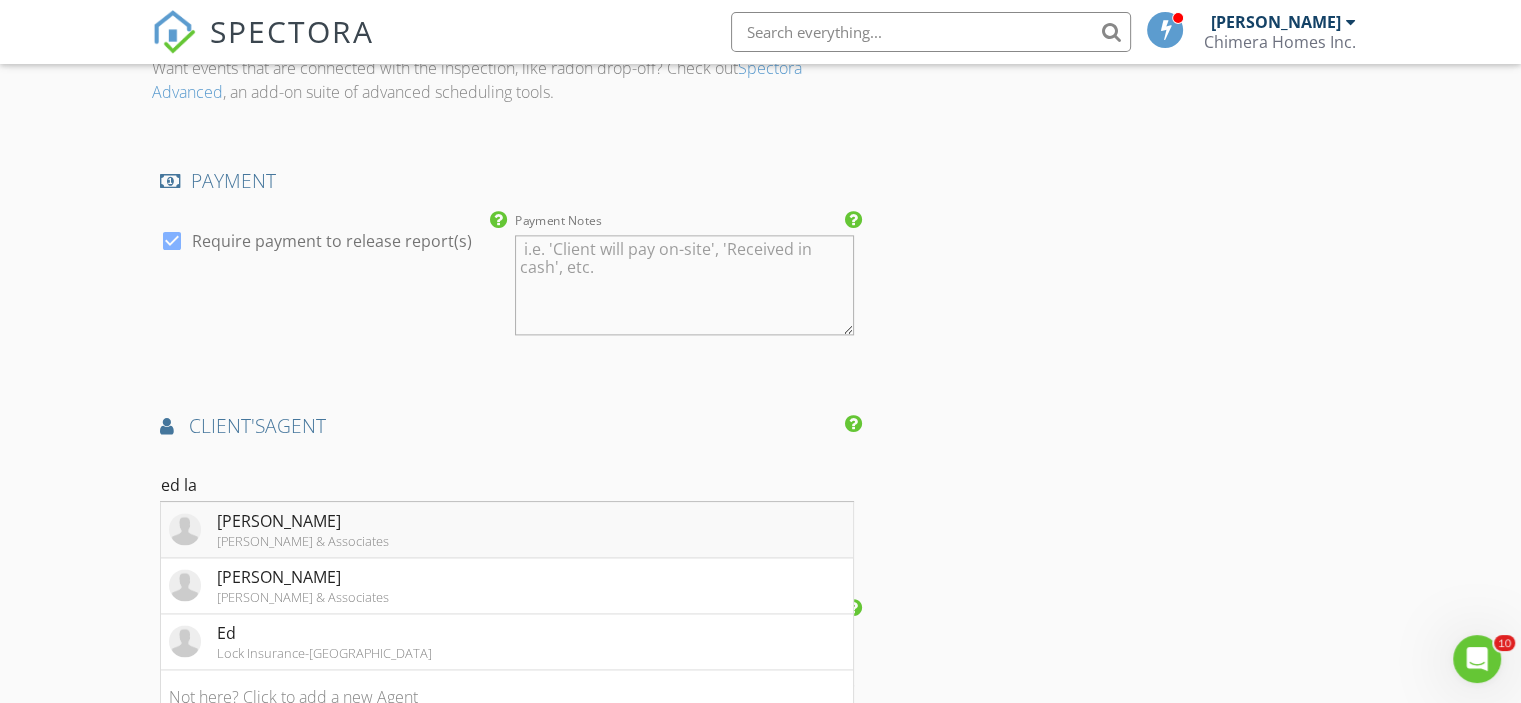 click on "[PERSON_NAME] & Associates" at bounding box center [303, 541] 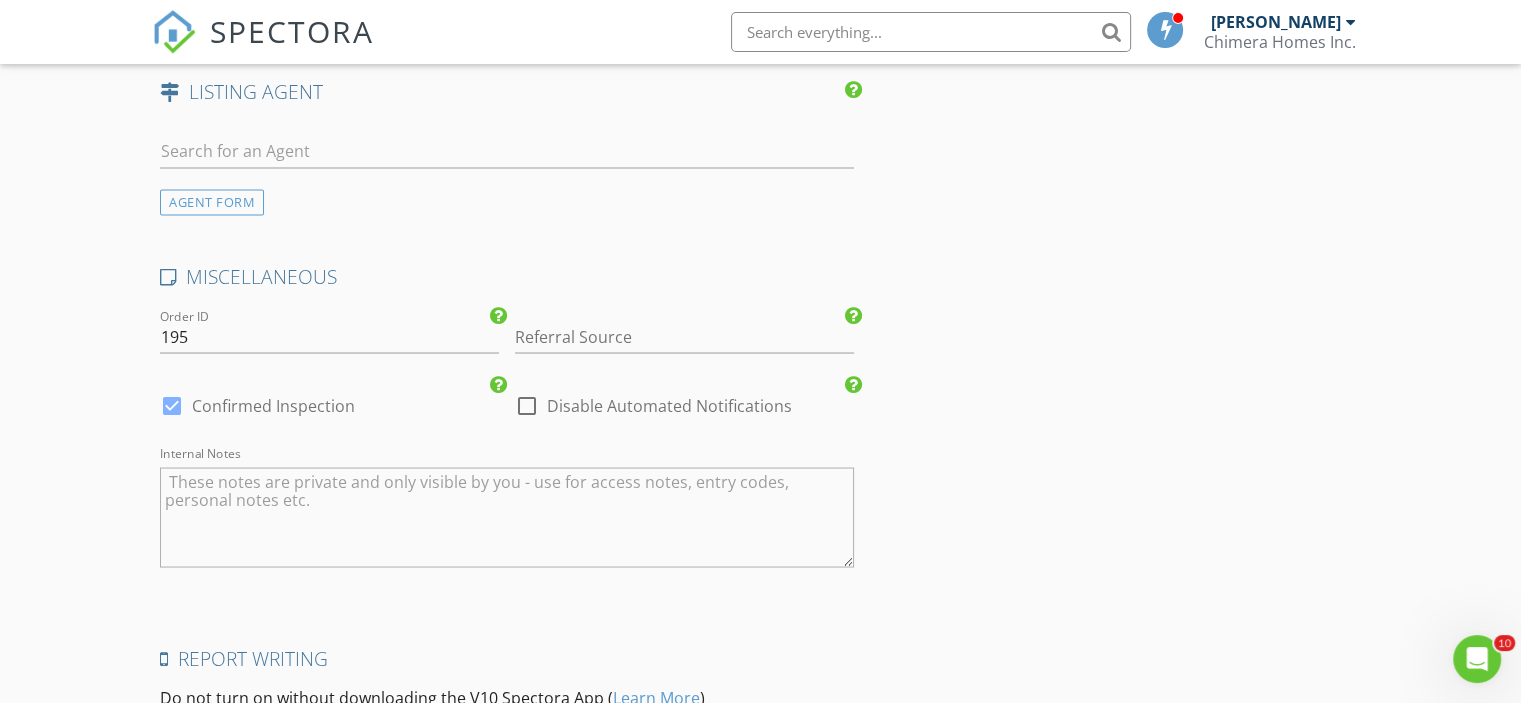 scroll, scrollTop: 3611, scrollLeft: 0, axis: vertical 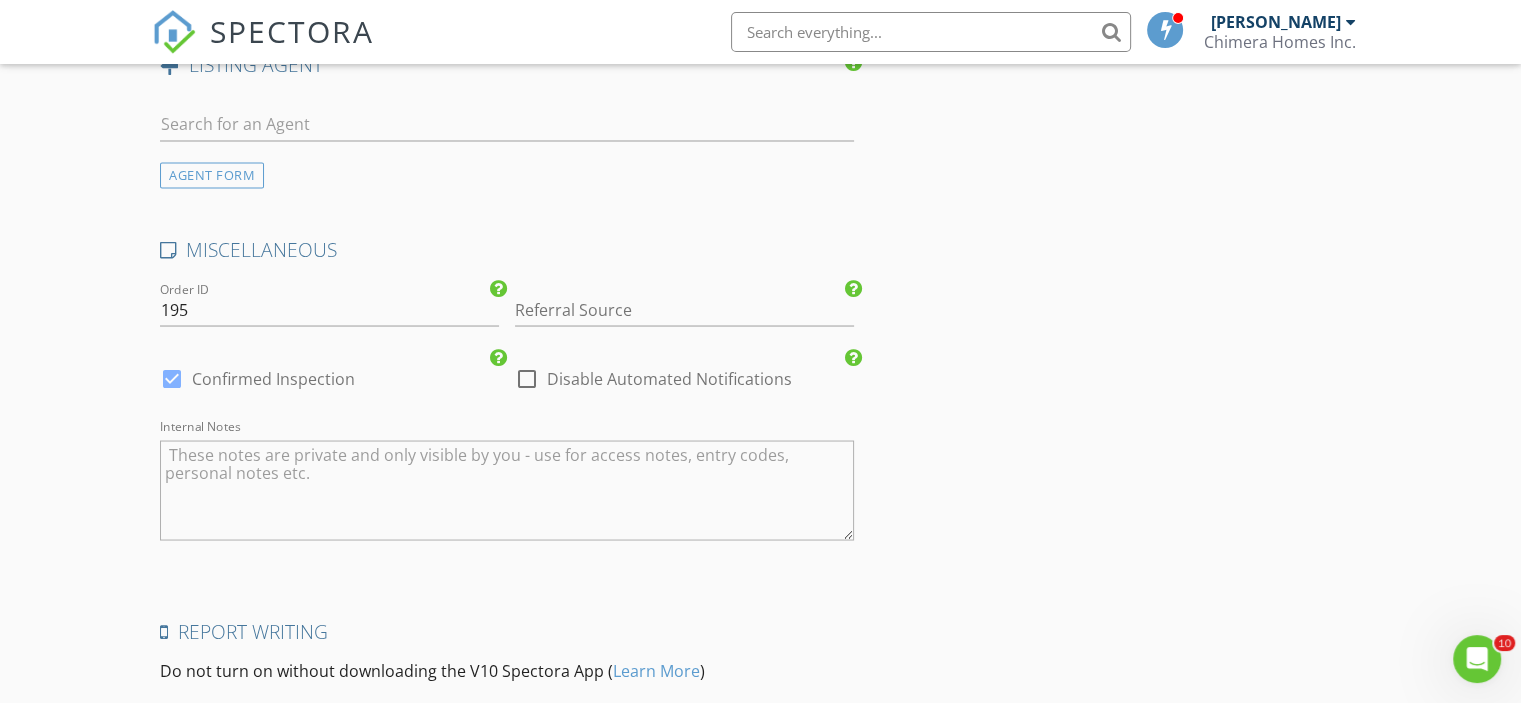click at bounding box center [507, 490] 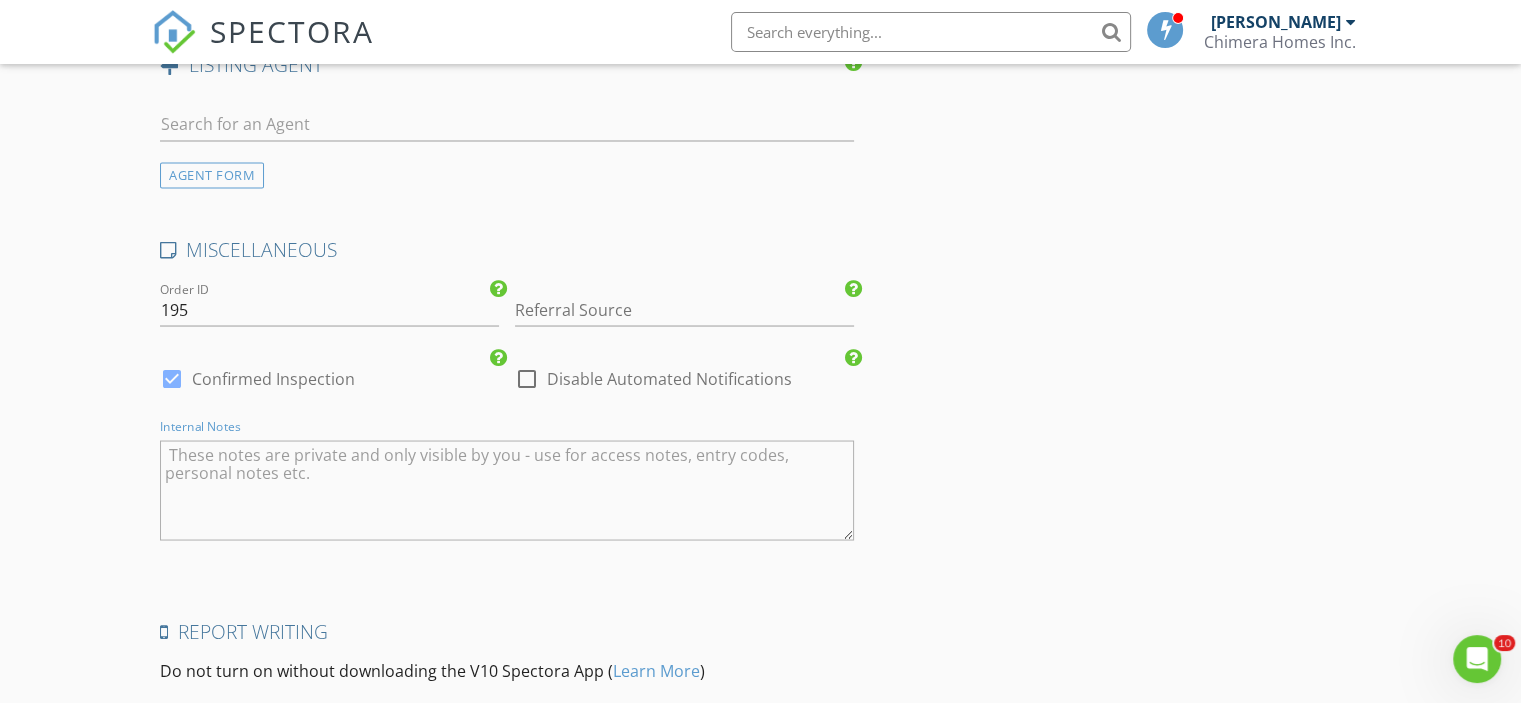 type on "p" 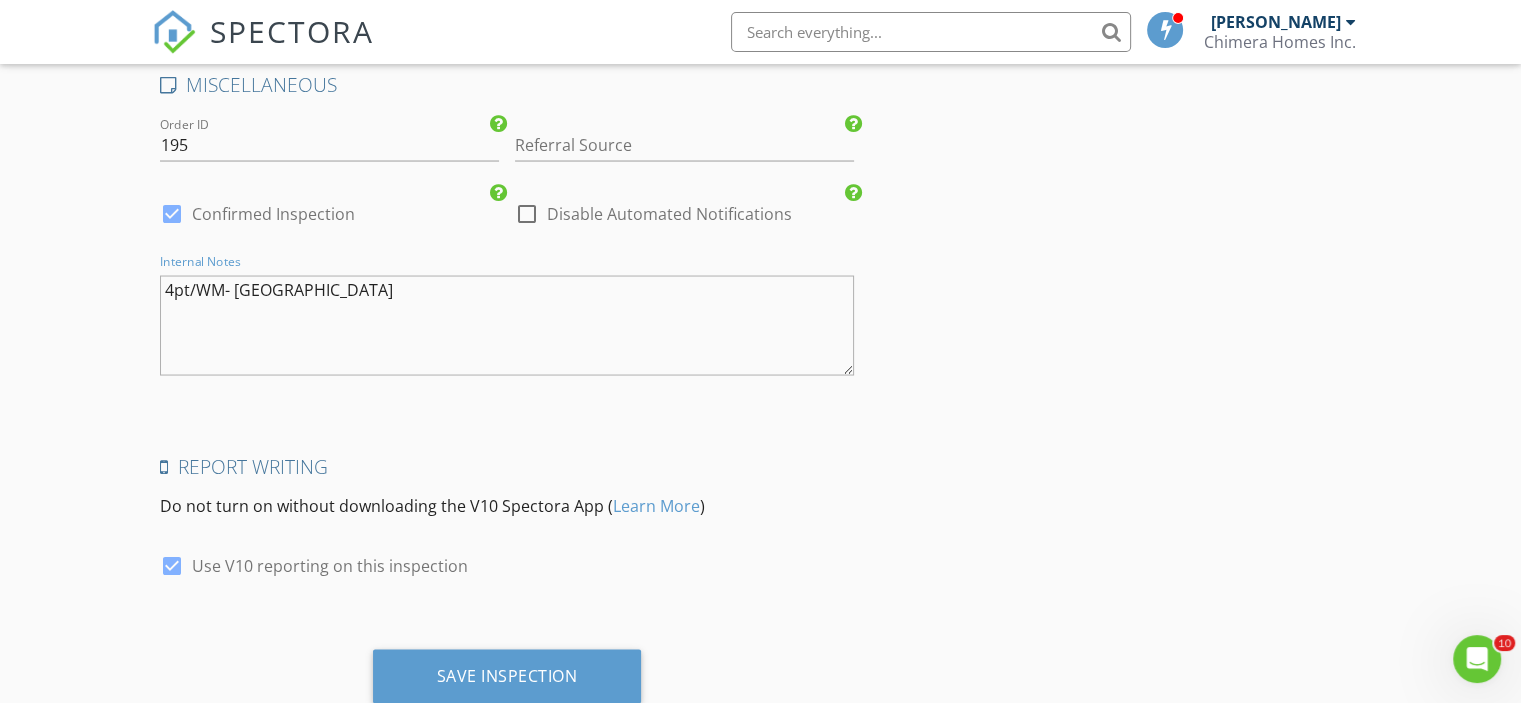 scroll, scrollTop: 3813, scrollLeft: 0, axis: vertical 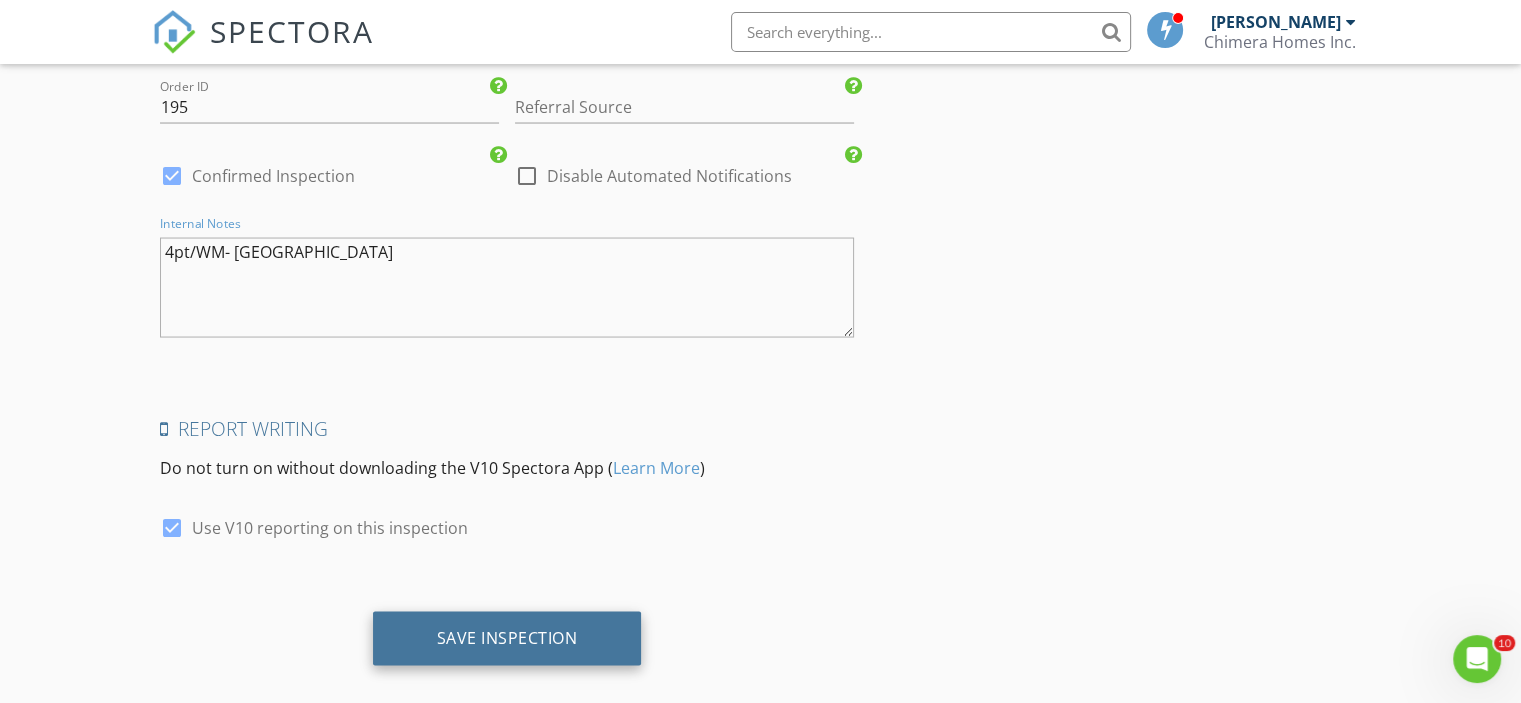 type on "4pt/WM- [GEOGRAPHIC_DATA]" 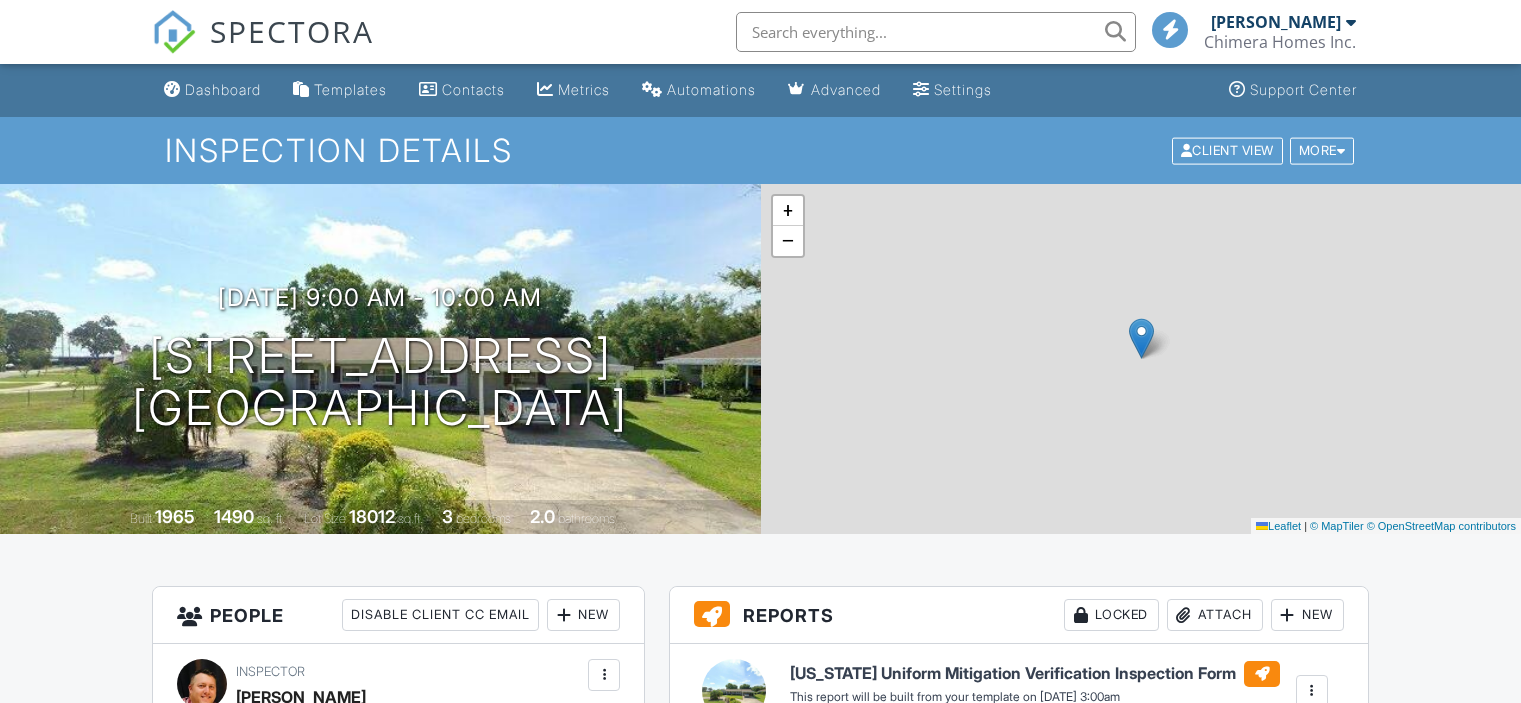 scroll, scrollTop: 0, scrollLeft: 0, axis: both 